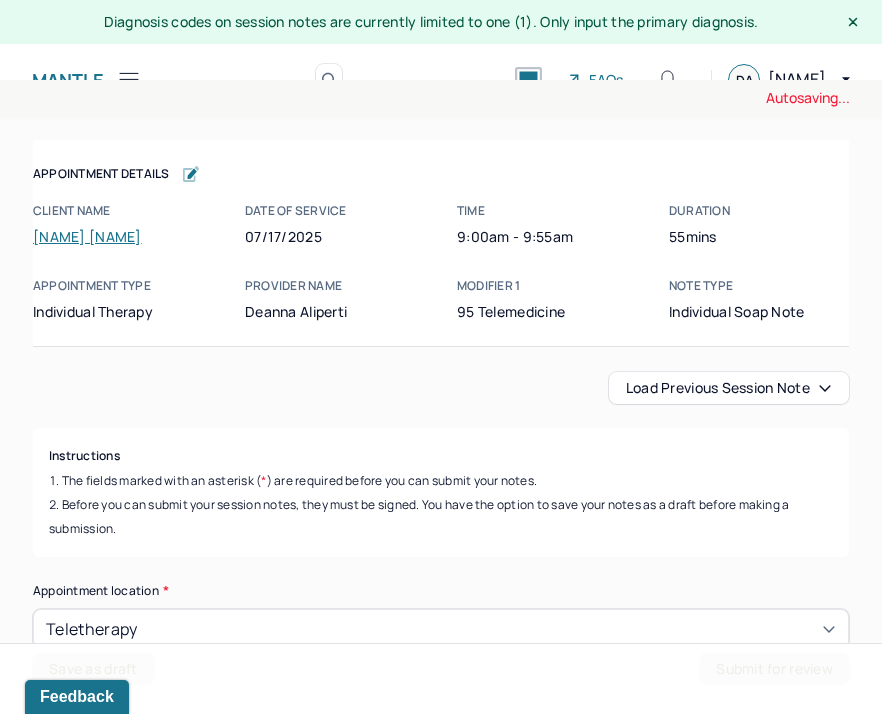 scroll, scrollTop: 36, scrollLeft: 0, axis: vertical 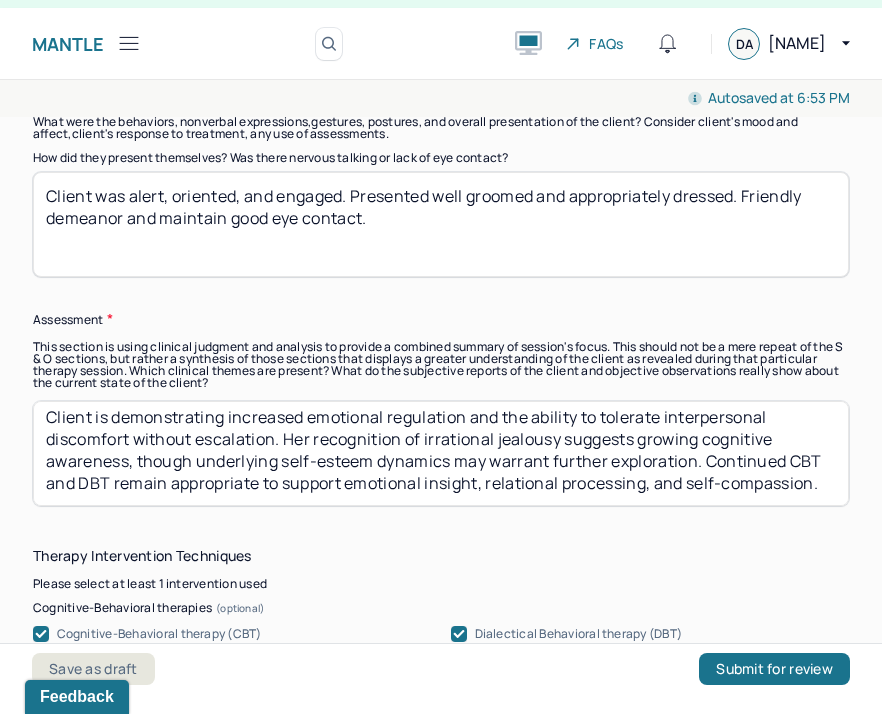 drag, startPoint x: 130, startPoint y: 433, endPoint x: 272, endPoint y: 434, distance: 142.00352 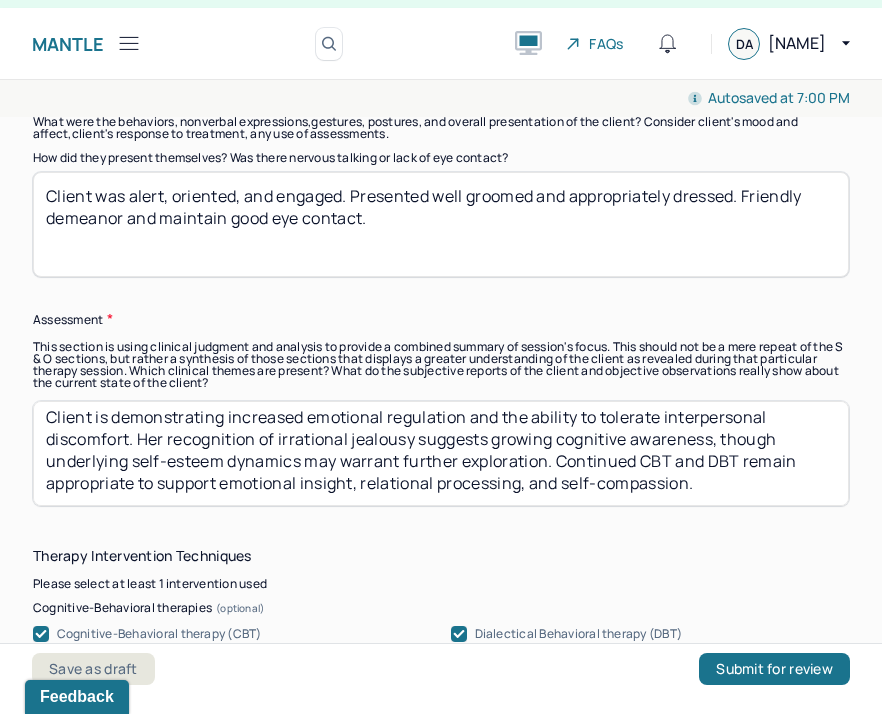 click on "Client is demonstrating increased emotional regulation and the ability to tolerate interpersonal discomfort. Her recognition of irrational jealousy suggests growing cognitive awareness, though underlying self-esteem dynamics may warrant further exploration. Continued CBT and DBT remain appropriate to support emotional insight, relational processing, and self-compassion." at bounding box center (441, 453) 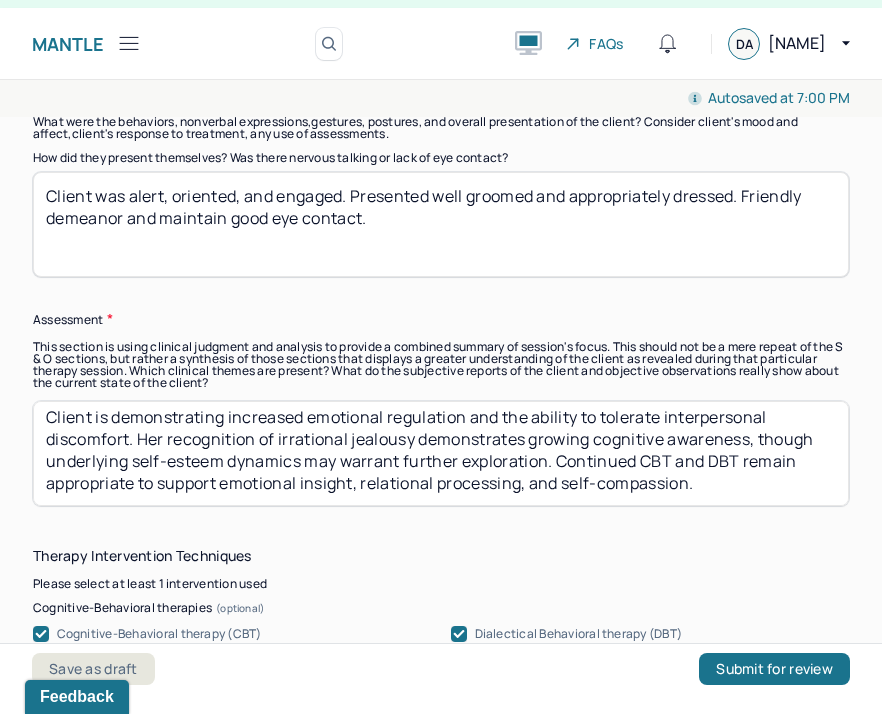 click on "Client is demonstrating increased emotional regulation and the ability to tolerate interpersonal discomfort. Her recognition of irrational jealousy suggests growing cognitive awareness, though underlying self-esteem dynamics may warrant further exploration. Continued CBT and DBT remain appropriate to support emotional insight, relational processing, and self-compassion." at bounding box center (441, 453) 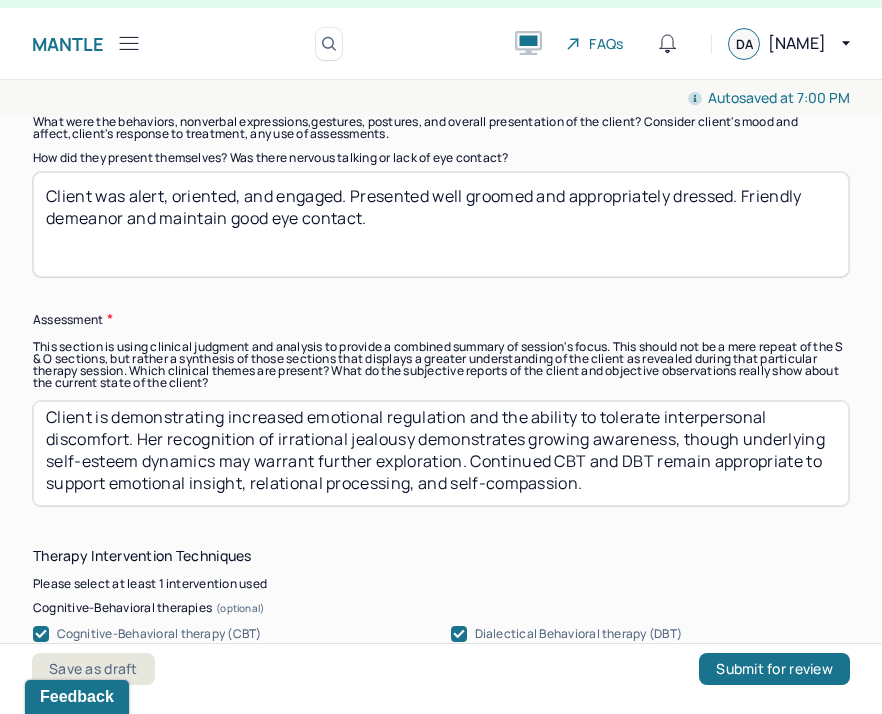 drag, startPoint x: 676, startPoint y: 434, endPoint x: 461, endPoint y: 450, distance: 215.59453 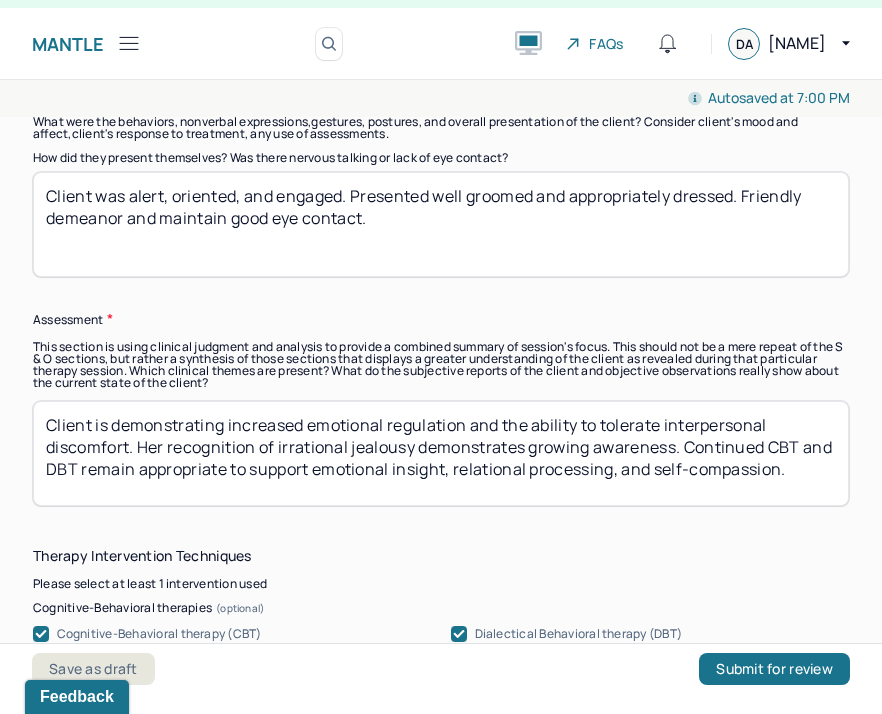 scroll, scrollTop: 0, scrollLeft: 0, axis: both 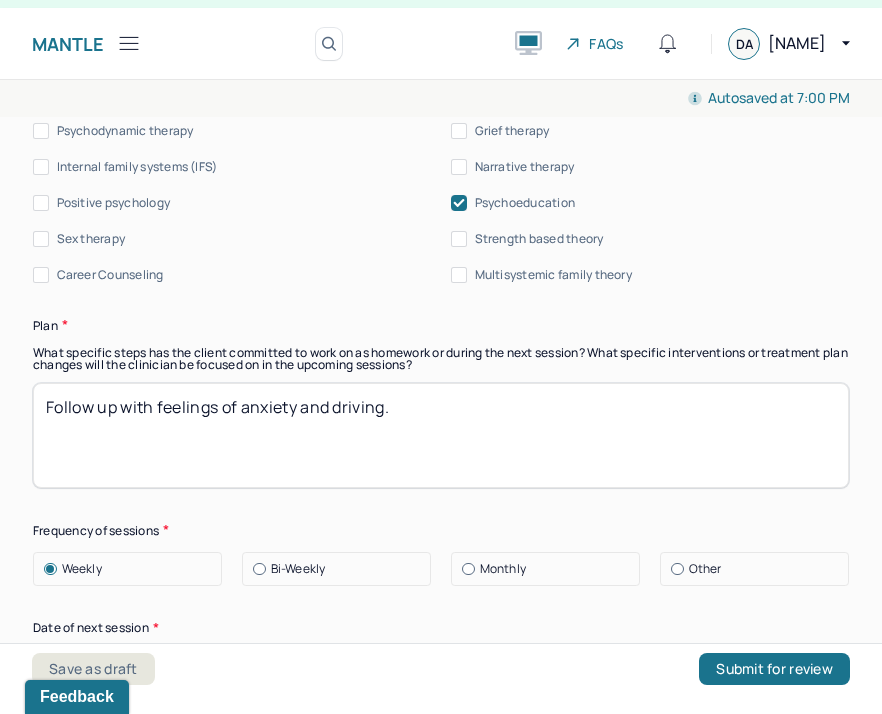 type on "Client is demonstrating increased emotional regulation and the ability to tolerate interpersonal discomfort. Her recognition of irrational jealousy demonstrates growing awareness. Continued CBT and DBT remain appropriate to support emotional insight, relational processing, and self-compassion." 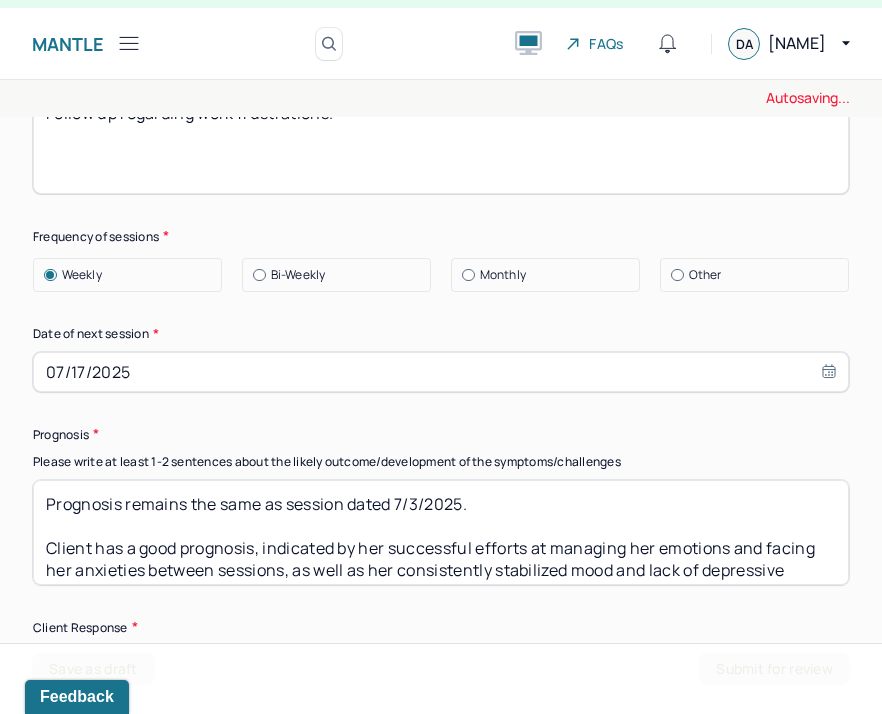 scroll, scrollTop: 2902, scrollLeft: 0, axis: vertical 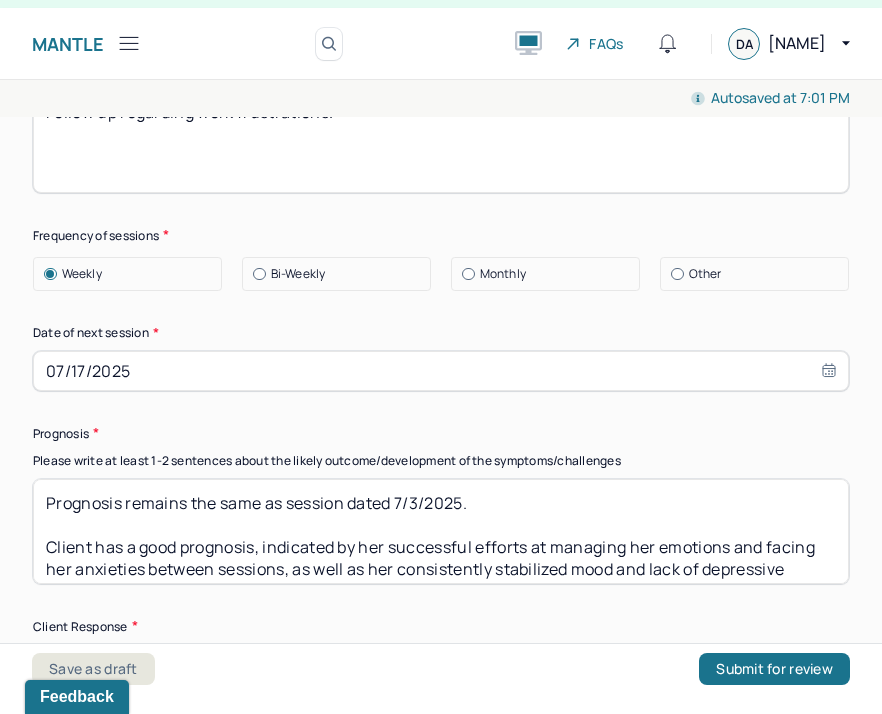 type on "Follow up regarding work frustrations." 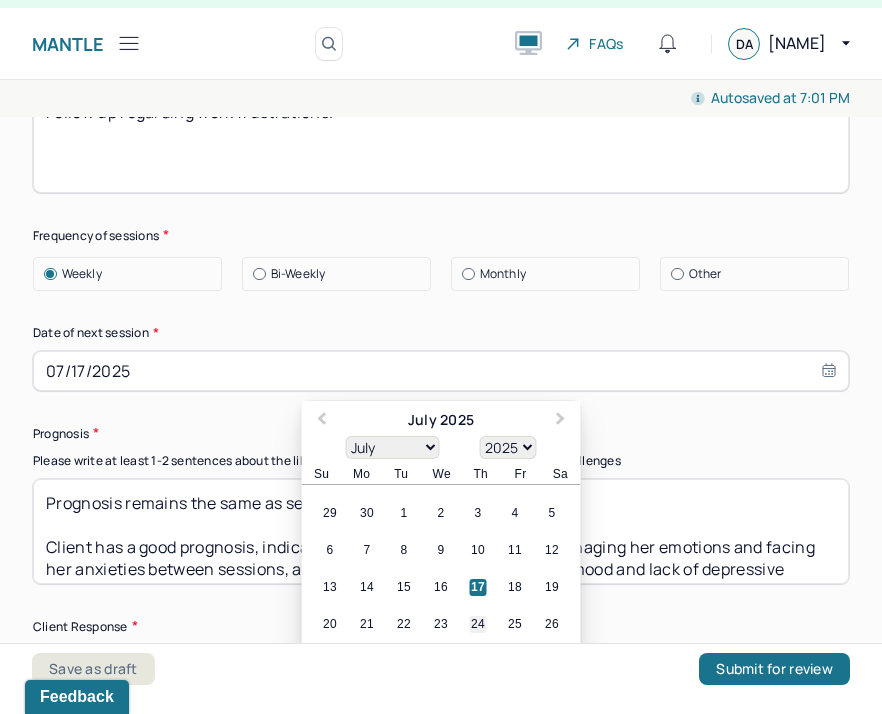 click on "24" at bounding box center [478, 624] 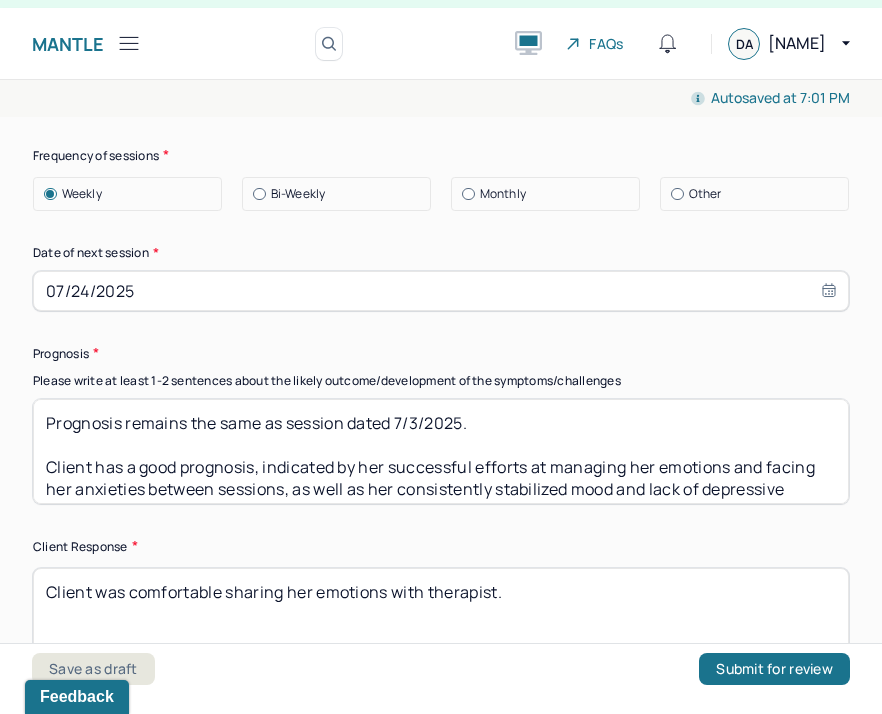 scroll, scrollTop: 2995, scrollLeft: 0, axis: vertical 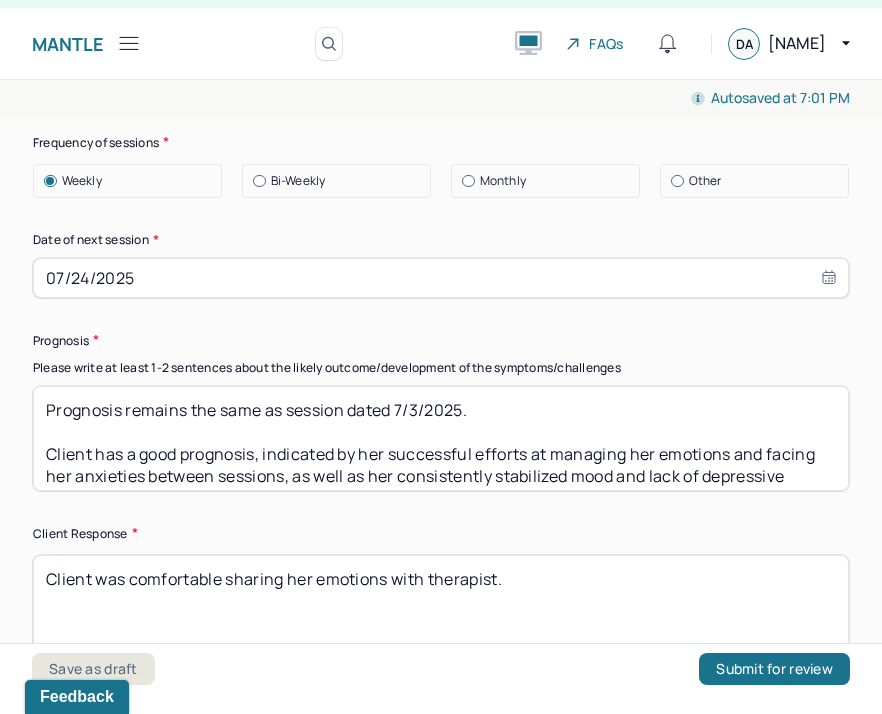 click on "Prognosis remains the same as session dated 7/3/2025.
Client has a good prognosis, indicated by her successful efforts at managing her emotions and facing her anxieties between sessions, as well as her consistently stabilized mood and lack of depressive episodes. Client is likely to respond well to continued monitoring of any changes in bipolar II symptoms, her medication management, and coping skills usage." at bounding box center (441, 438) 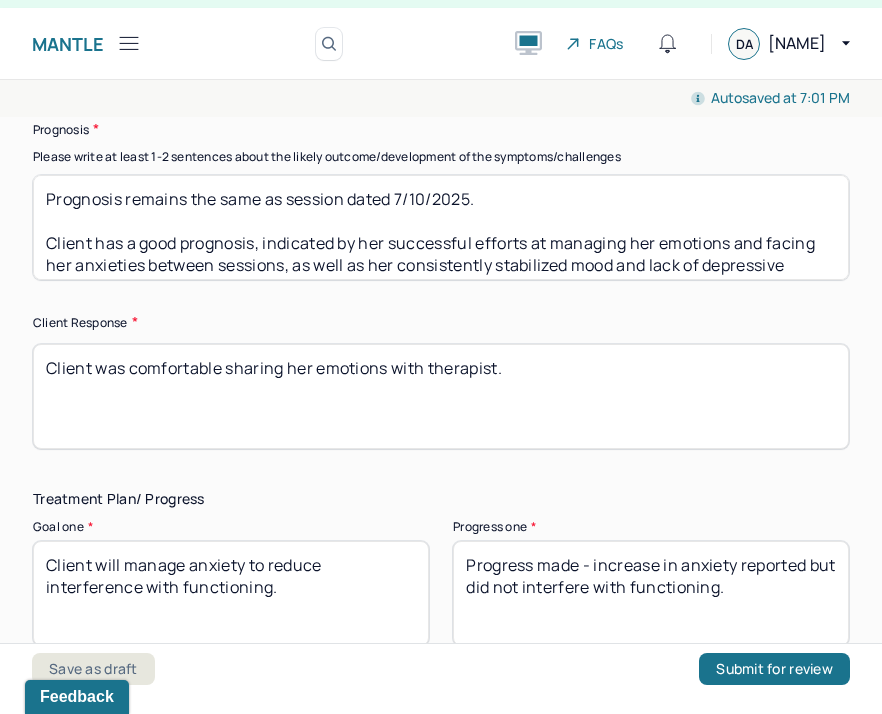 scroll, scrollTop: 3206, scrollLeft: 0, axis: vertical 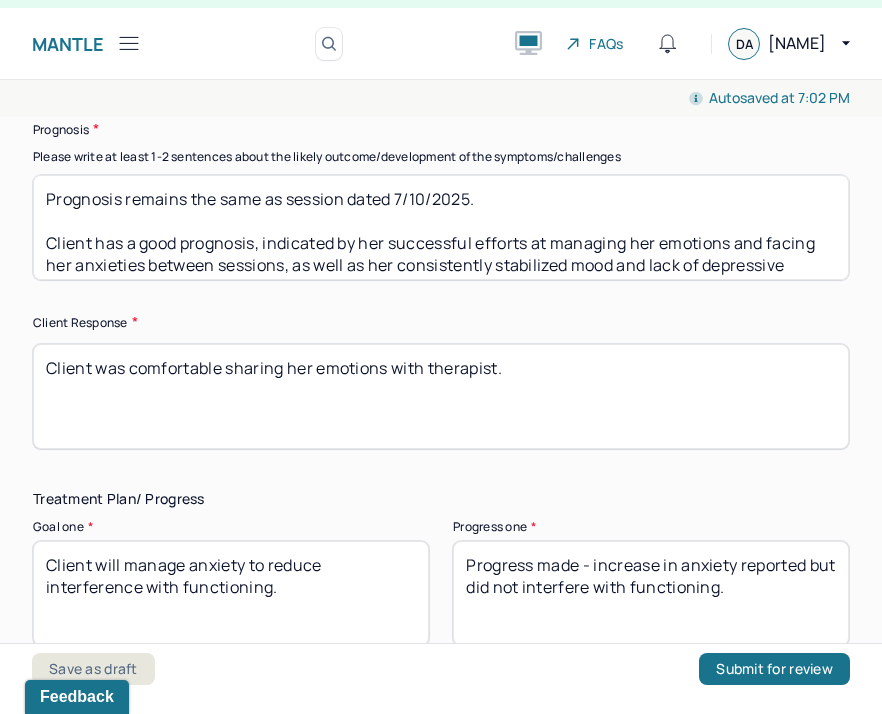 type on "Prognosis remains the same as session dated 7/10/2025.
Client has a good prognosis, indicated by her successful efforts at managing her emotions and facing her anxieties between sessions, as well as her consistently stabilized mood and lack of depressive episodes. Client is likely to respond well to continued monitoring of any changes in bipolar II symptoms, her medication management, and coping skills usage." 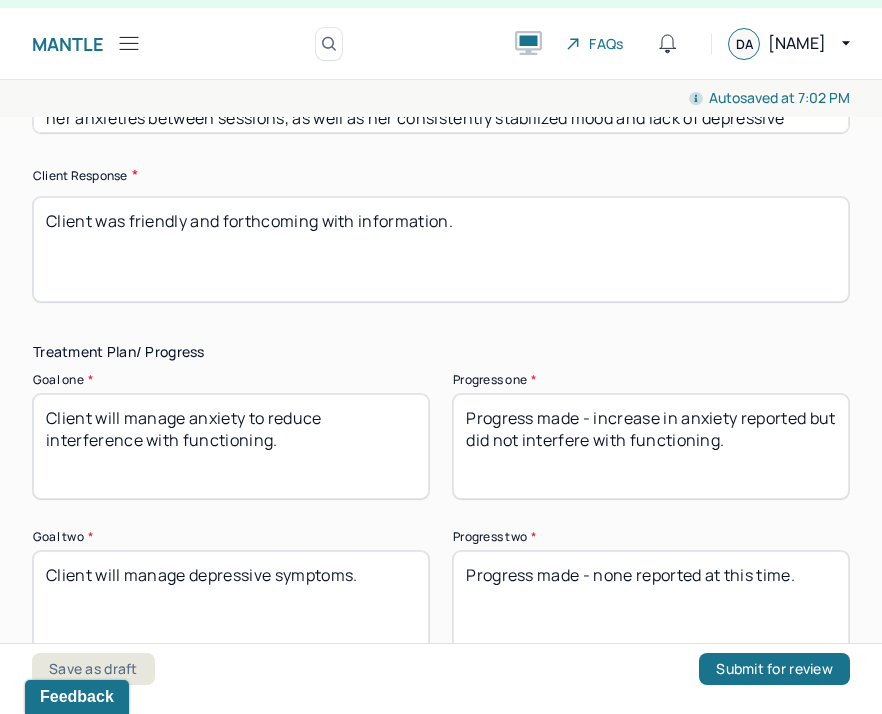 scroll, scrollTop: 3382, scrollLeft: 0, axis: vertical 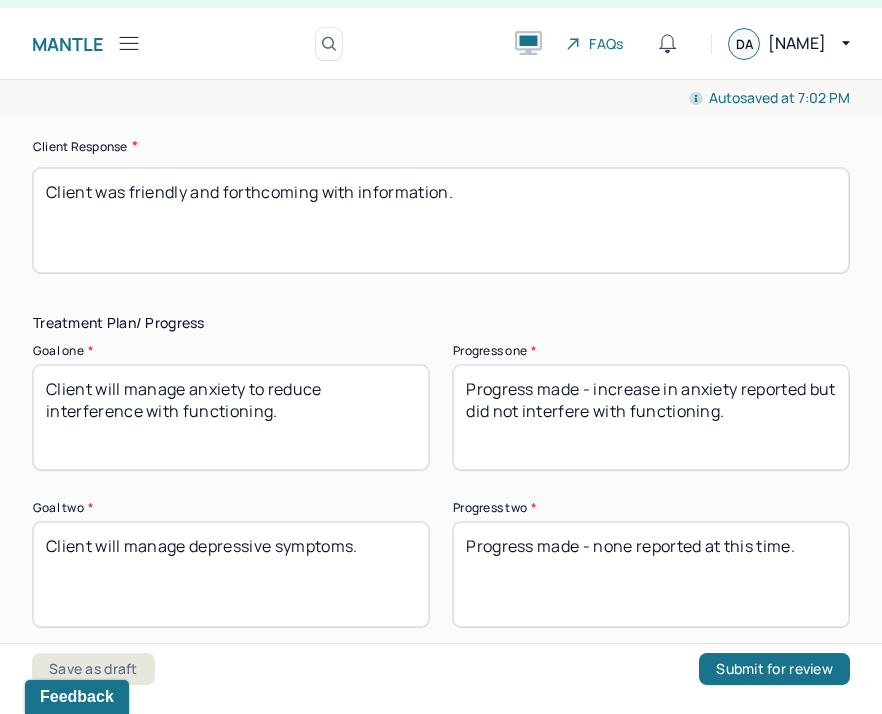type on "Client was friendly and forthcoming with information." 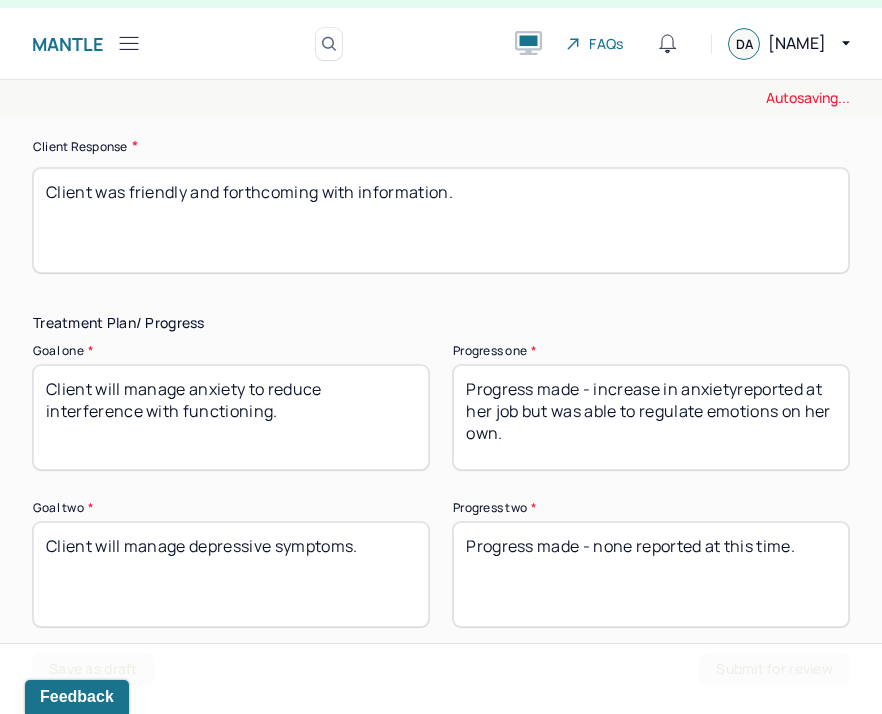 click on "Progress made - increase in anxietyreported at her job but was able to" at bounding box center [651, 417] 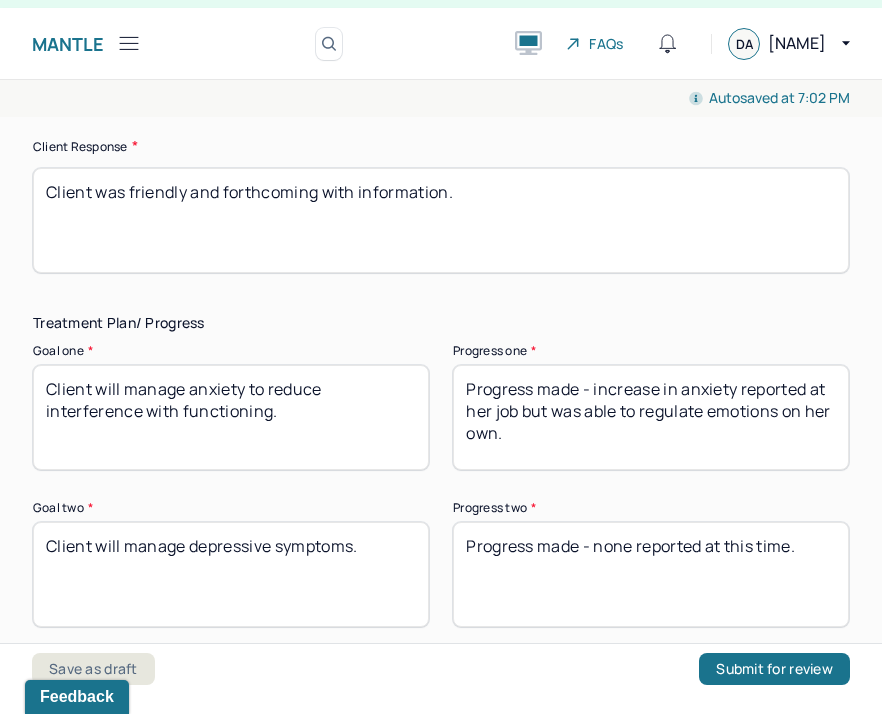 click on "Progress made - increase in anxietyreported at her job but was able to regulate emotions on her own." at bounding box center (651, 417) 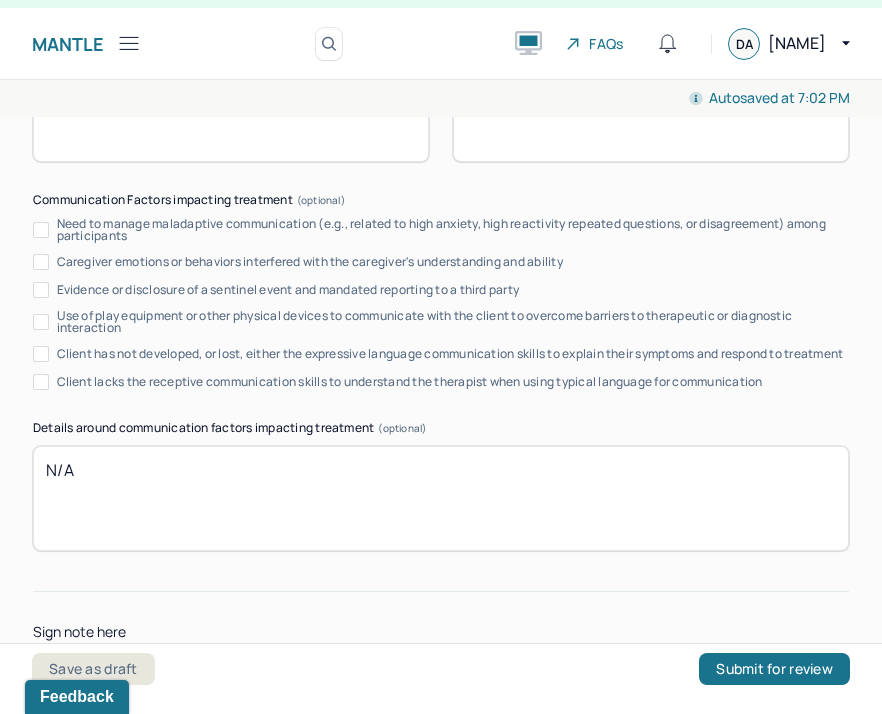 scroll, scrollTop: 4185, scrollLeft: 0, axis: vertical 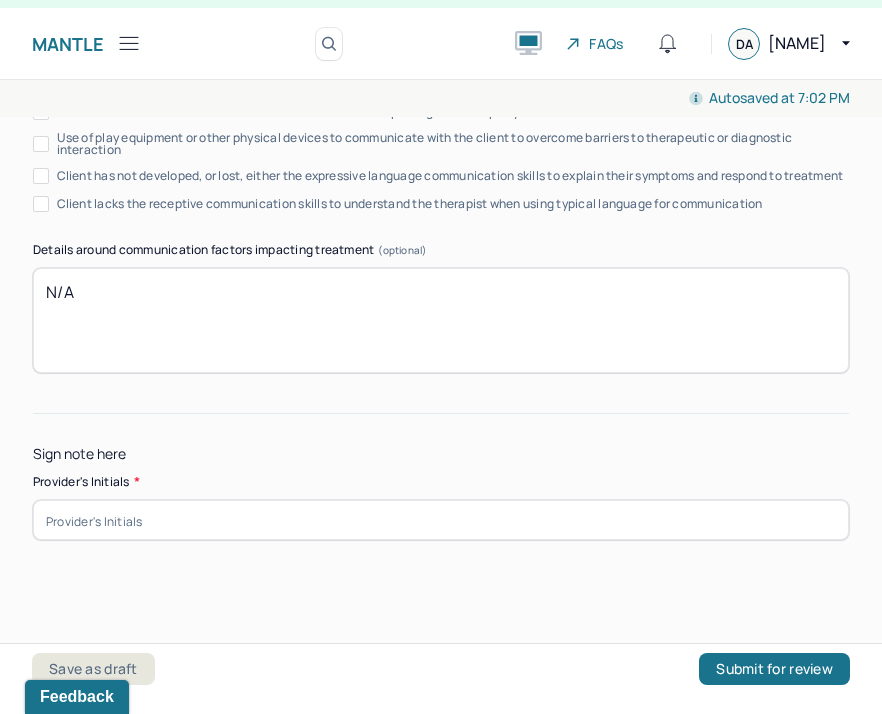 type on "Progress made - increase in anxiety reported situationally at her job but was able to regulate emotions on her own." 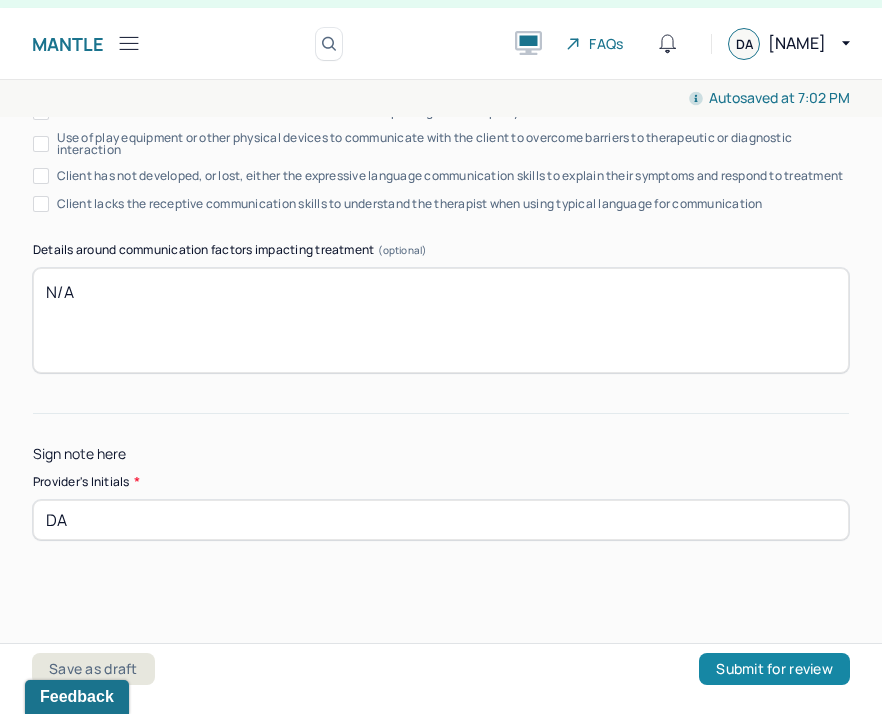 type on "DA" 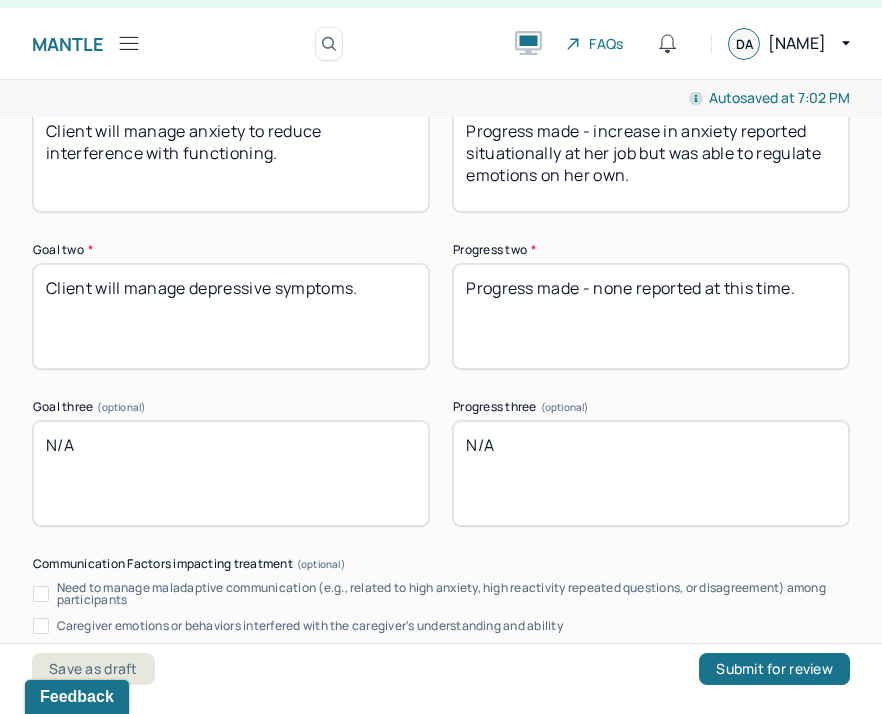 scroll, scrollTop: 4185, scrollLeft: 0, axis: vertical 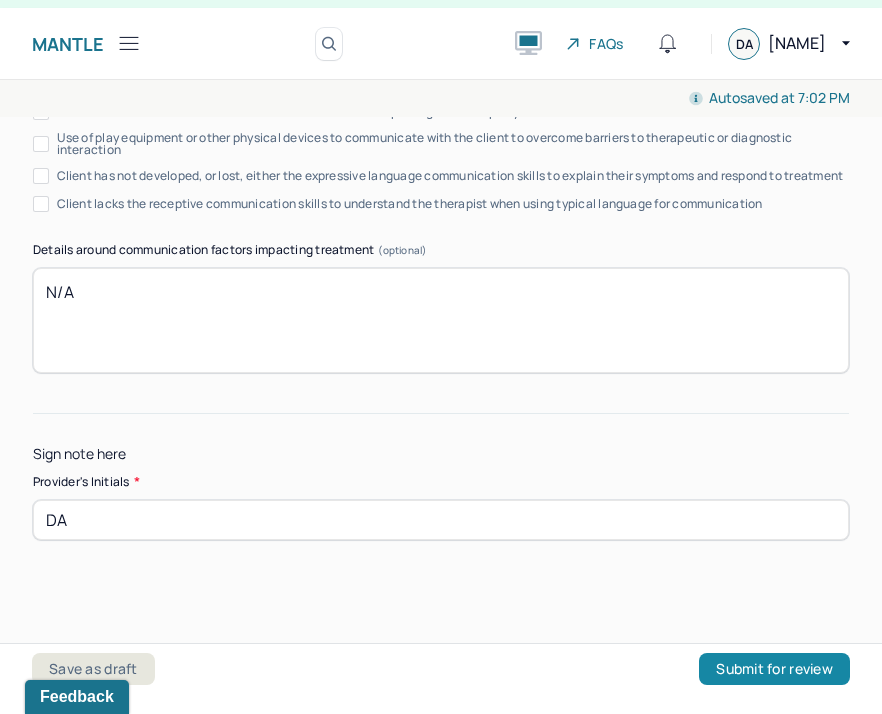 click on "Submit for review" at bounding box center (774, 669) 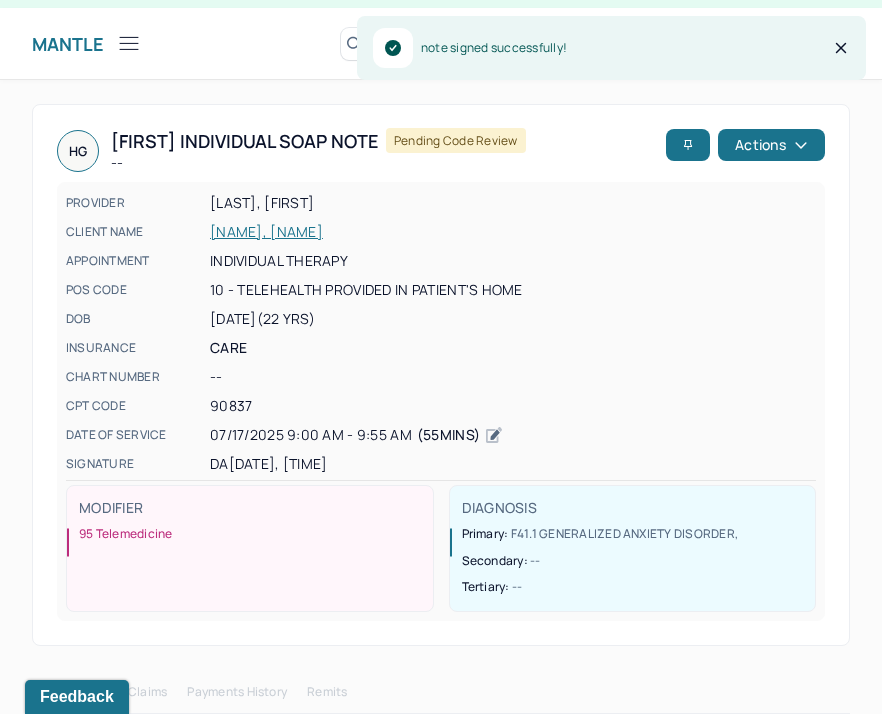 scroll, scrollTop: 0, scrollLeft: 0, axis: both 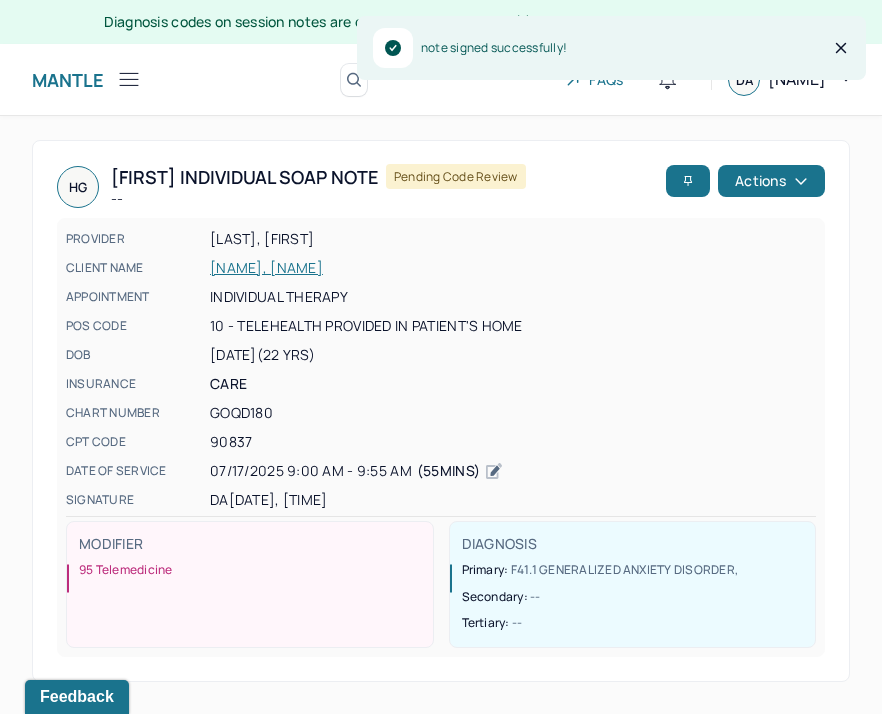click 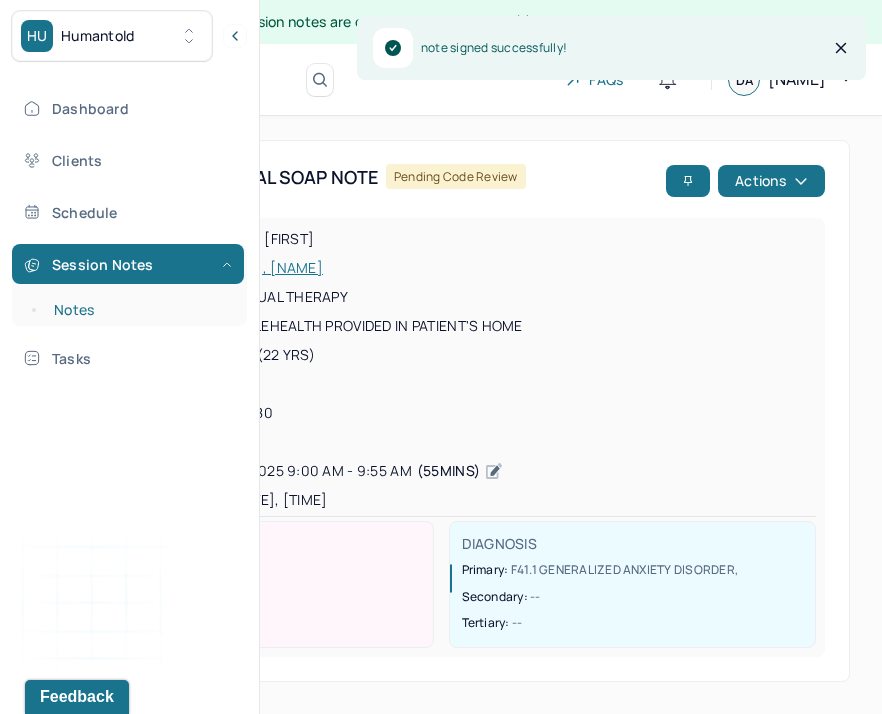 click on "Notes" at bounding box center [139, 310] 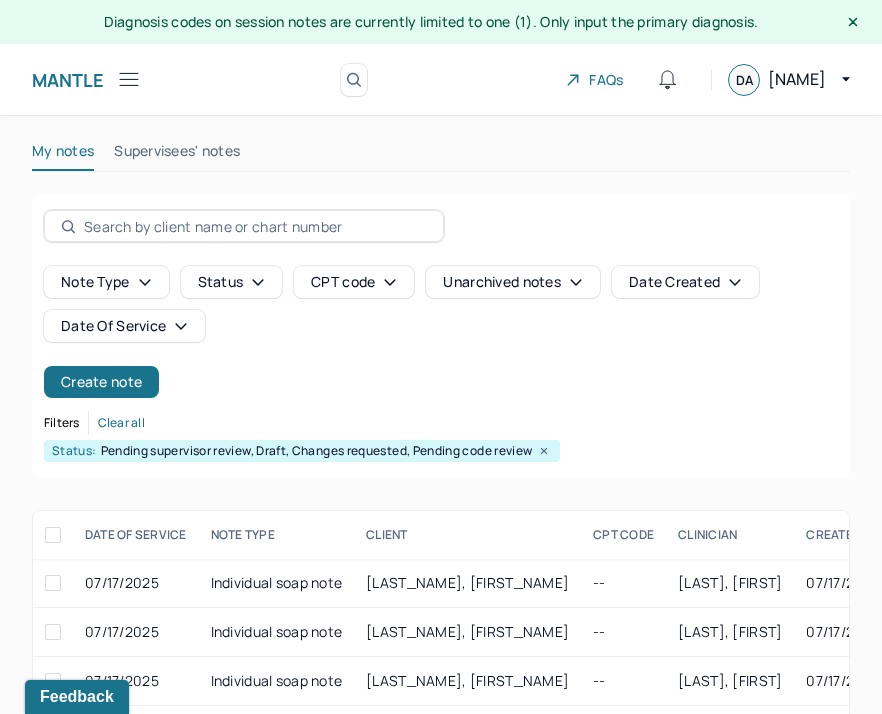 scroll, scrollTop: 165, scrollLeft: 0, axis: vertical 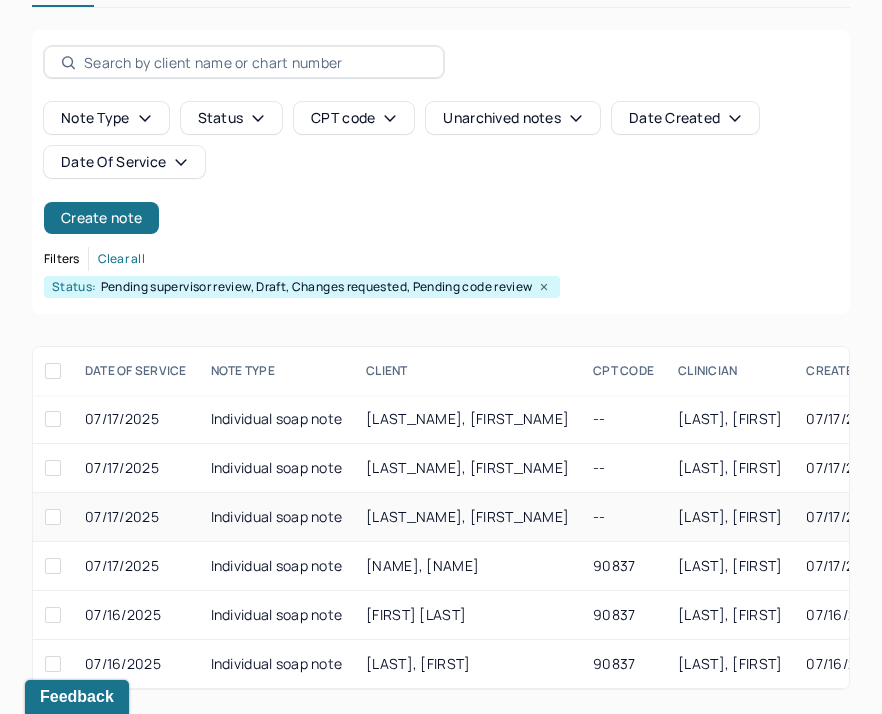 click on "[LAST_NAME], [FIRST_NAME]" at bounding box center (467, 516) 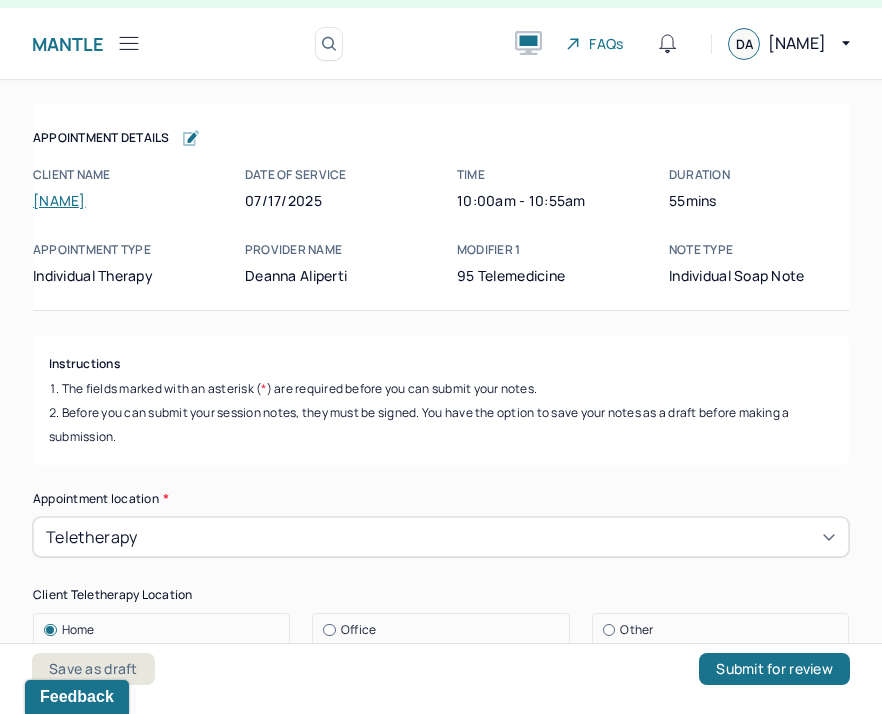 scroll, scrollTop: 36, scrollLeft: 0, axis: vertical 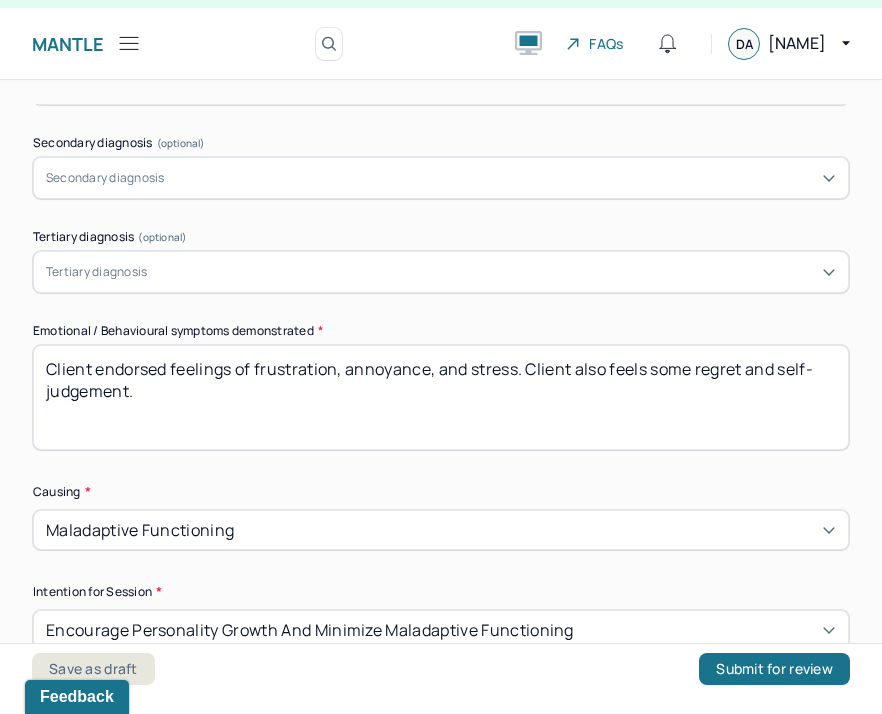 drag, startPoint x: 258, startPoint y: 364, endPoint x: 315, endPoint y: 402, distance: 68.50548 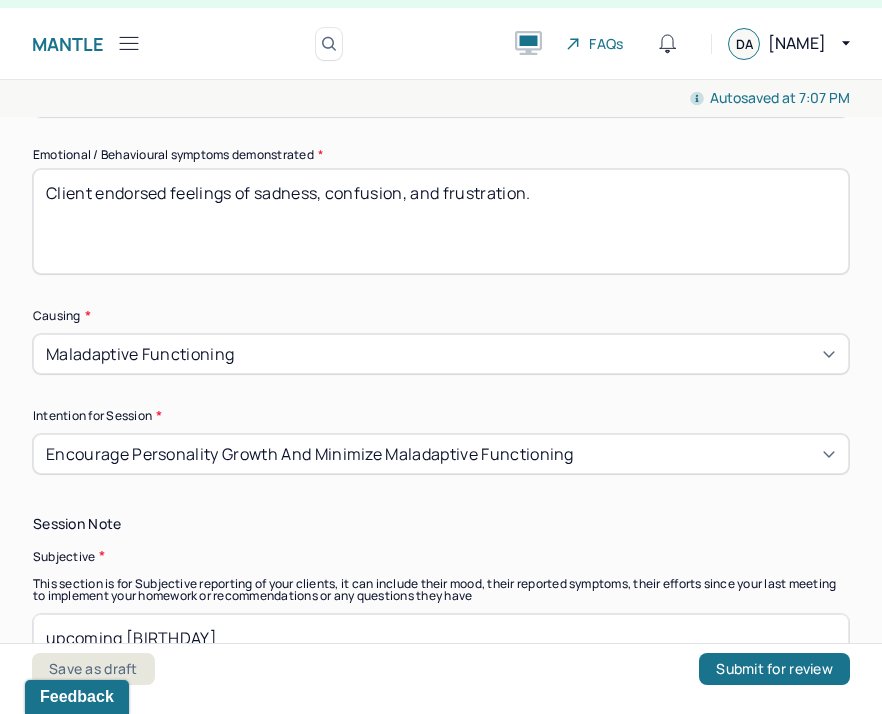 scroll, scrollTop: 1127, scrollLeft: 0, axis: vertical 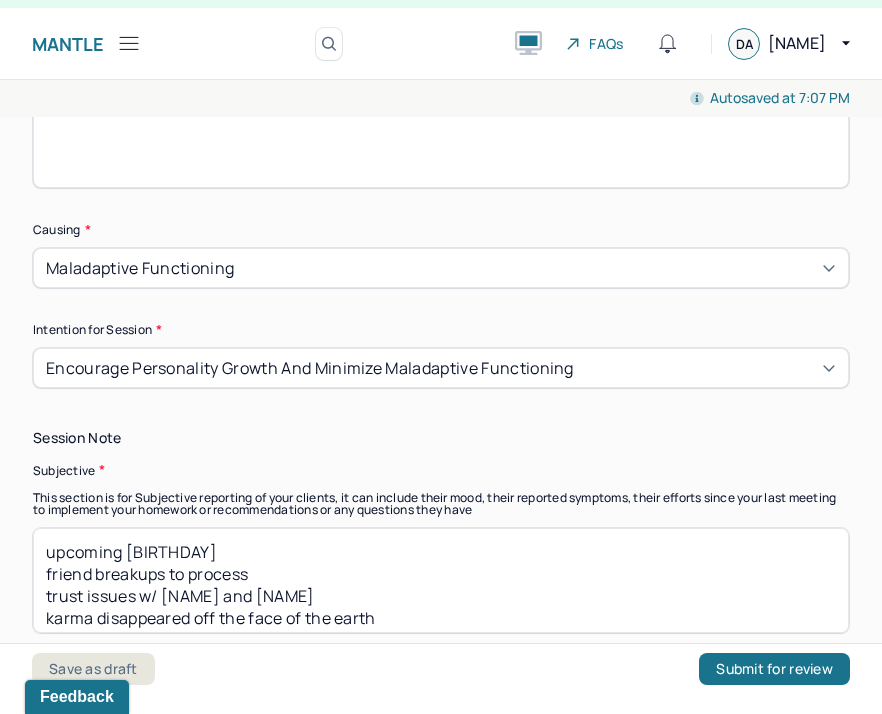 type on "Client endorsed feelings of sadness, confusion, and frustration." 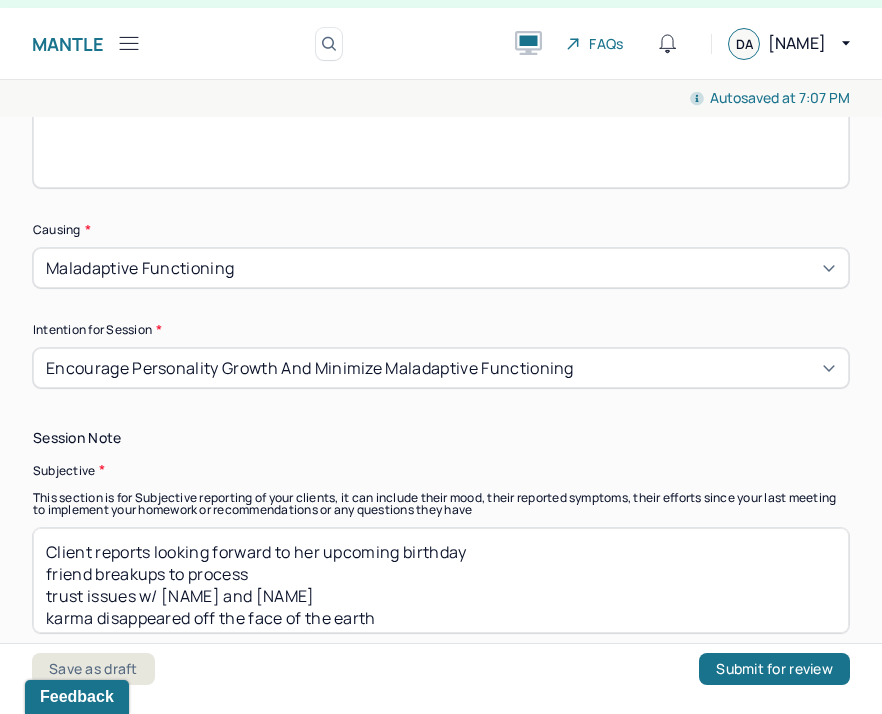 click on "upcoming [BIRTHDAY]
friend breakups to process
trust issues w/ [NAME] and [NAME]
karma disappeared off the face of the earth
Client reports she has been spending more time with family, causing some regression in emotional regulation and communication skills. Client reports feelings of fear that forgiving herself for her actions leads to a lack of actual accountability for changing her actions and communication patterns. Expressed strong desire to be a better friend and communicator and wanting to take action steps." at bounding box center (441, 580) 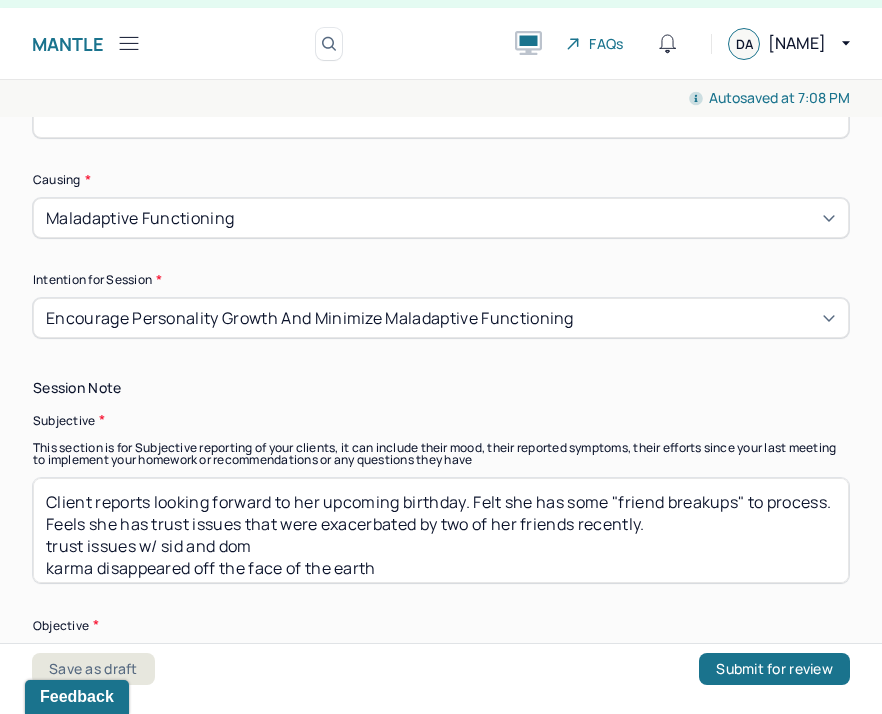 scroll, scrollTop: 1180, scrollLeft: 0, axis: vertical 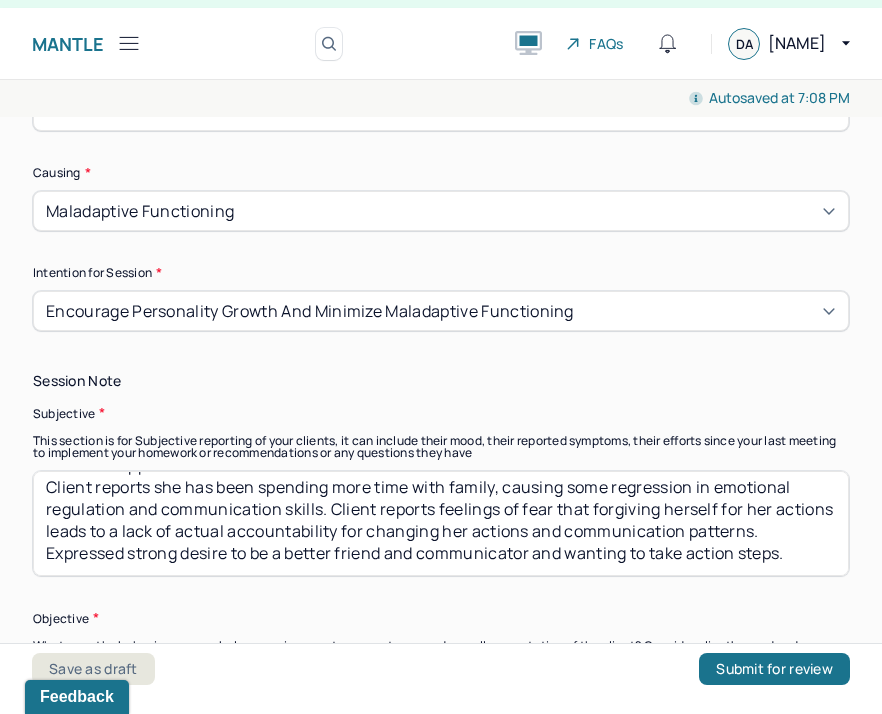 drag, startPoint x: 44, startPoint y: 507, endPoint x: 370, endPoint y: 679, distance: 368.59192 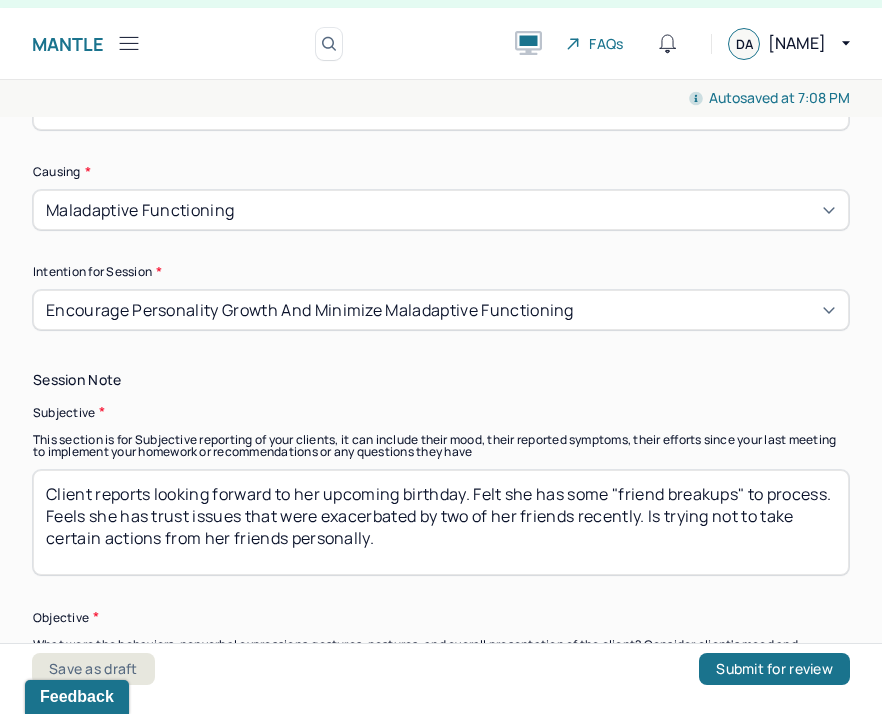 scroll, scrollTop: 0, scrollLeft: 0, axis: both 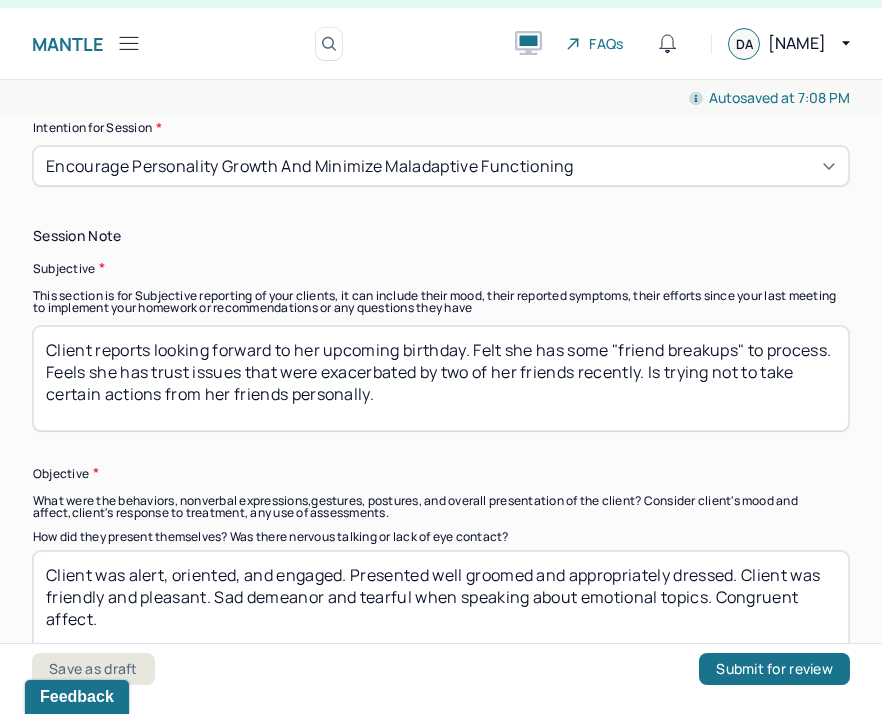 drag, startPoint x: 439, startPoint y: 398, endPoint x: 2, endPoint y: 239, distance: 465.0269 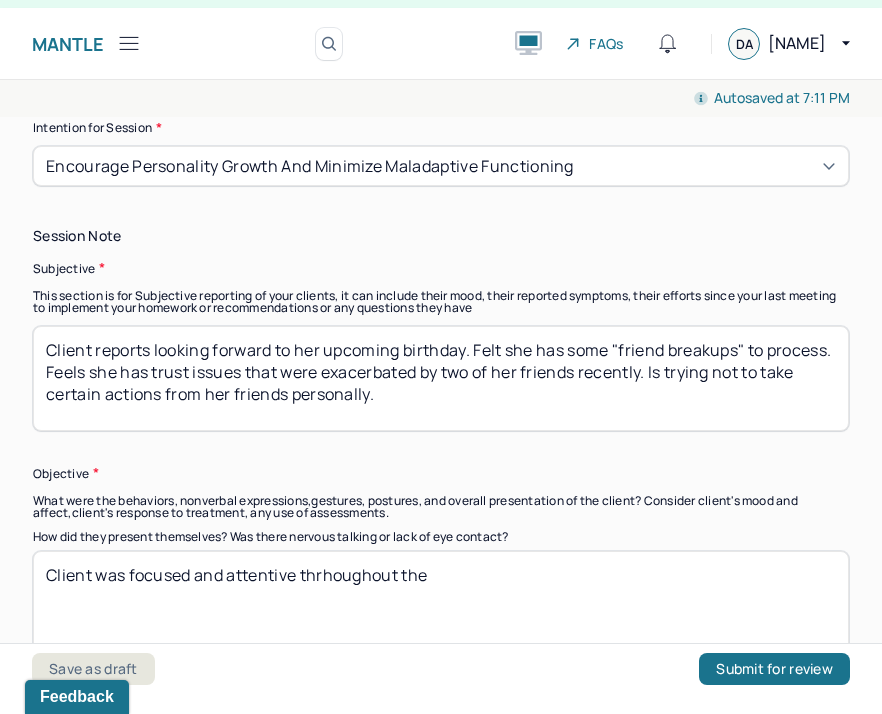 click on "Client was focused and attentive thrhoughout the" at bounding box center [441, 603] 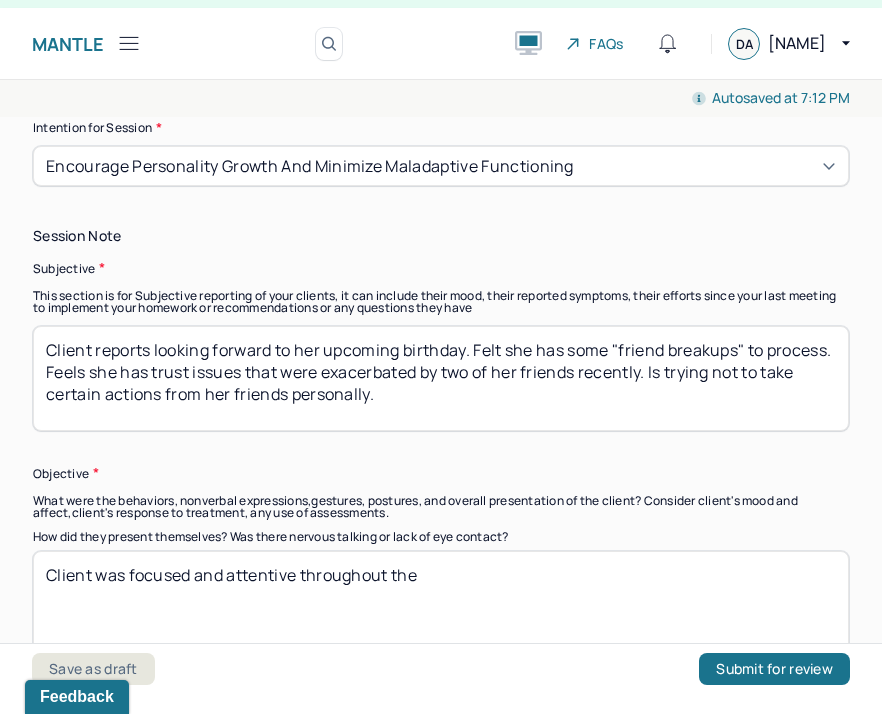 click on "Client was focused and attentive throughout the" at bounding box center [441, 603] 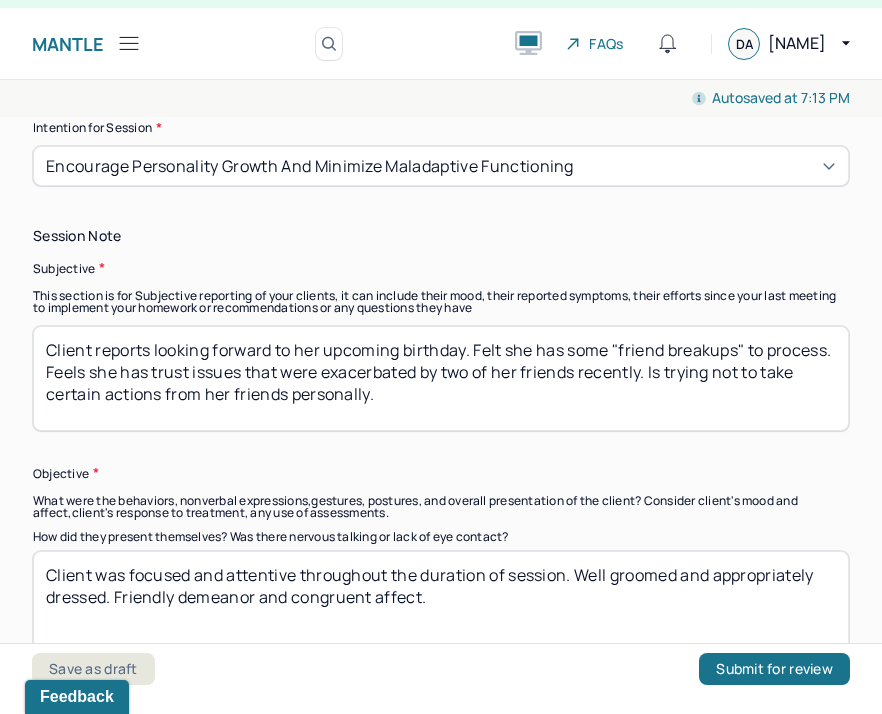 click on "Client was focused and attentive throughout the duration of session. Well groomed and appropriately dressed. Friendly demeanor and congruent affect." at bounding box center (441, 603) 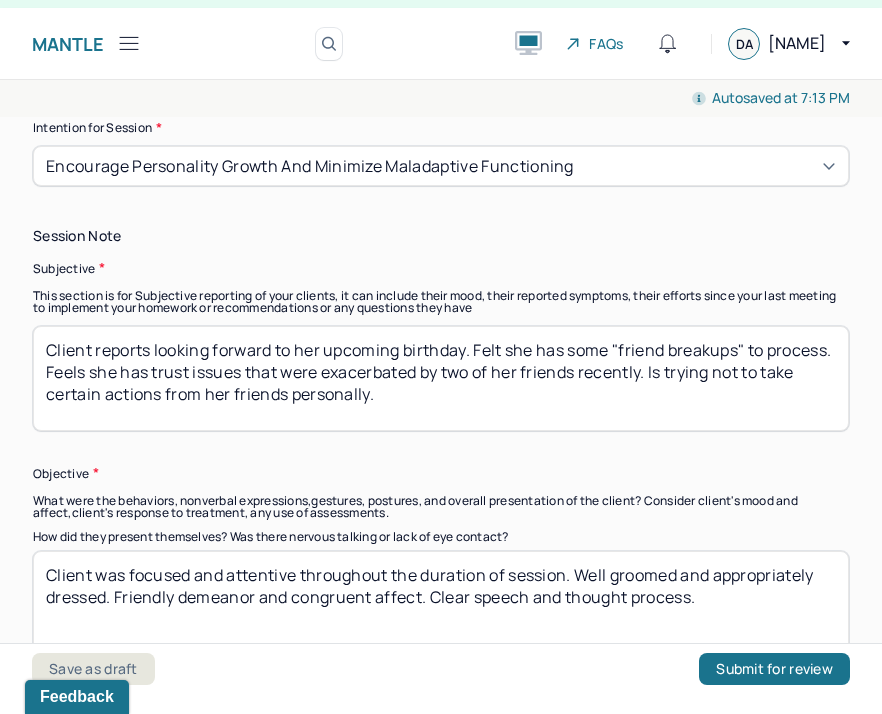 type on "Client was focused and attentive throughout the duration of session. Well groomed and appropriately dressed. Friendly demeanor and congruent affect. Clear speech and thought process." 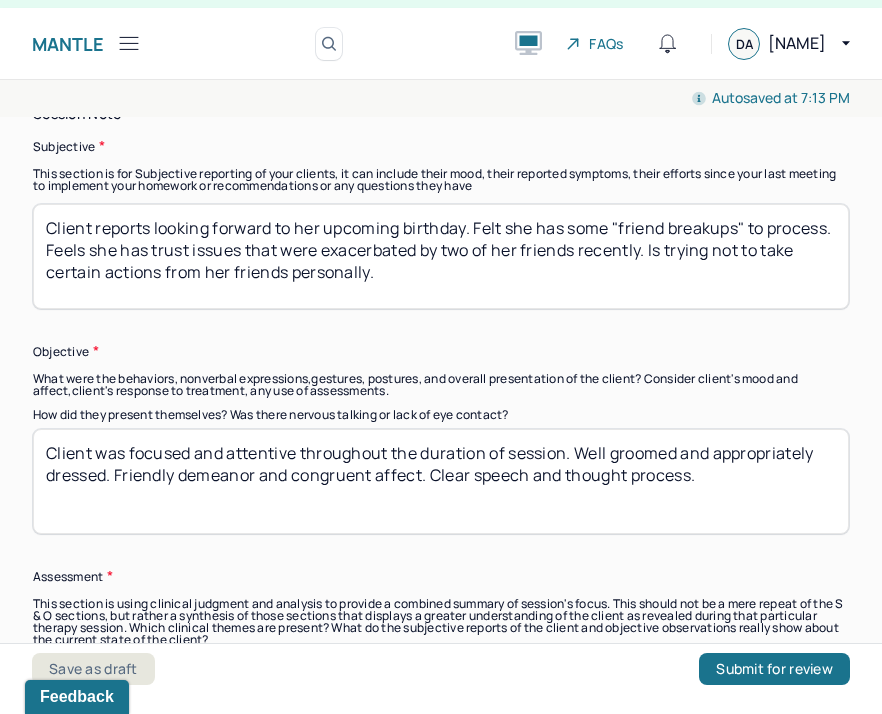 scroll, scrollTop: 1770, scrollLeft: 0, axis: vertical 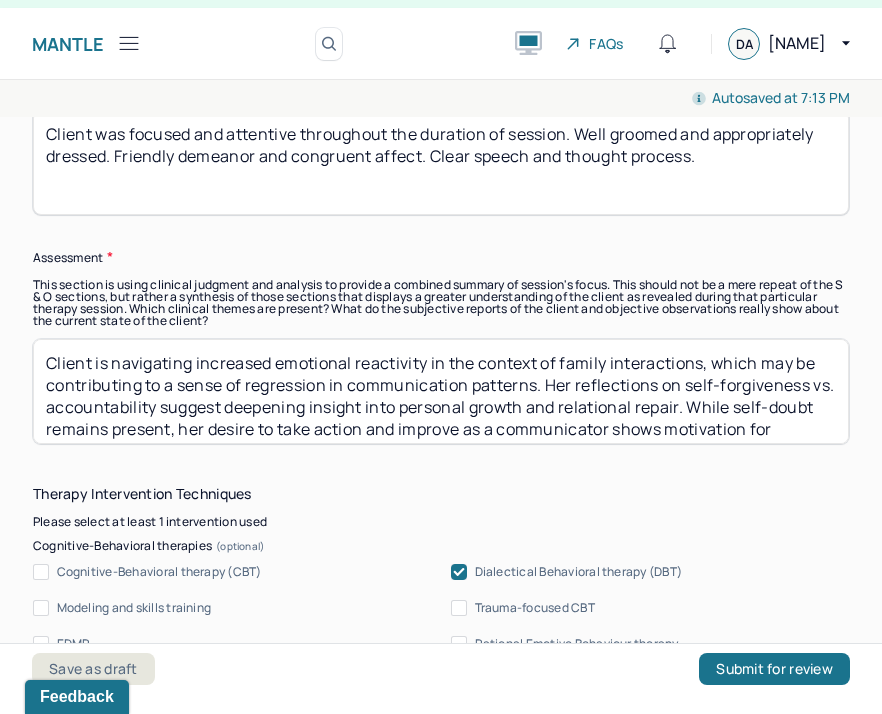 click on "Client is navigating increased emotional reactivity in the context of family interactions, which may be contributing to a sense of regression in communication patterns. Her reflections on self-forgiveness vs. accountability suggest deepening insight into personal growth and relational repair. While self-doubt remains present, her desire to take action and improve as a communicator shows motivation for change. Continued DBT remains appropriate to support emotional regulation, self-trust, and relationship-building skills. Change in diagnosis due to speaking with client's prescriber, who does not support her previous psychiatrist's diagnosis of Bipolar, rather, emotional reactions are better explained by complex trauma history and relational triggers." at bounding box center [441, 391] 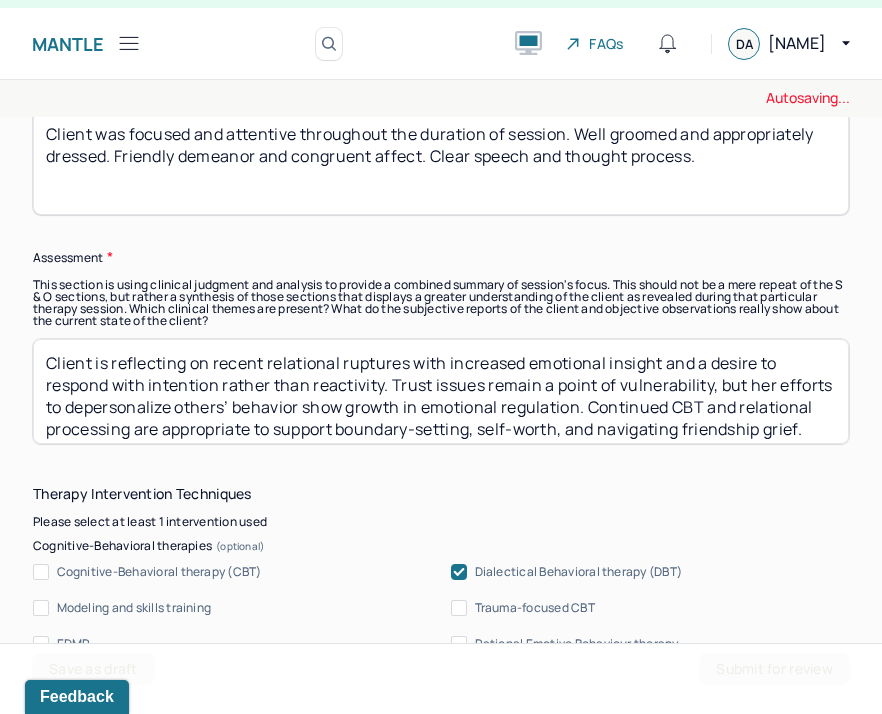 scroll, scrollTop: 8, scrollLeft: 0, axis: vertical 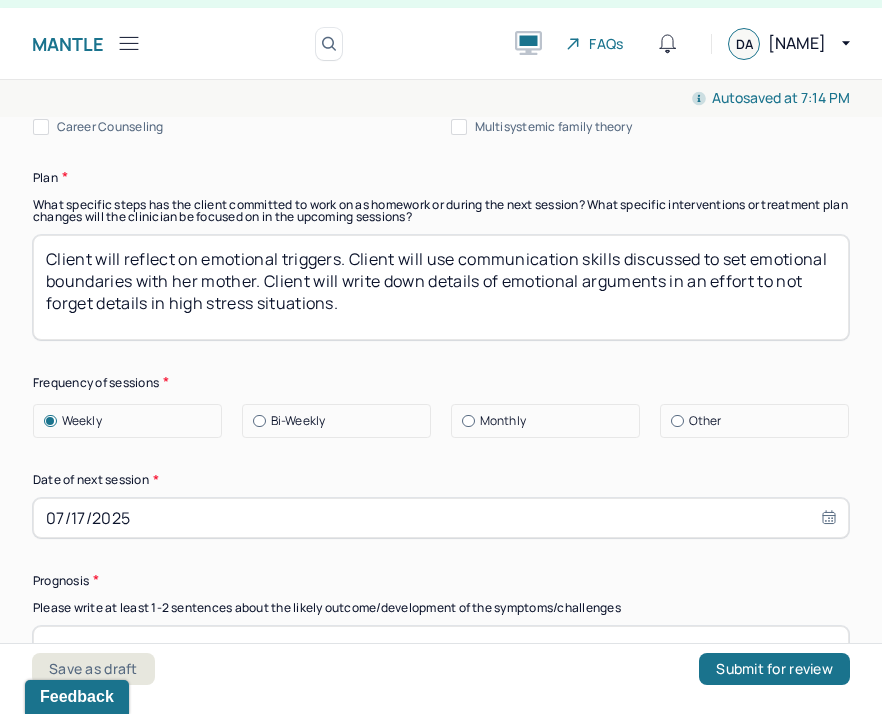 type on "Client is reflecting on recent relational ruptures with increased emotional insight and a desire to respond with intention rather than reactivity. Trust issues remain a point of vulnerability, but her efforts to depersonalize others’ behavior show growth in emotional regulation. Continued CBT and relational processing are appropriate to support boundary-setting, self-worth, and navigating friendship grief." 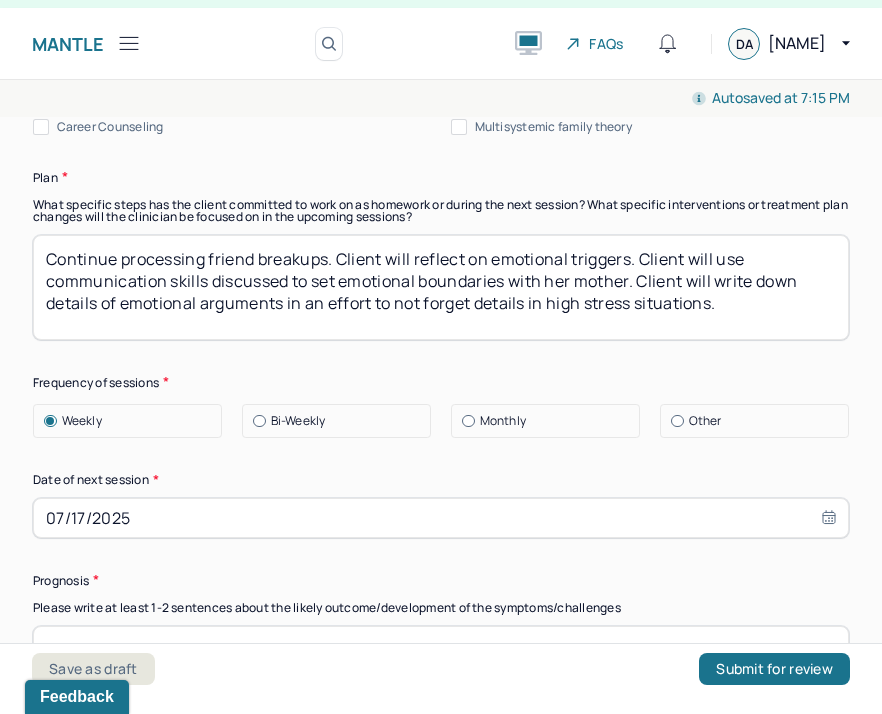click on "Continue processing friend breakups. Client will reflect on emotional triggers. Client will use communication skills discussed to set emotional boundaries with her mother. Client will write down details of emotional arguments in an effort to not forget details in high stress situations." at bounding box center (441, 287) 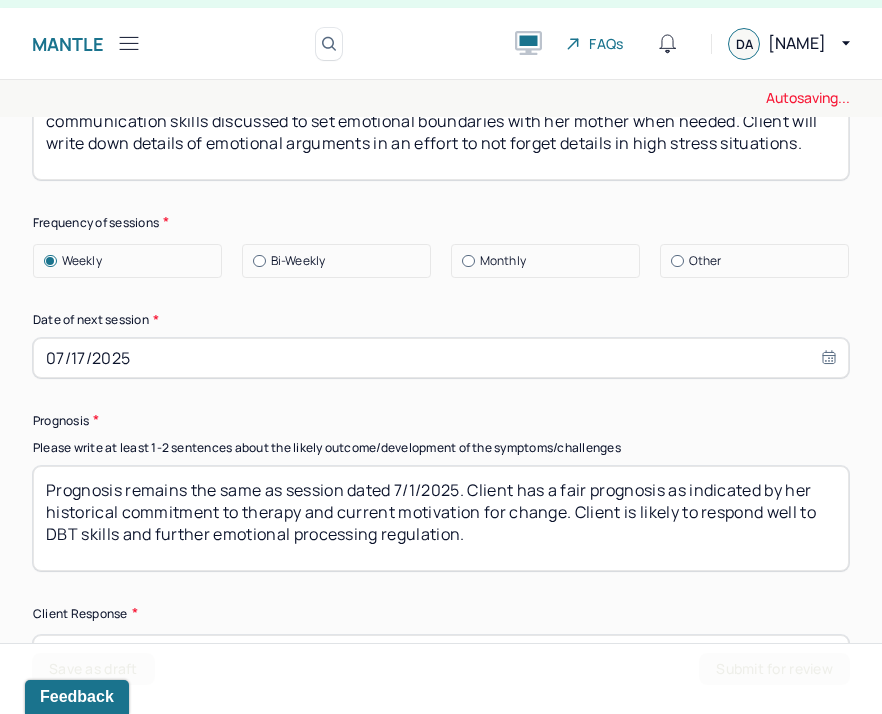 scroll, scrollTop: 2937, scrollLeft: 0, axis: vertical 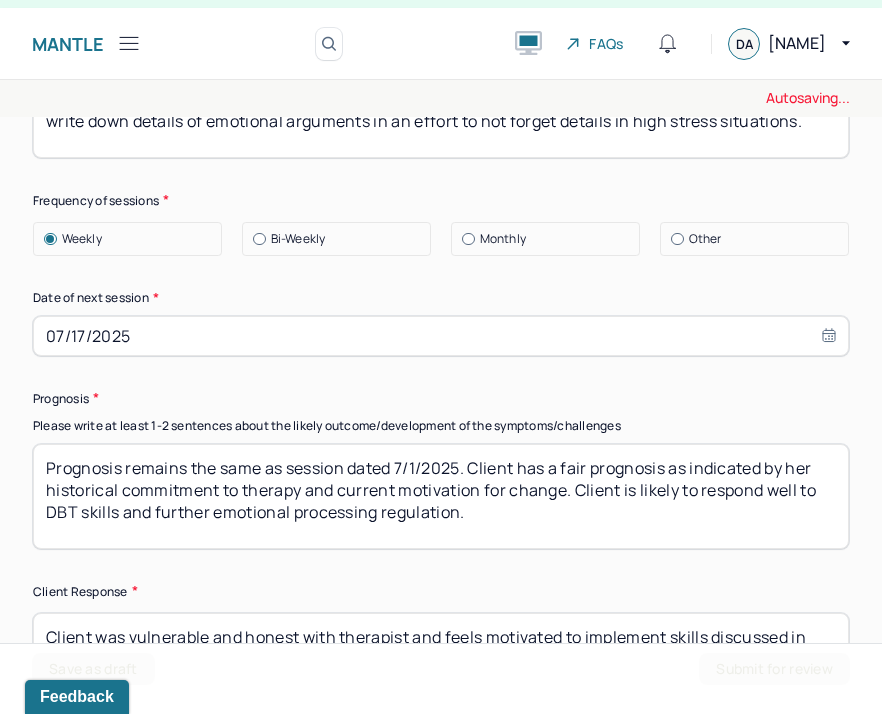 type on "Continue processing friend breakups. Client will reflect on emotional triggers. Client will use communication skills discussed to set emotional boundaries with her mother when needed. Client will write down details of emotional arguments in an effort to not forget details in high stress situations." 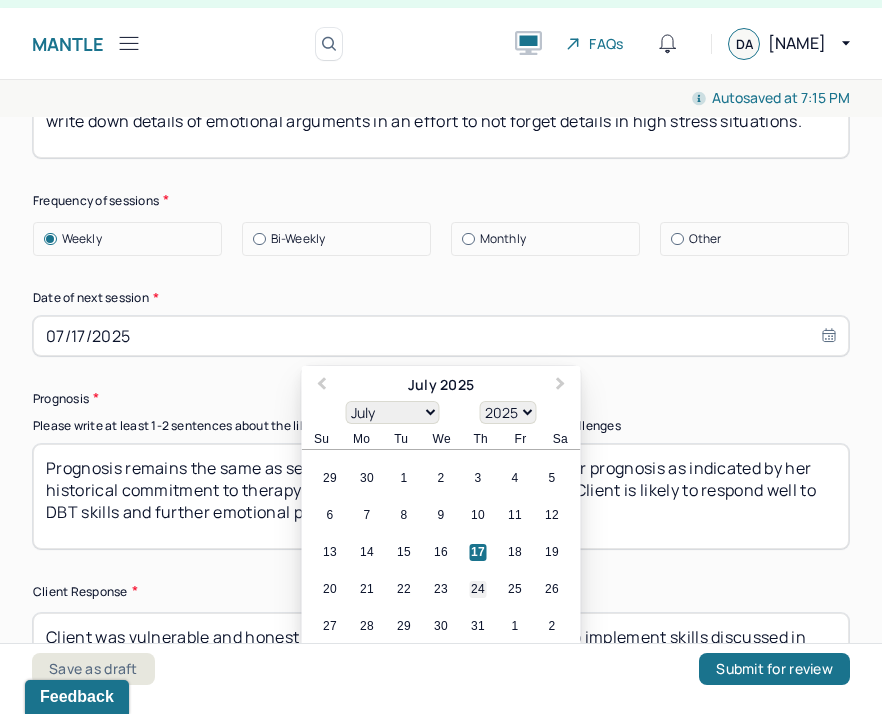 click on "24" at bounding box center (478, 589) 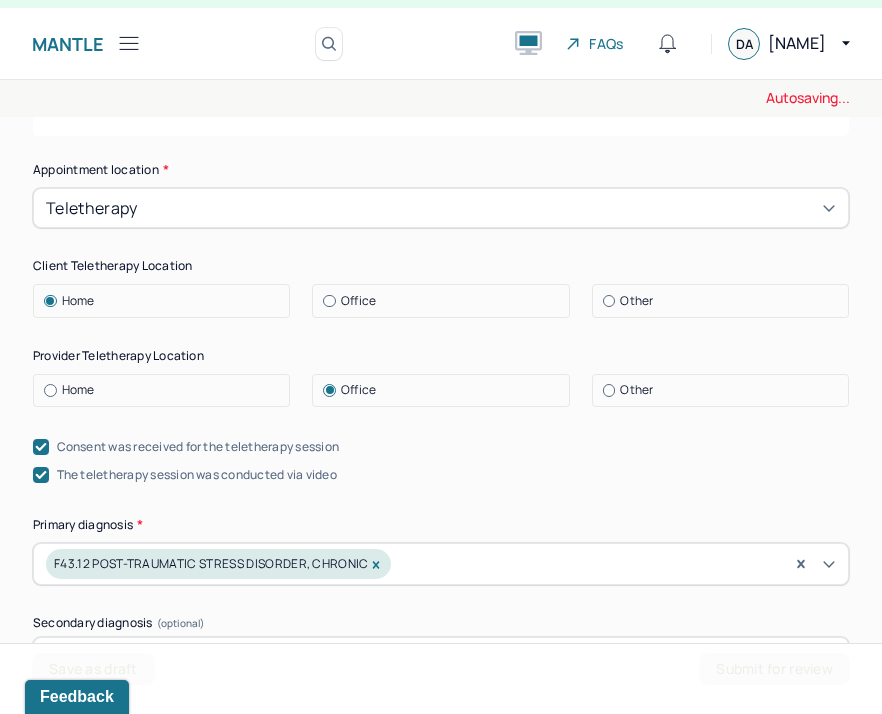 scroll, scrollTop: 0, scrollLeft: 0, axis: both 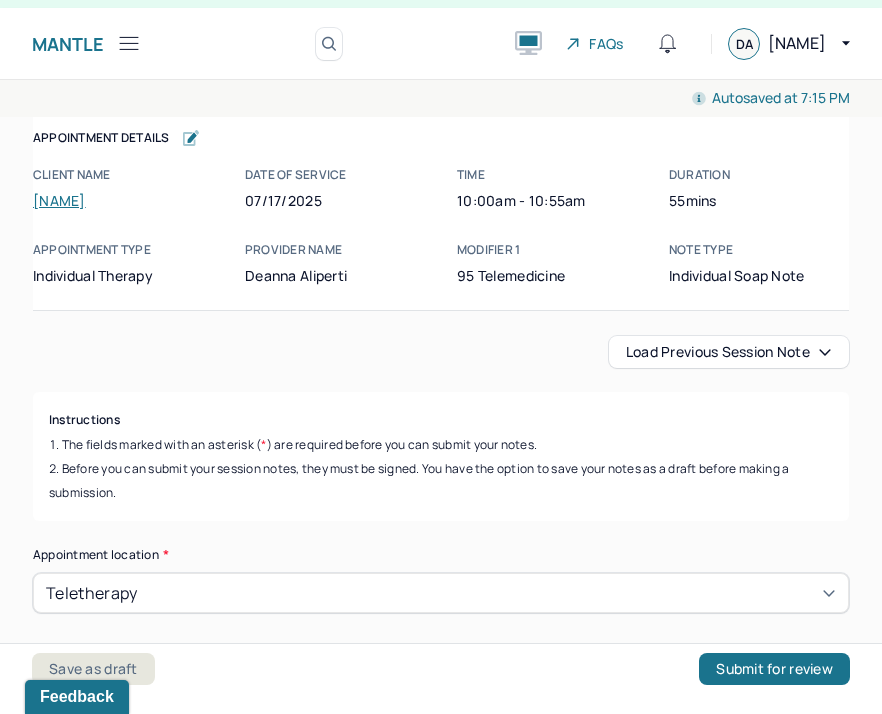 click on "Load previous session note" at bounding box center (729, 352) 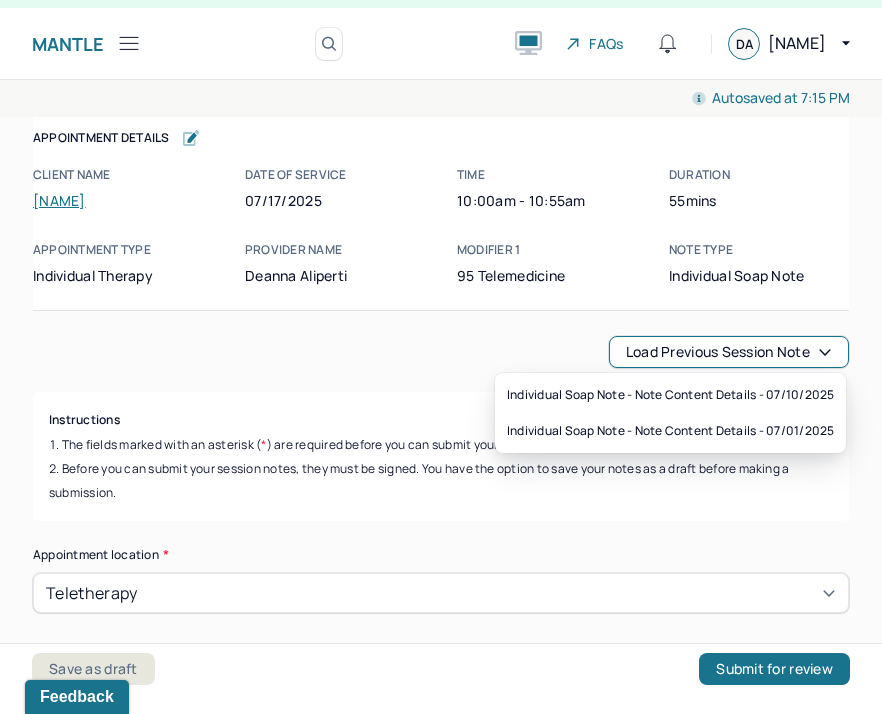 click on "Load previous session note" at bounding box center [729, 352] 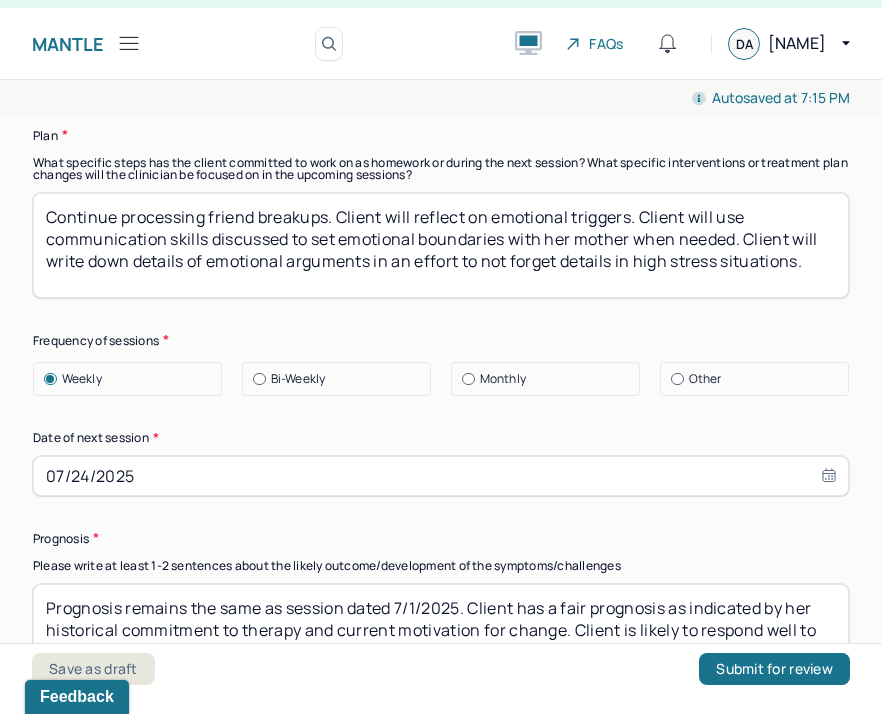 scroll, scrollTop: 3090, scrollLeft: 0, axis: vertical 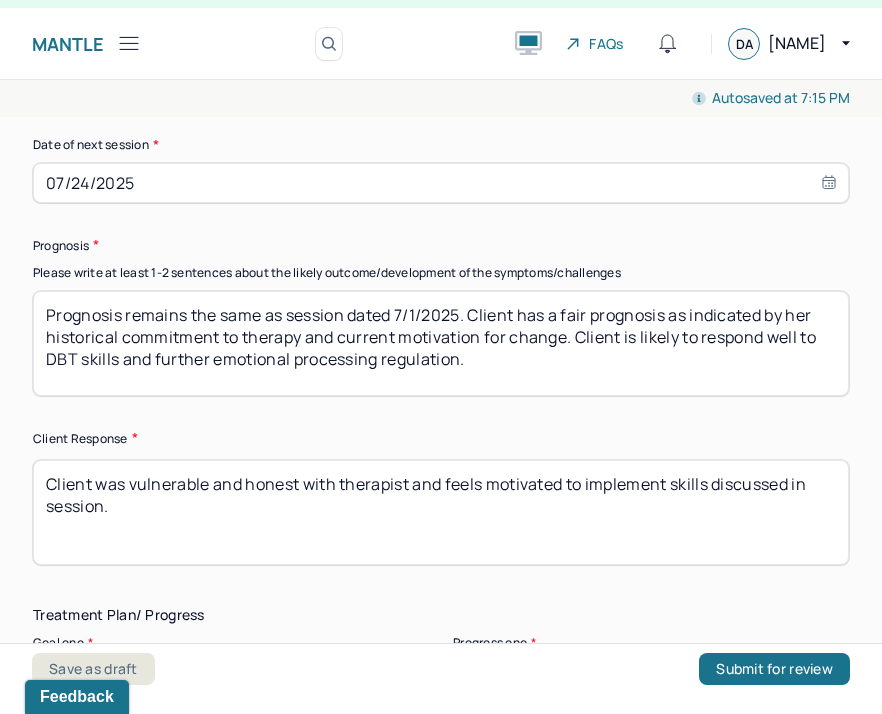 click on "Prognosis remains the same as session dated 7/1/2025. Client has a fair prognosis as indicated by her historical commitment to therapy and current motivation for change. Client is likely to respond well to DBT skills and further emotional processing regulation." at bounding box center [441, 343] 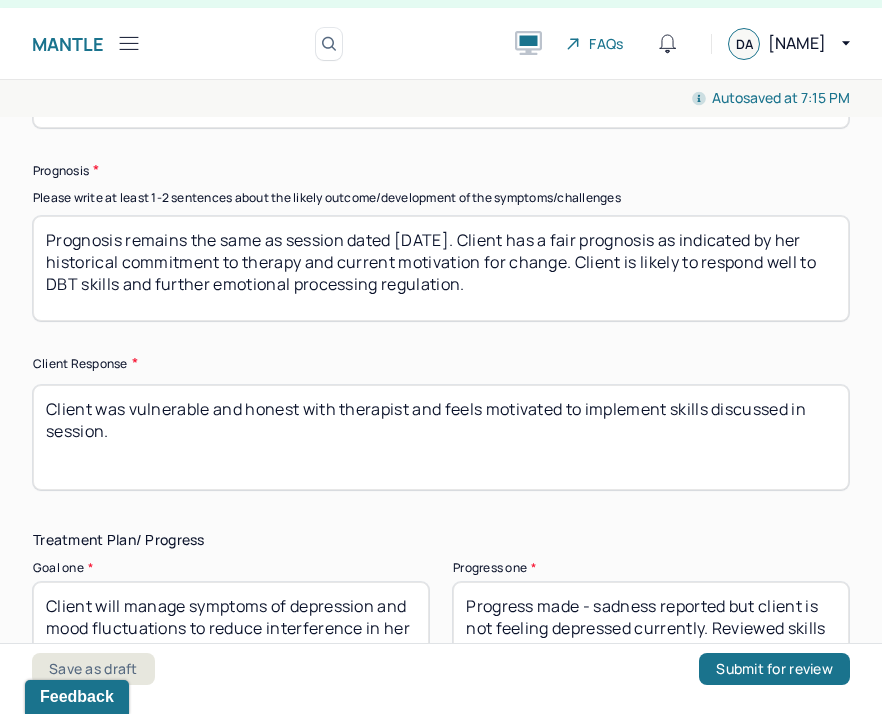 scroll, scrollTop: 3175, scrollLeft: 0, axis: vertical 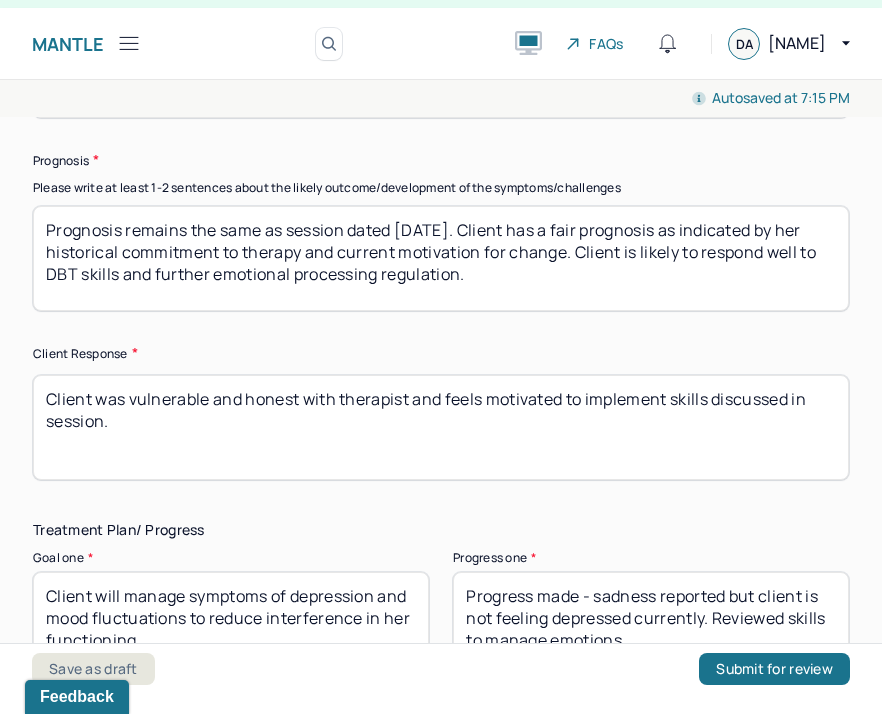 type on "Prognosis remains the same as session dated [DATE]. Client has a fair prognosis as indicated by her historical commitment to therapy and current motivation for change. Client is likely to respond well to DBT skills and further emotional processing regulation." 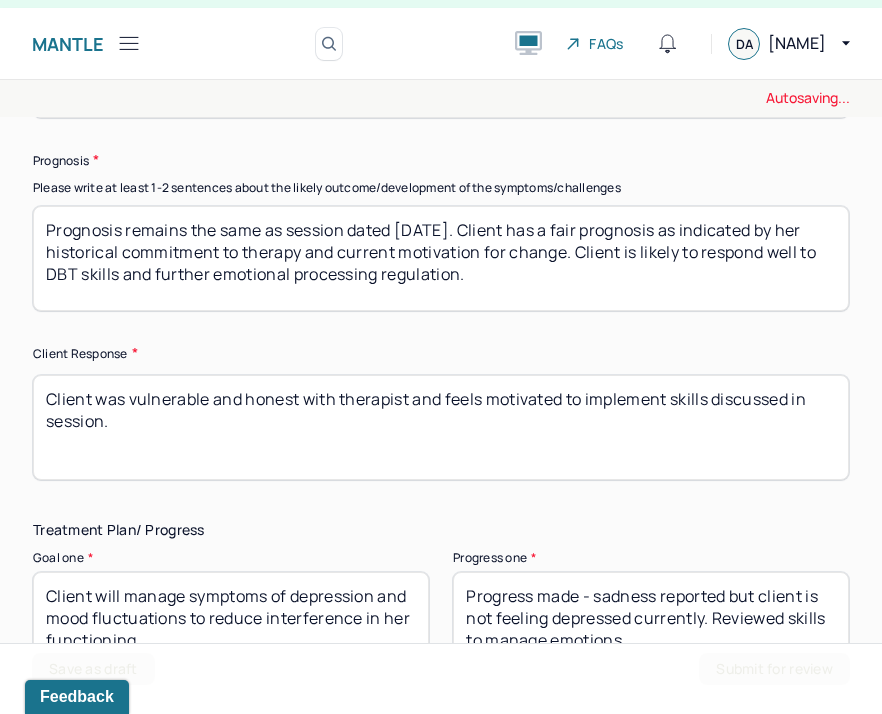 drag, startPoint x: 254, startPoint y: 447, endPoint x: -2, endPoint y: 251, distance: 322.4159 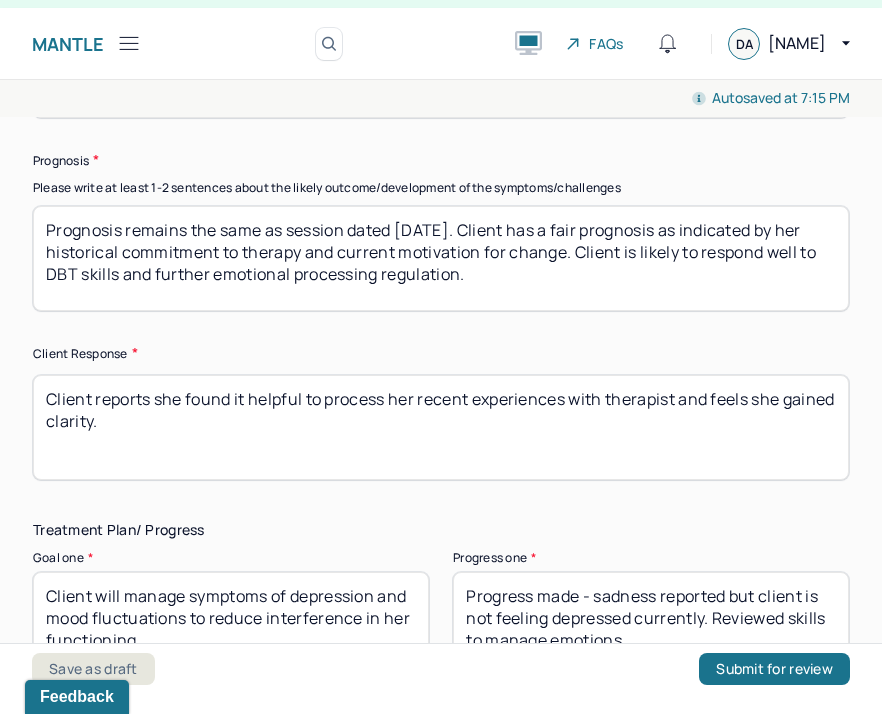 click on "Client reports she found it helpful to process her recent experiences wiht therapist and feels she gained clarity." at bounding box center (441, 427) 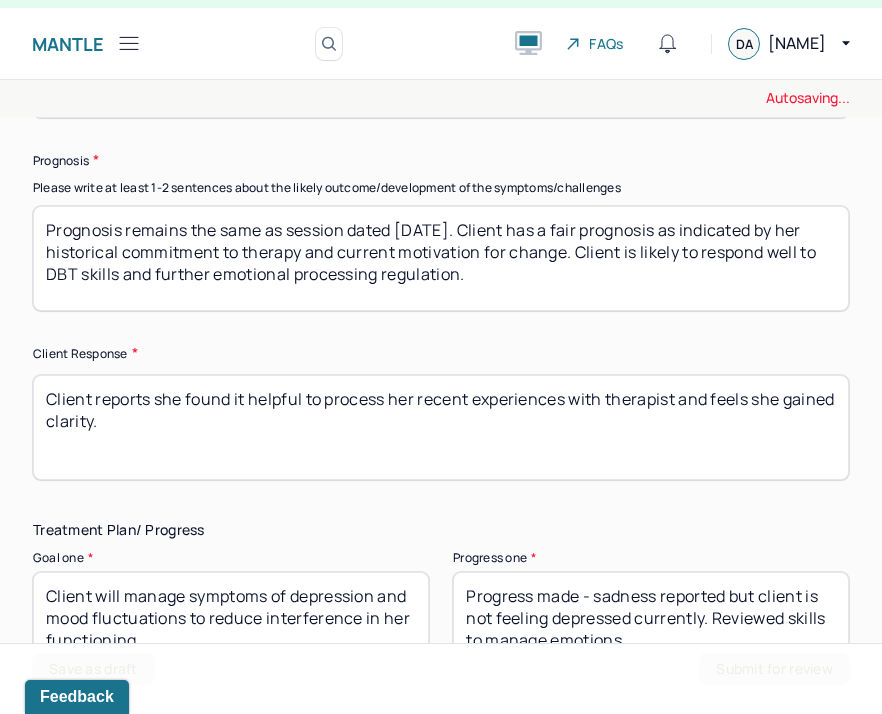 scroll, scrollTop: 8, scrollLeft: 0, axis: vertical 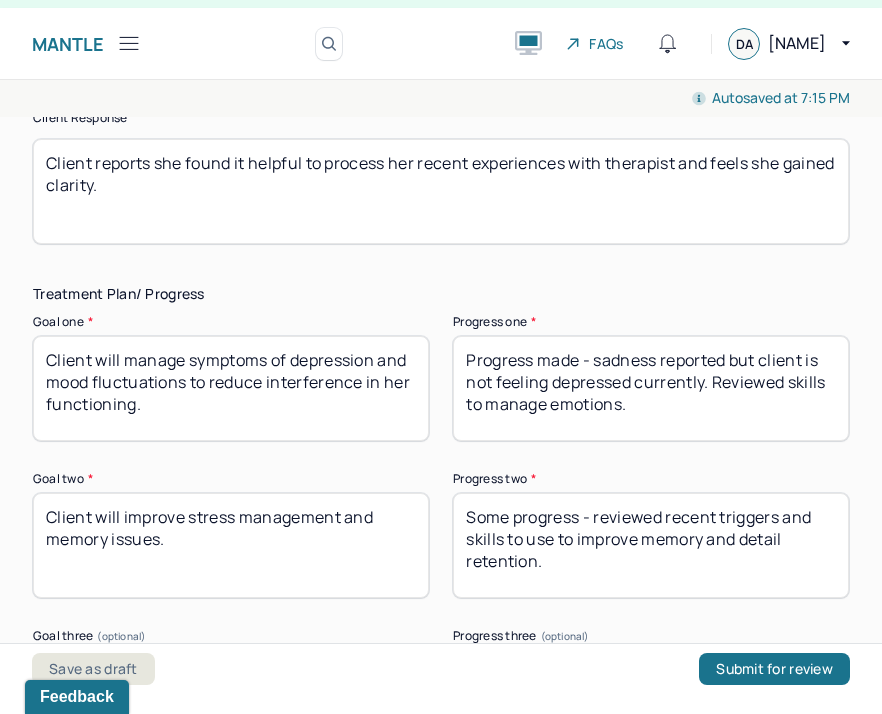 type on "Client reports she found it helpful to process her recent experiences with therapist and feels she gained clarity." 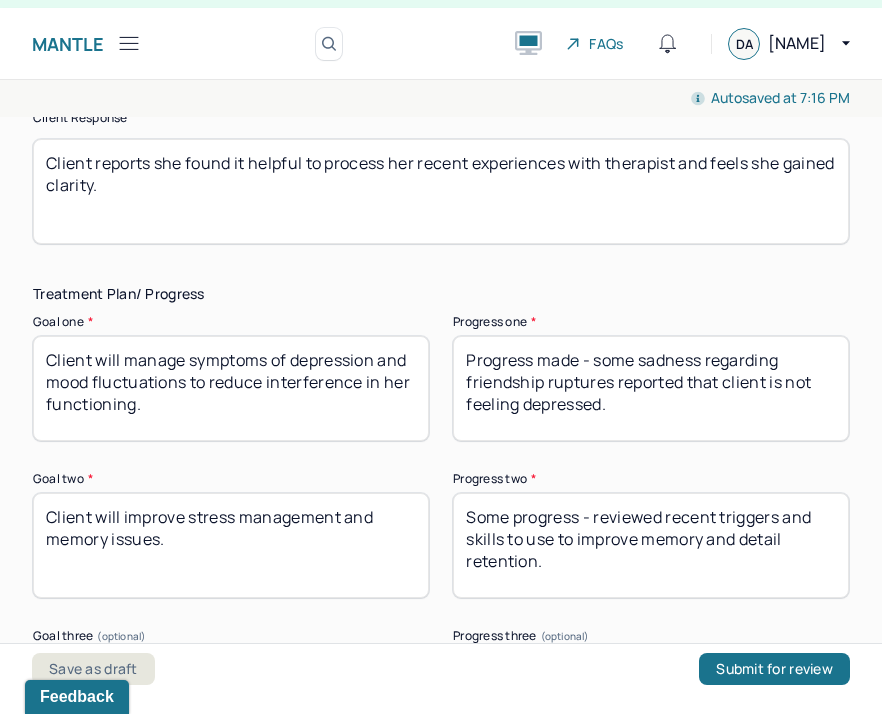 click on "Progress made - some sadness regarding friendship ruptures reported that client is not feeling depressed." at bounding box center [651, 388] 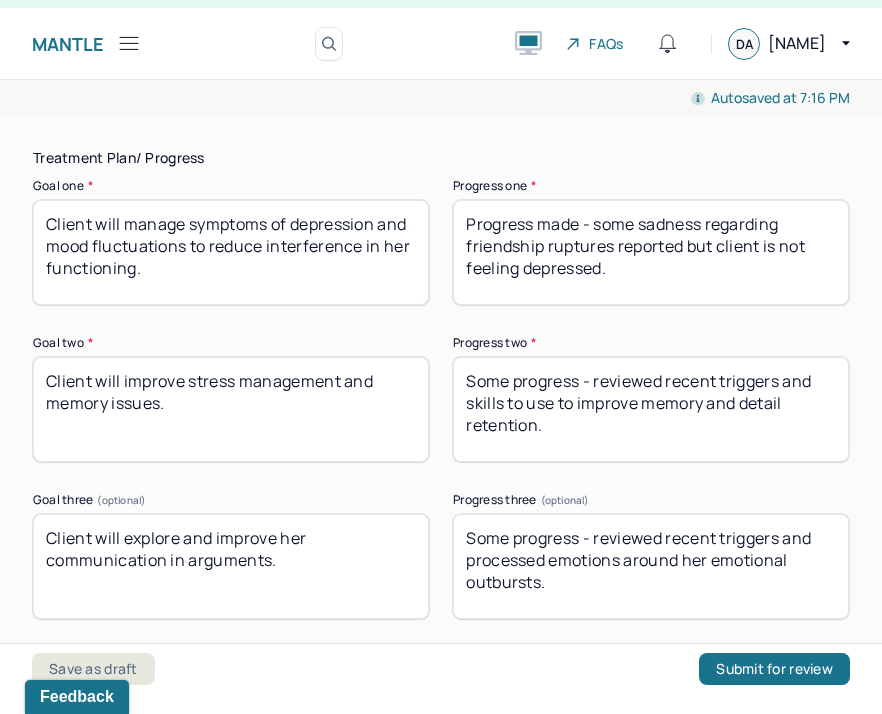 scroll, scrollTop: 3553, scrollLeft: 0, axis: vertical 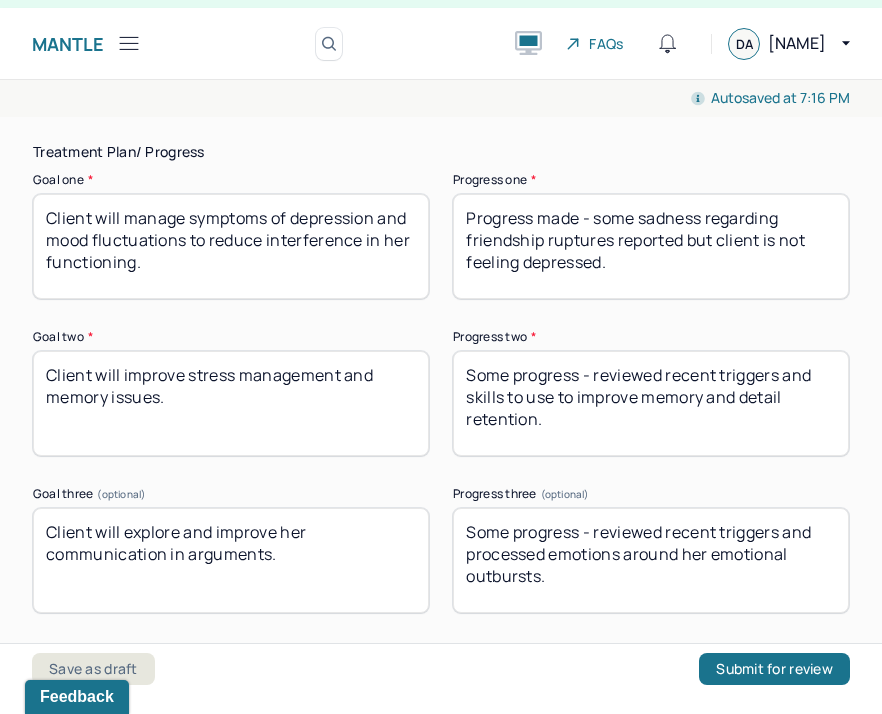 type on "Progress made - some sadness regarding friendship ruptures reported but client is not feeling depressed." 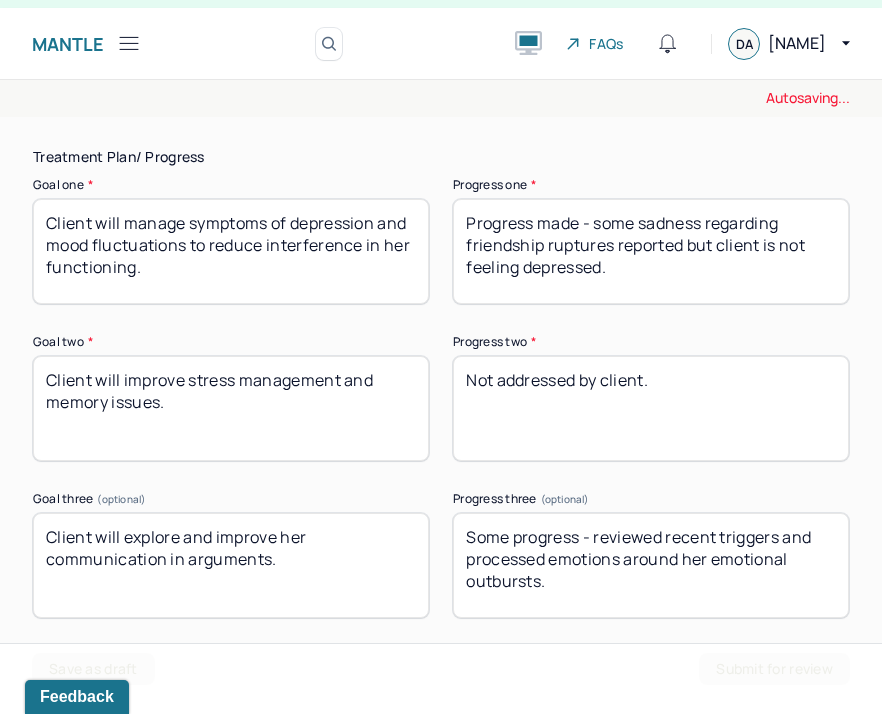 scroll, scrollTop: 3550, scrollLeft: 0, axis: vertical 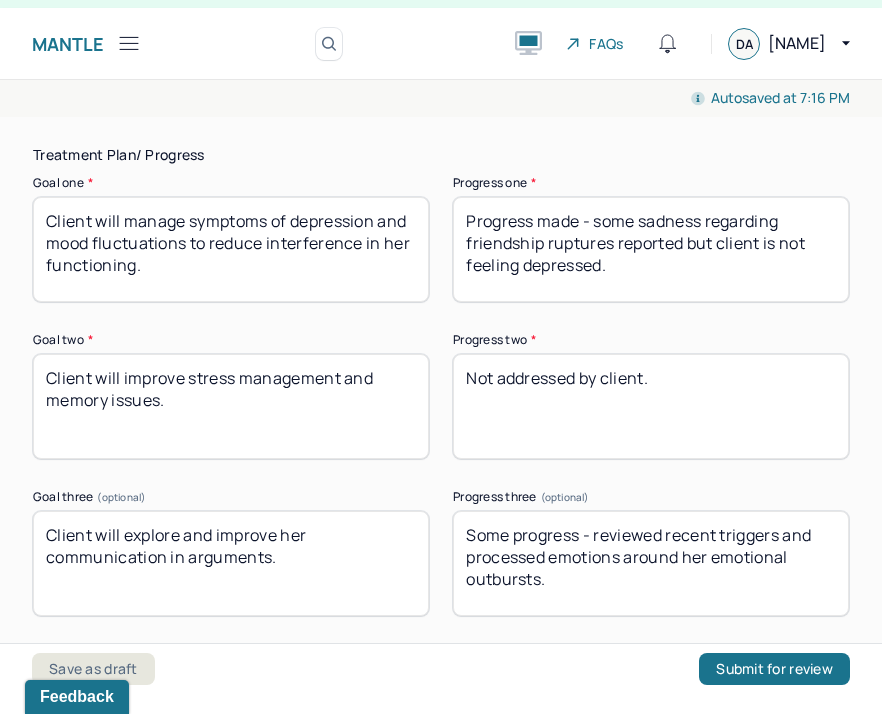 drag, startPoint x: 498, startPoint y: 372, endPoint x: 669, endPoint y: 366, distance: 171.10522 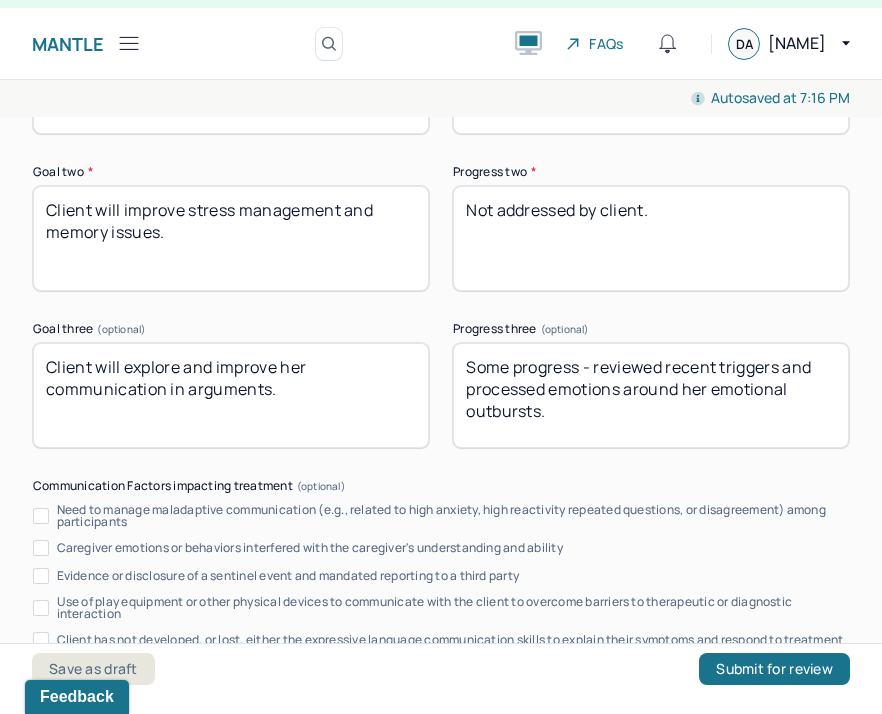 scroll, scrollTop: 3721, scrollLeft: 0, axis: vertical 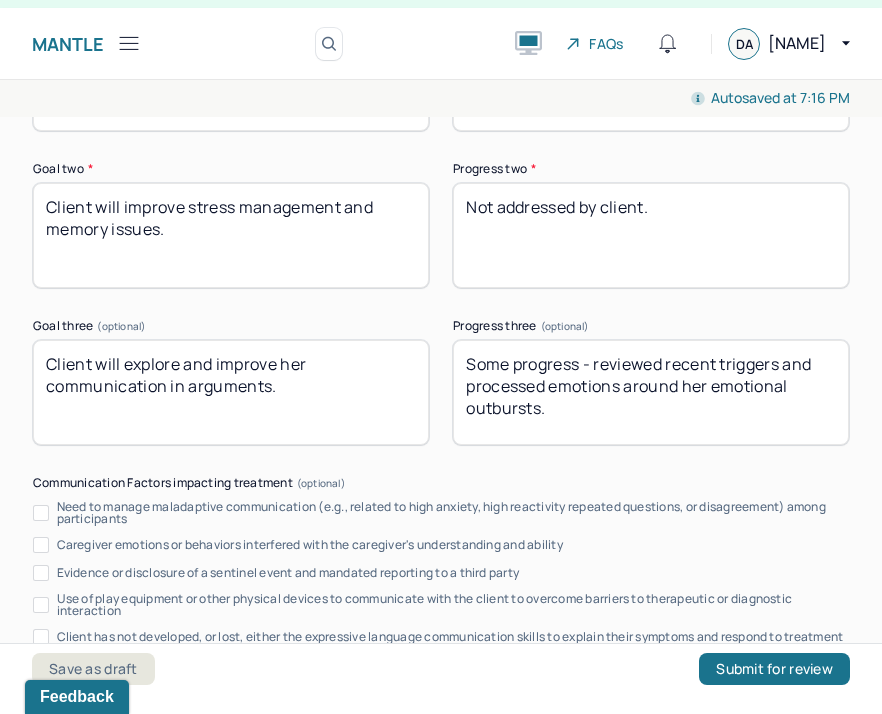 type on "Not addressed by client." 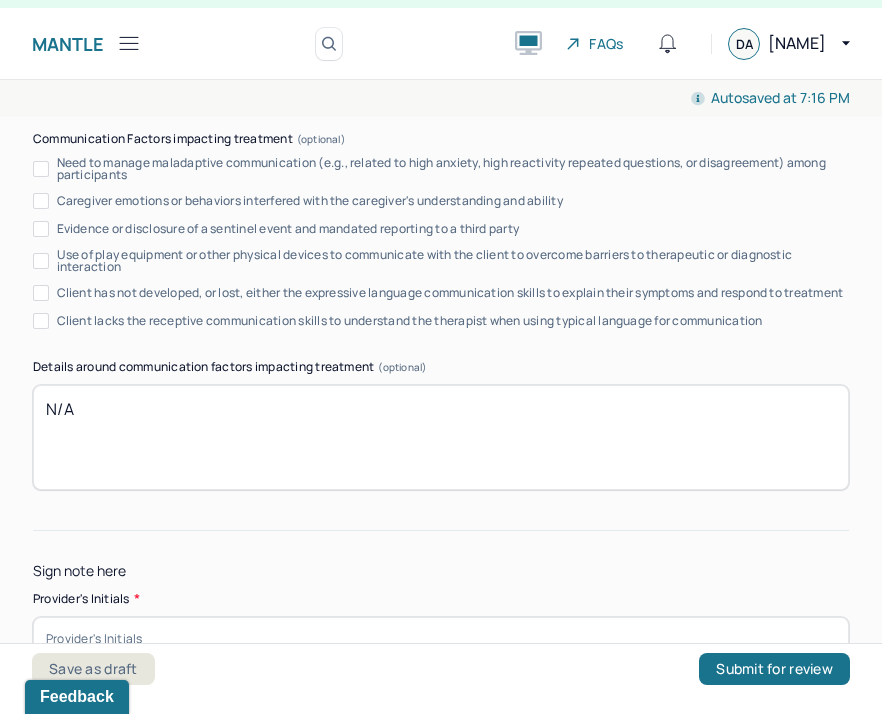 scroll, scrollTop: 4185, scrollLeft: 0, axis: vertical 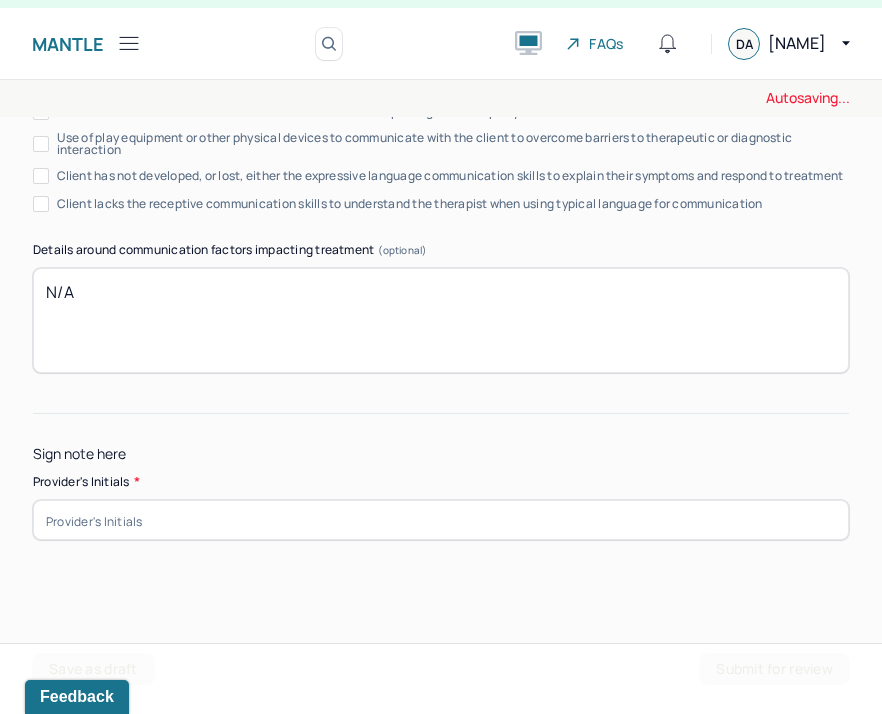 type on "Some progress - reviewed communication used in previous friendships." 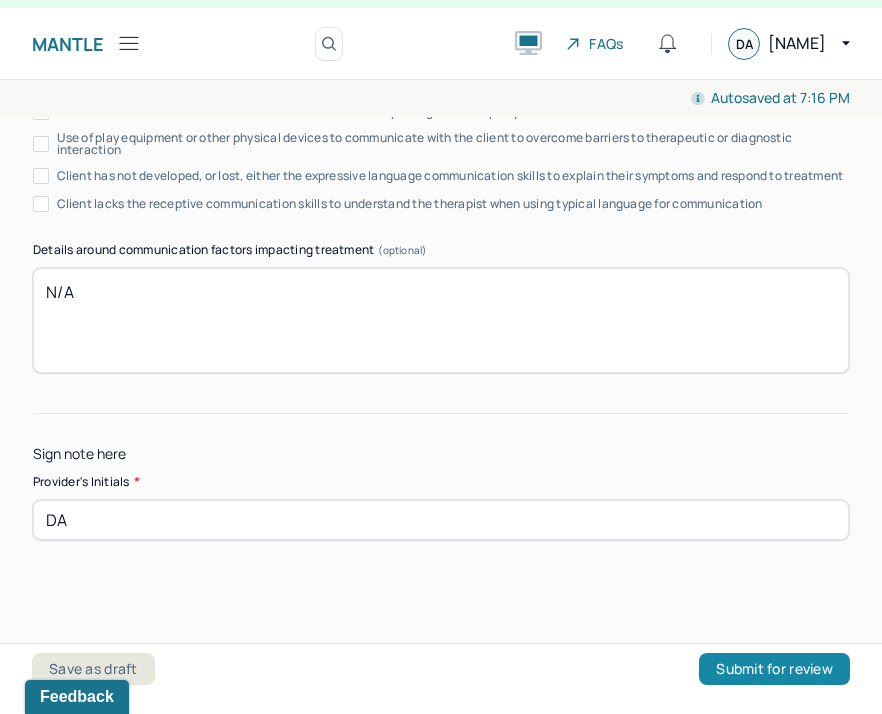 type on "DA" 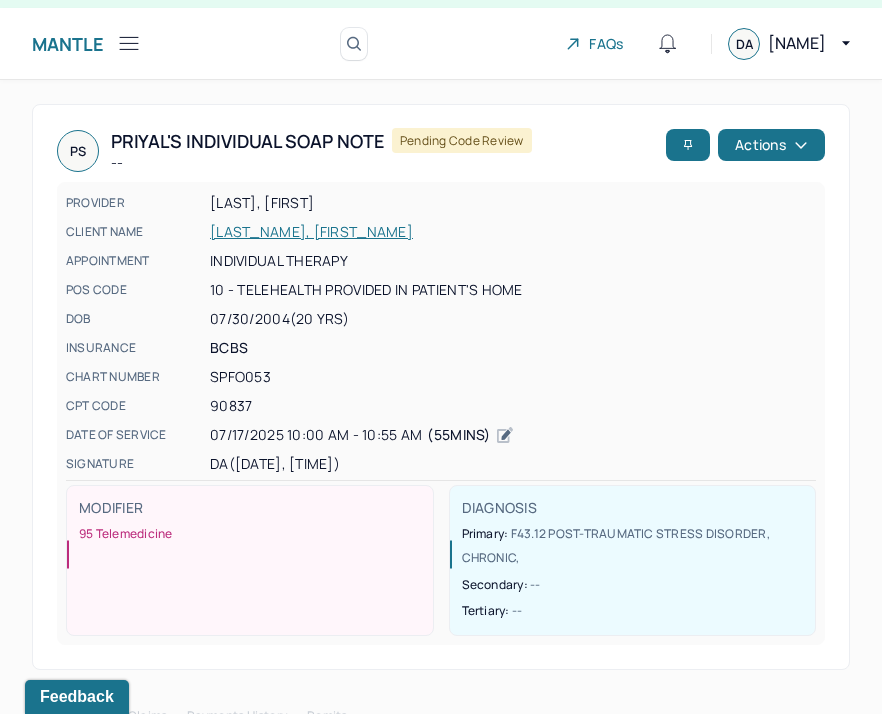 click 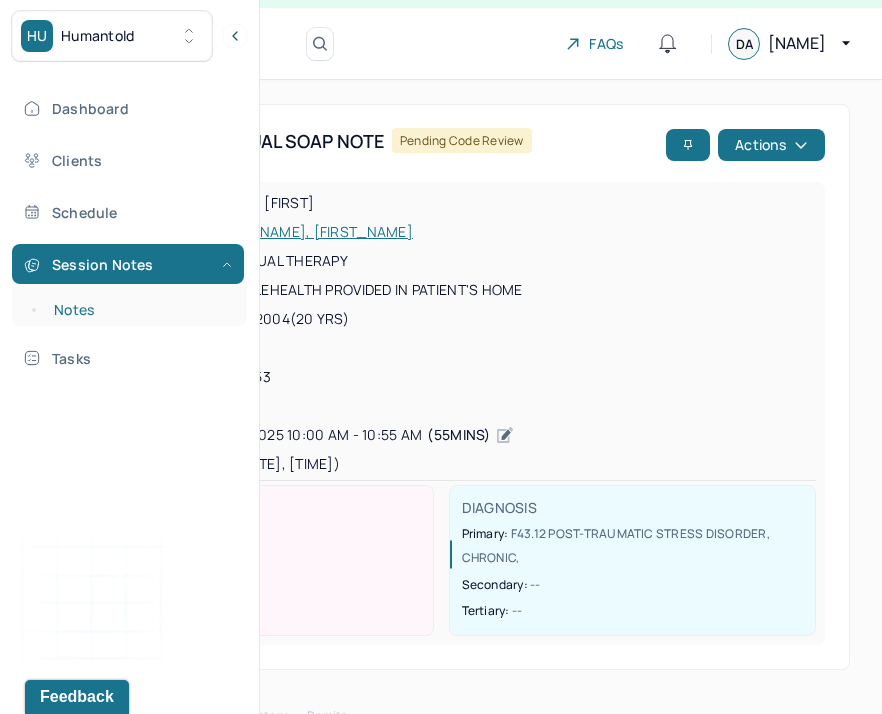 click on "Notes" at bounding box center [139, 310] 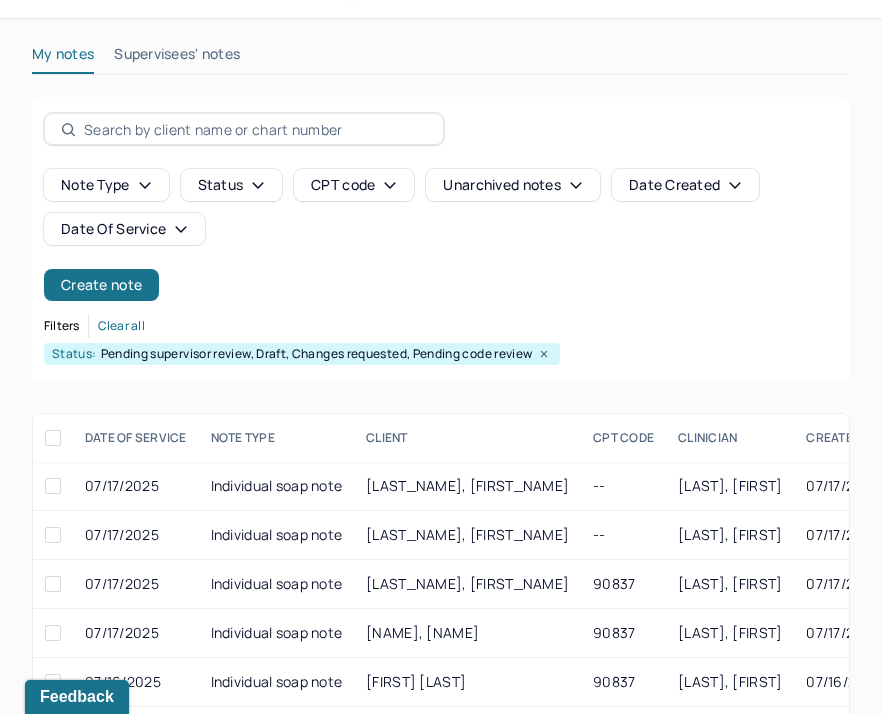 scroll, scrollTop: 132, scrollLeft: 0, axis: vertical 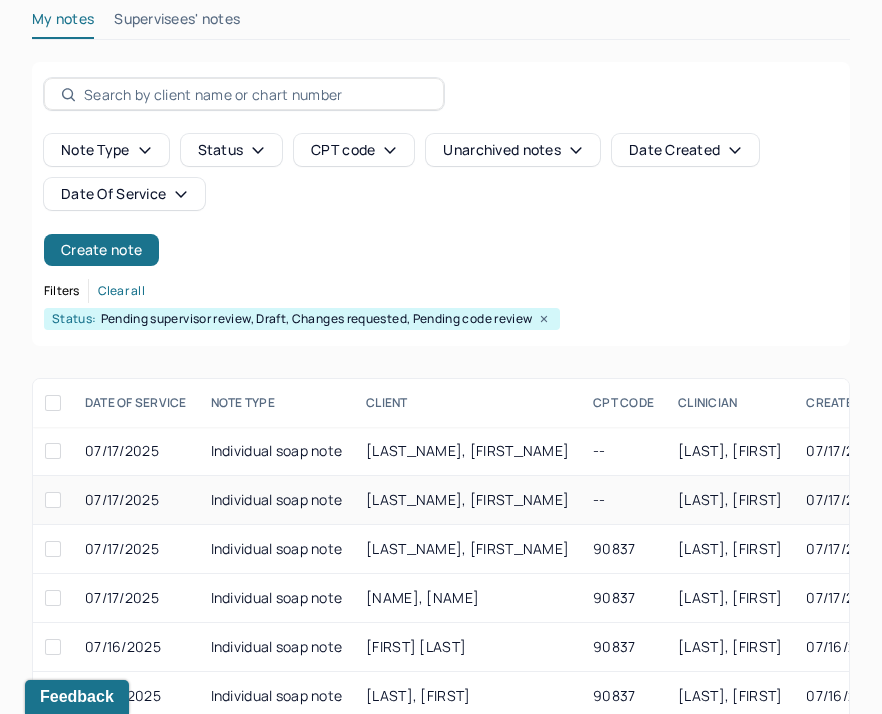 click on "[LAST_NAME], [FIRST_NAME]" at bounding box center [467, 499] 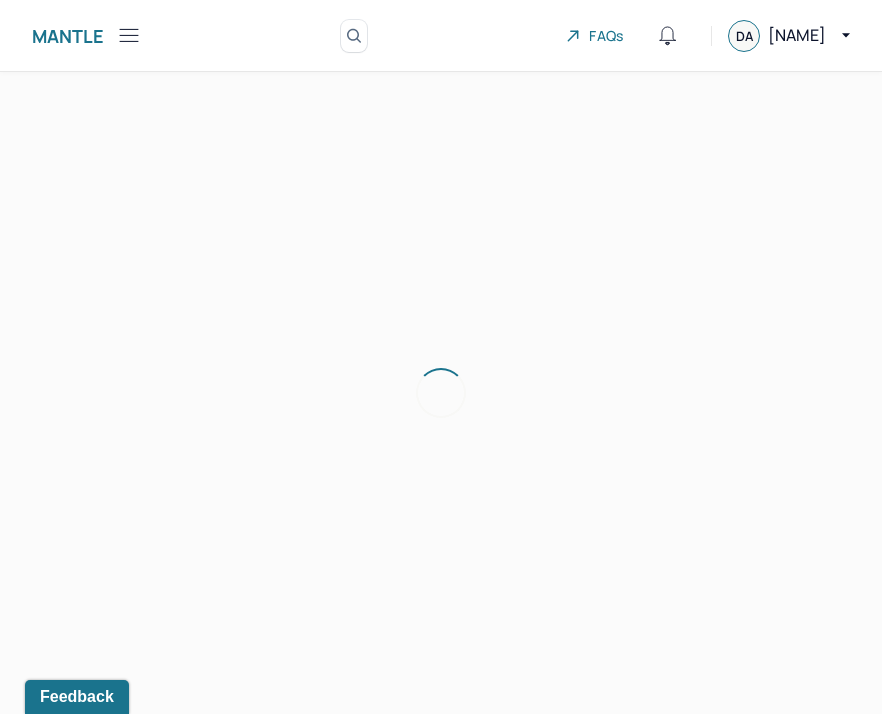 scroll, scrollTop: 36, scrollLeft: 0, axis: vertical 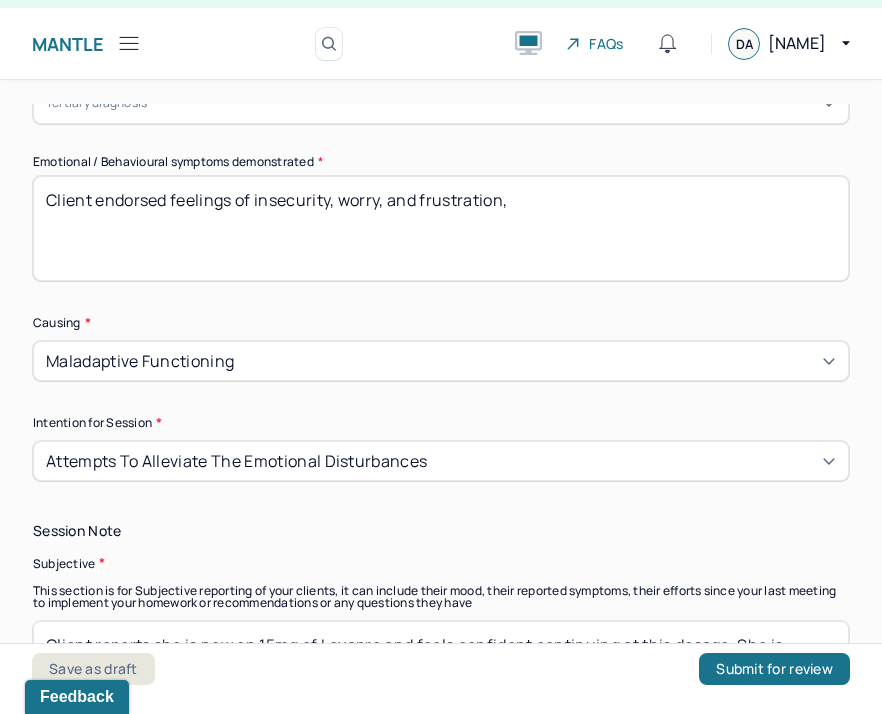 drag, startPoint x: 256, startPoint y: 196, endPoint x: 565, endPoint y: 238, distance: 311.8413 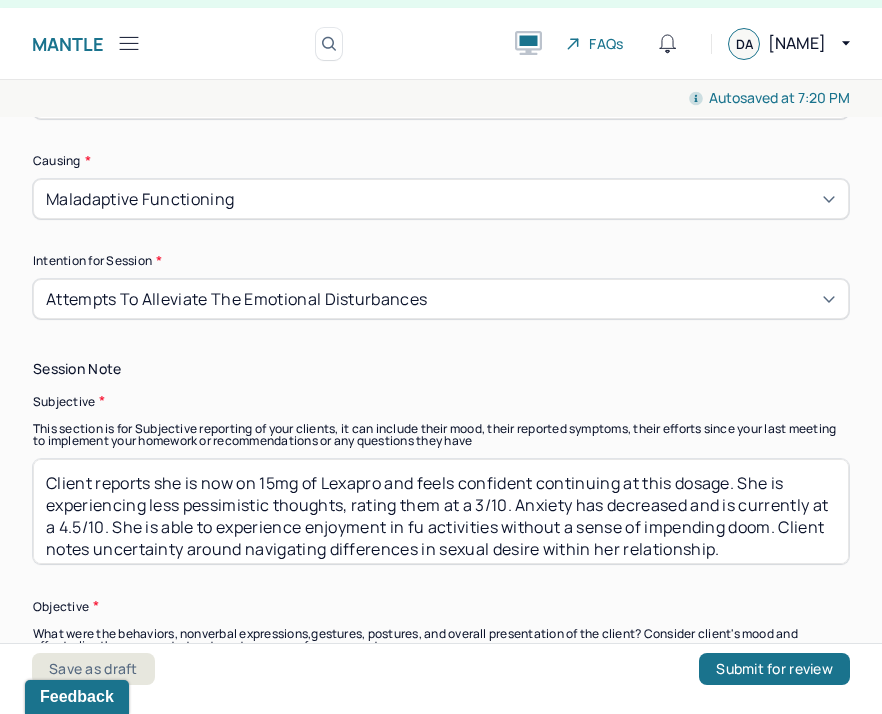 scroll, scrollTop: 1234, scrollLeft: 0, axis: vertical 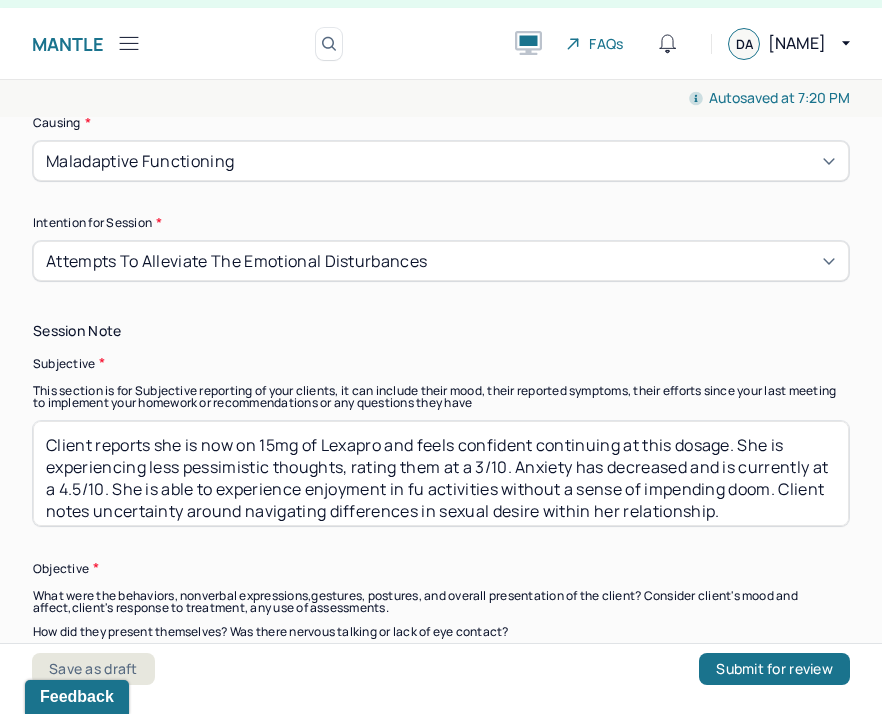 type on "Client endorsed feelings of stress, insecurity, and worry." 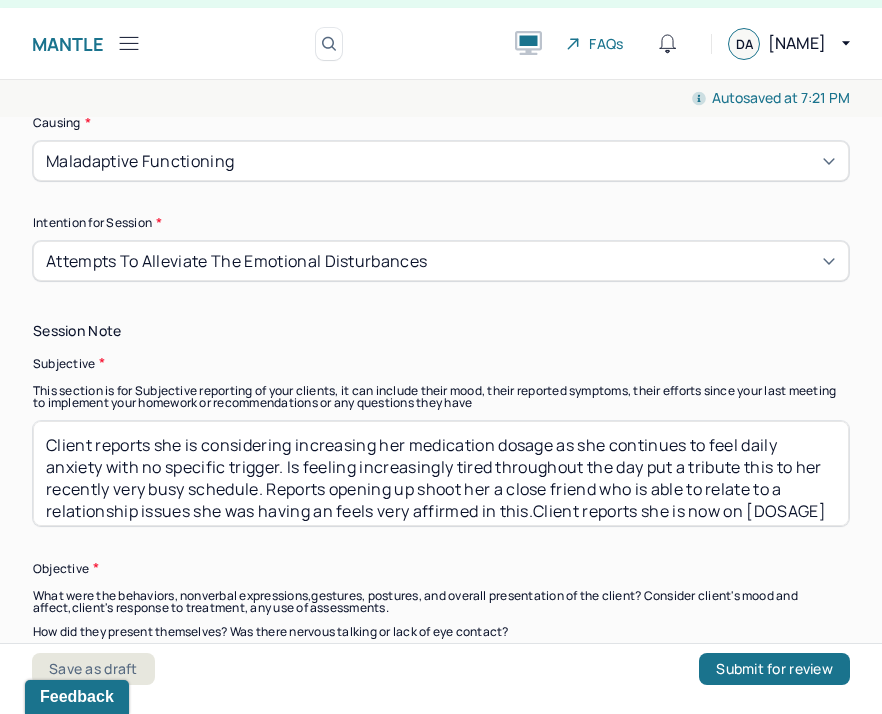 click on "Client reports she is considering increasing her medication dosage as she continues to feel daily anxiety with no specific trigger. Is feeling increasingly tired throughout the day put a tribute this to her recently very busy schedule. Reports opening up shoot her a close friend who is able to relate to a relationship issues she was having an feels very affirmed in this.Client reports she is now on [DOSAGE] of Lexapro and feels confident continuing at this dosage. She is experiencing less pessimistic thoughts, rating them at a [NUMBER]/10. Anxiety has decreased and is currently at a [NUMBER]/10. She is able to experience enjoyment in fu activities without a sense of impending doom. Client notes uncertainty around navigating differences in sexual desire within her relationship." at bounding box center [441, 473] 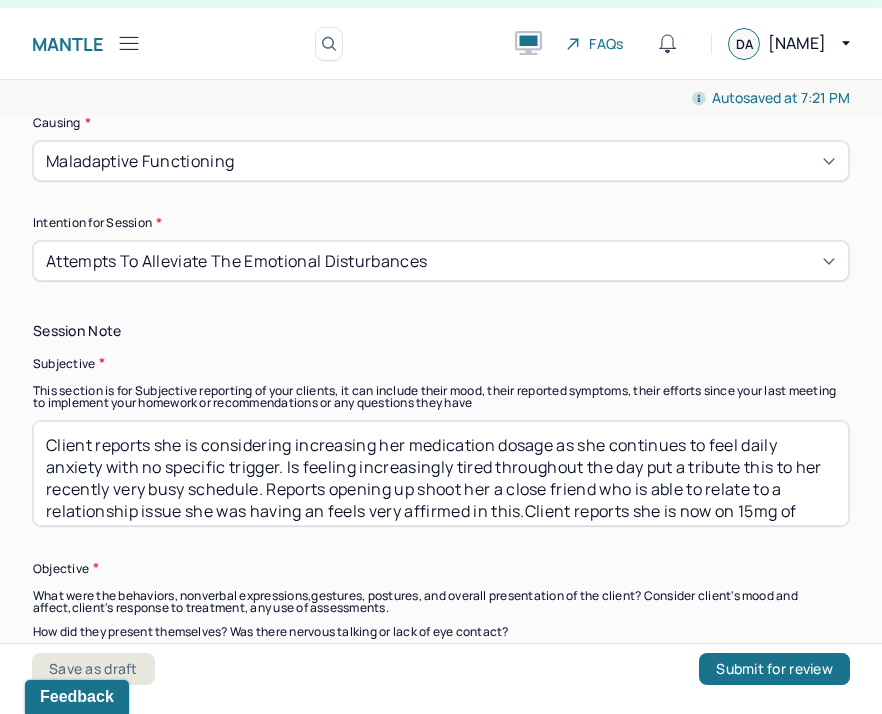 click on "Client reports she is considering increasing her medication dosage as she continues to feel daily anxiety with no specific trigger. Is feeling increasingly tired throughout the day put a tribute this to her recently very busy schedule. Reports opening up shoot her a close friend who is able to relate to a relationship issues she was having an feels very affirmed in this.Client reports she is now on [DOSAGE] of Lexapro and feels confident continuing at this dosage. She is experiencing less pessimistic thoughts, rating them at a [NUMBER]/10. Anxiety has decreased and is currently at a [NUMBER]/10. She is able to experience enjoyment in fu activities without a sense of impending doom. Client notes uncertainty around navigating differences in sexual desire within her relationship." at bounding box center (441, 473) 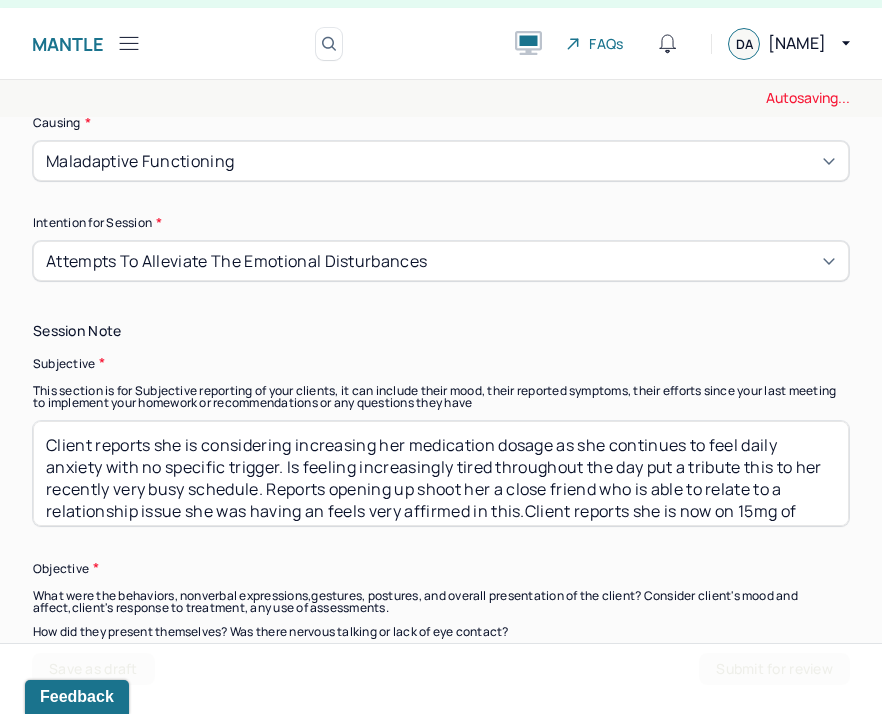 click on "Client reports she is considering increasing her medication dosage as she continues to feel daily anxiety with no specific trigger. Is feeling increasingly tired throughout the day put a tribute this to her recently very busy schedule. Reports opening up shoot her a close friend who is able to relate to a relationship issues she was having an feels very affirmed in this.Client reports she is now on [DOSAGE] of Lexapro and feels confident continuing at this dosage. She is experiencing less pessimistic thoughts, rating them at a [NUMBER]/10. Anxiety has decreased and is currently at a [NUMBER]/10. She is able to experience enjoyment in fu activities without a sense of impending doom. Client notes uncertainty around navigating differences in sexual desire within her relationship." at bounding box center [441, 473] 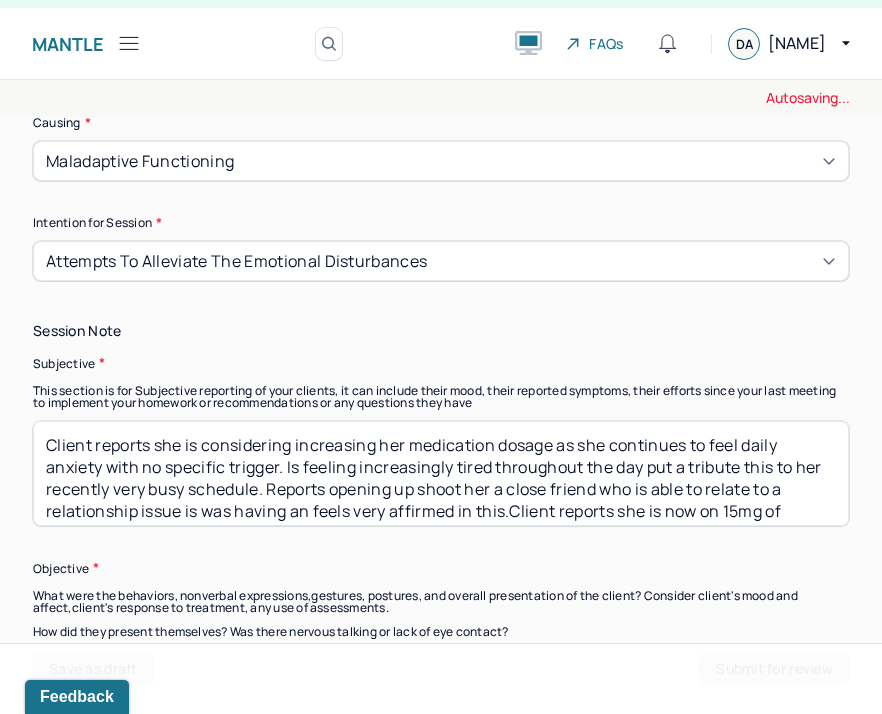 click on "Client reports she is considering increasing her medication dosage as she continues to feel daily anxiety with no specific trigger. Is feeling increasingly tired throughout the day put a tribute this to her recently very busy schedule. Reports opening up shoot her a close friend who is able to relate to a relationship issue she was having an feels very affirmed in this.Client reports she is now on 15mg of Lexapro and feels confident continuing at this dosage. She is experiencing less pessimistic thoughts, rating them at a 3/10. Anxiety has decreased and is currently at a 4.5/10. She is able to experience enjoyment in fu activities without a sense of impending doom. Client notes uncertainty around navigating differences in sexual desire within her relationship." at bounding box center (441, 473) 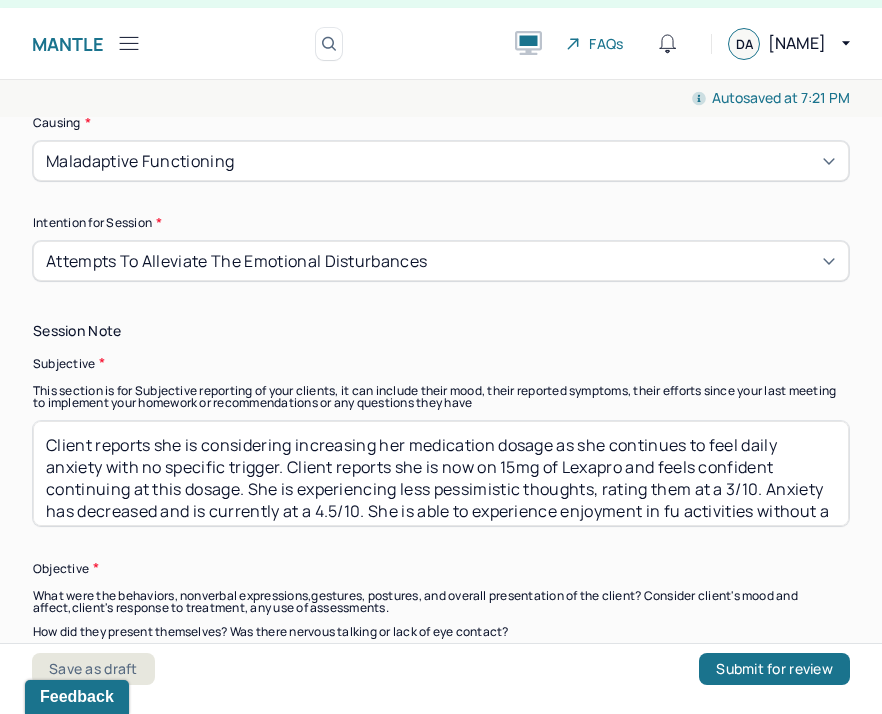 click on "Client reports she is considering increasing her medication dosage as she continues to feel daily anxiety with no specific trigger. Is feeling increasingly tired throughout the day put a tribute this to her recently very busy schedule. Reports opening up shoot her a close friend who is able to relate to a relationship issue is was having an feels very affirmed in this.Client reports she is now on 15mg of Lexapro and feels confident continuing at this dosage. She is experiencing less pessimistic thoughts, rating them at a 3/10. Anxiety has decreased and is currently at a 4.5/10. She is able to experience enjoyment in fu activities without a sense of impending doom. Client notes uncertainty around navigating differences in sexual desire within her relationship." at bounding box center [441, 473] 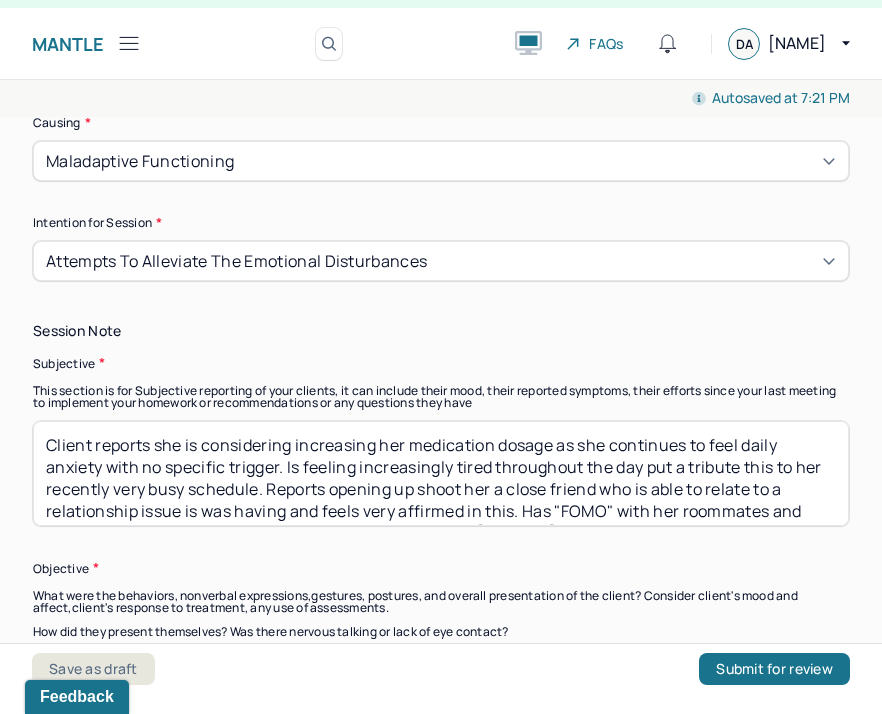 scroll, scrollTop: 18, scrollLeft: 0, axis: vertical 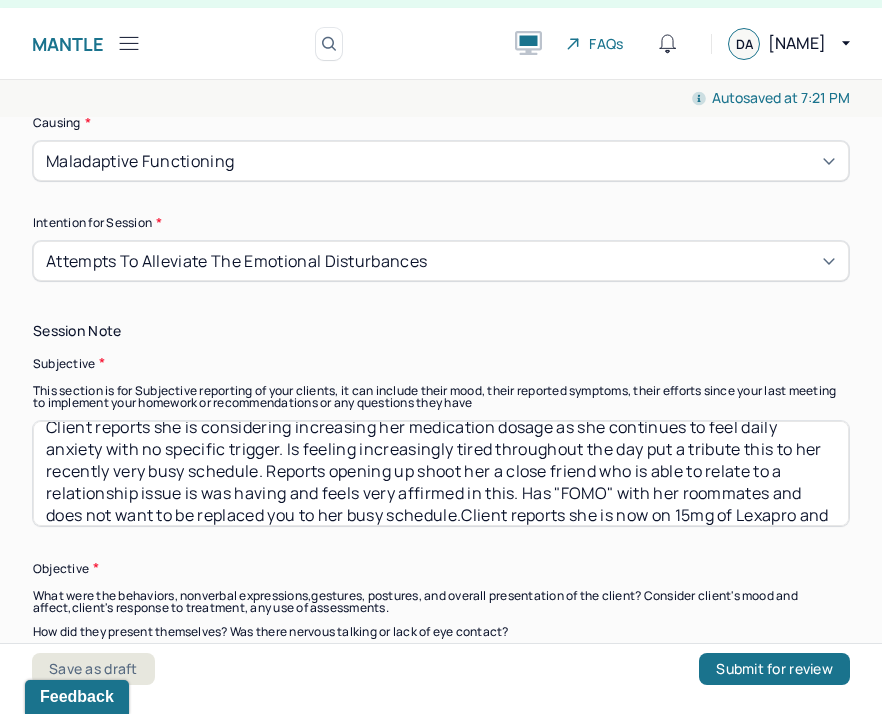 click on "Client reports she is considering increasing her medication dosage as she continues to feel daily anxiety with no specific trigger. Is feeling increasingly tired throughout the day put a tribute this to her recently very busy schedule. Reports opening up shoot her a close friend who is able to relate to a relationship issue is was having and feels very affirmed in this. Has "FOMO" with her roommates and does not want to be replaced you to her busy schedule.Client reports she is now on 15mg of Lexapro and feels confident continuing at this dosage. She is experiencing less pessimistic thoughts, rating them at a 3/10. Anxiety has decreased and is currently at a 4.5/10. She is able to experience enjoyment in fu activities without a sense of impending doom. Client notes uncertainty around navigating differences in sexual desire within her relationship." at bounding box center [441, 473] 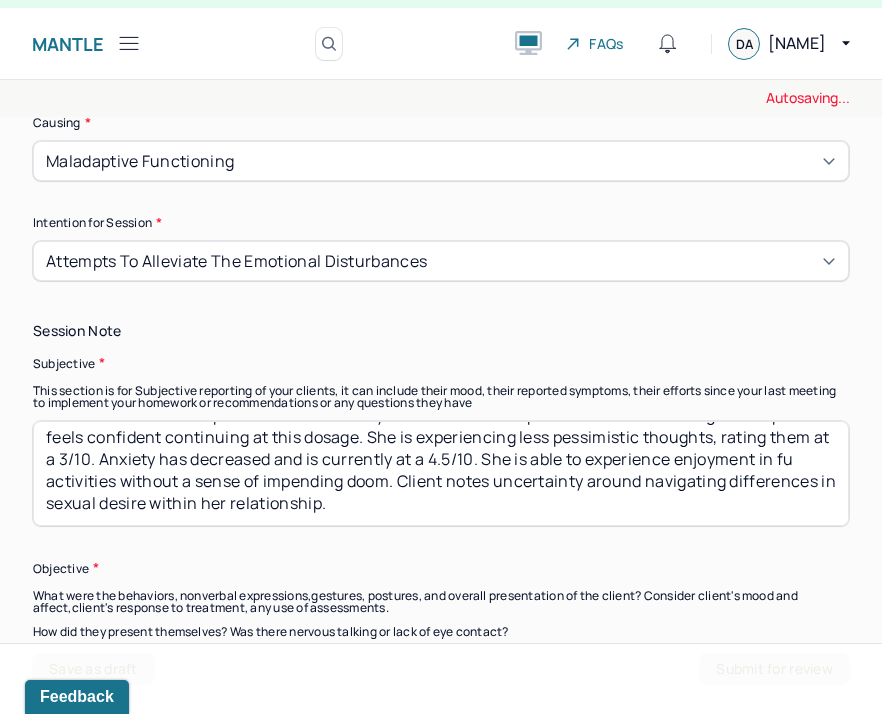 drag, startPoint x: 465, startPoint y: 503, endPoint x: 540, endPoint y: 608, distance: 129.03488 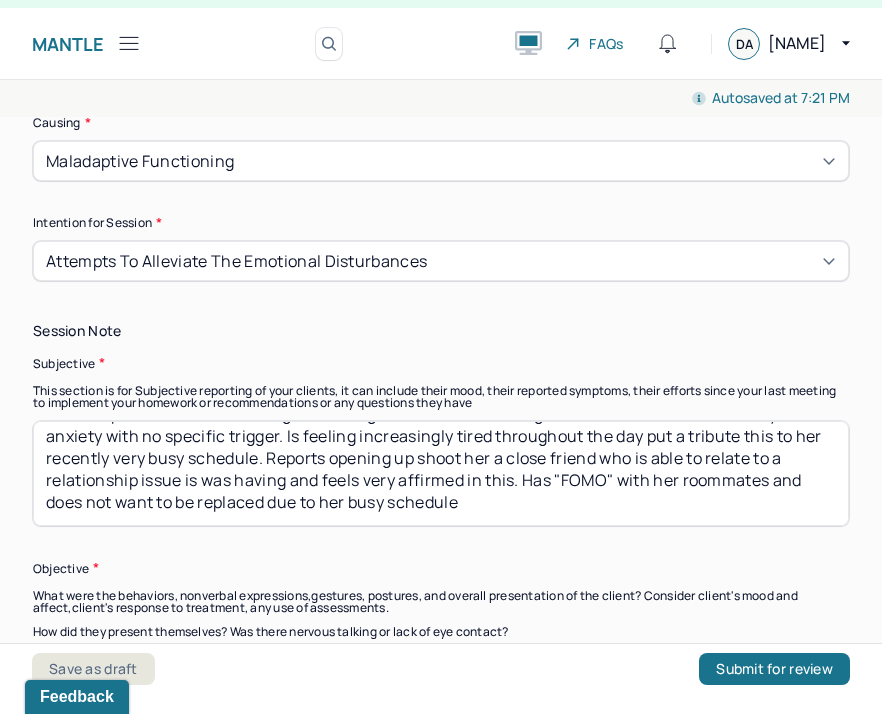 scroll, scrollTop: 30, scrollLeft: 0, axis: vertical 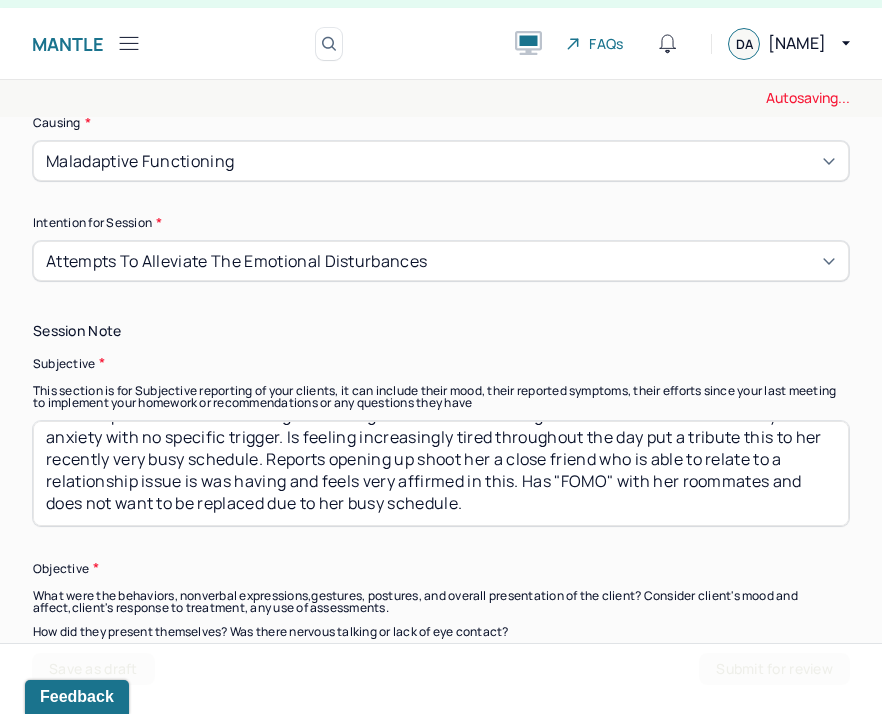 type on "Client reports she is considering increasing her medication dosage as she continues to feel daily anxiety with no specific trigger. Is feeling increasingly tired throughout the day put a tribute this to her recently very busy schedule. Reports opening up shoot her a close friend who is able to relate to a relationship issue is was having and feels very affirmed in this. Has "FOMO" with her roommates and does not want to be replaced due to her busy schedule." 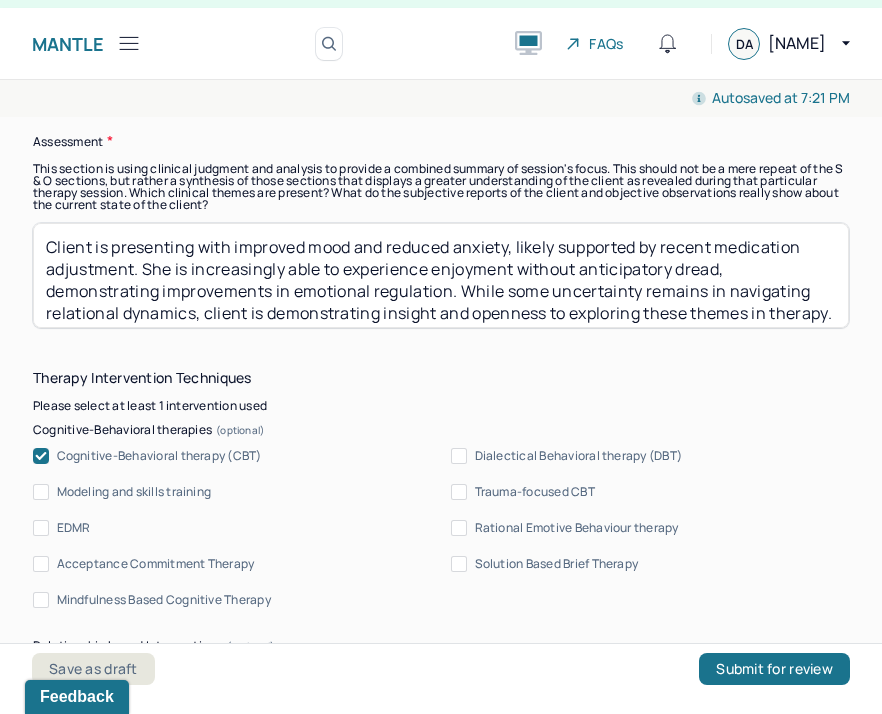 scroll, scrollTop: 1951, scrollLeft: 0, axis: vertical 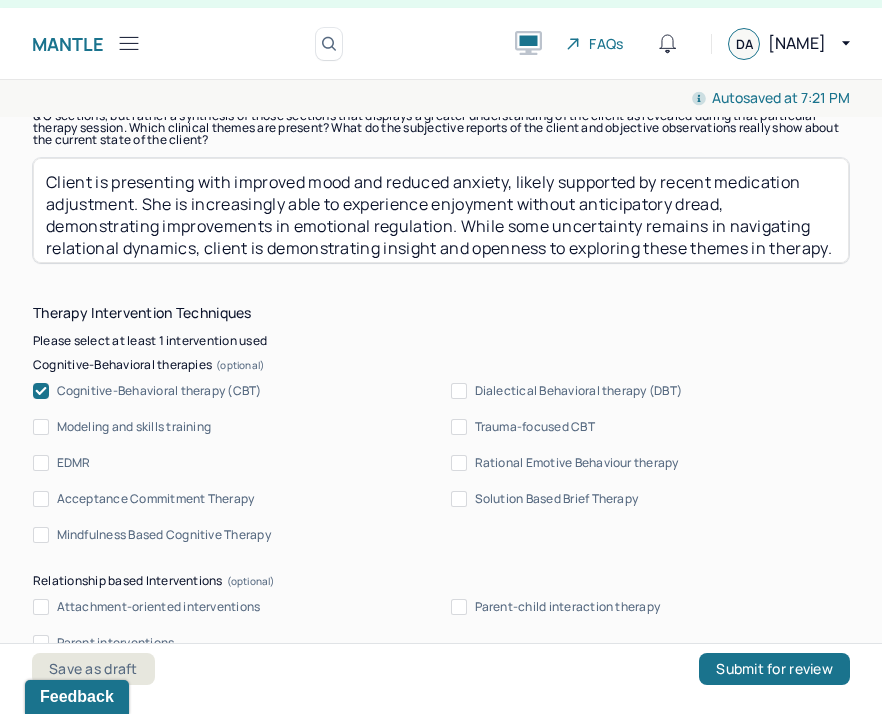 click on "Client is presenting with improved mood and reduced anxiety, likely supported by recent medication adjustment. She is increasingly able to experience enjoyment without anticipatory dread, demonstrating improvements in emotional regulation. While some uncertainty remains in navigating relational dynamics, client is demonstrating insight and openness to exploring these themes in therapy. Continued CBT remains appropriate to support ongoing mood stabilization and relational self-awareness, as well as sex therapy psychoeducation." at bounding box center (441, 210) 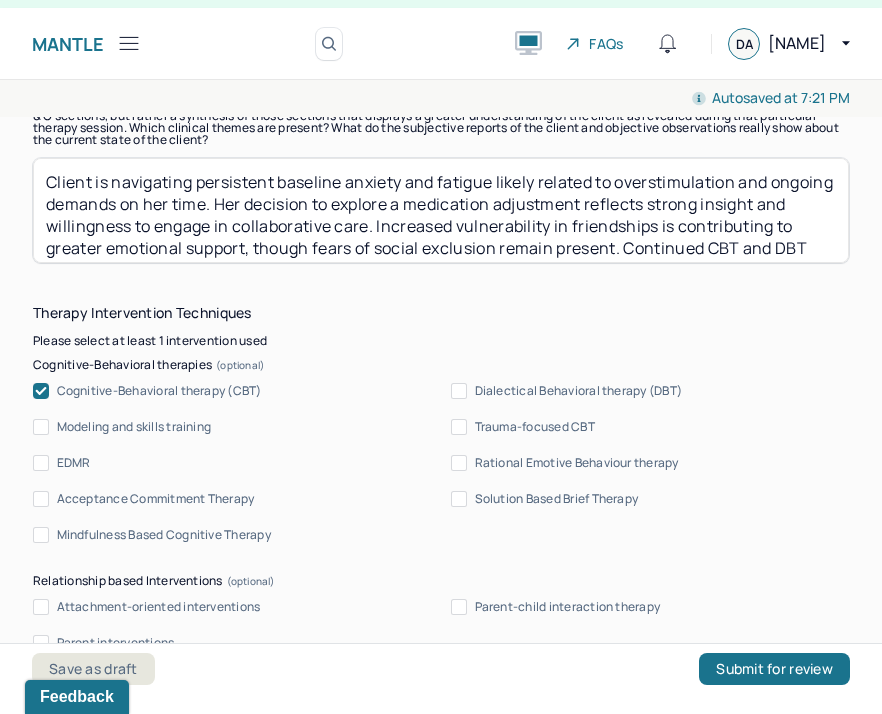 scroll, scrollTop: 18, scrollLeft: 0, axis: vertical 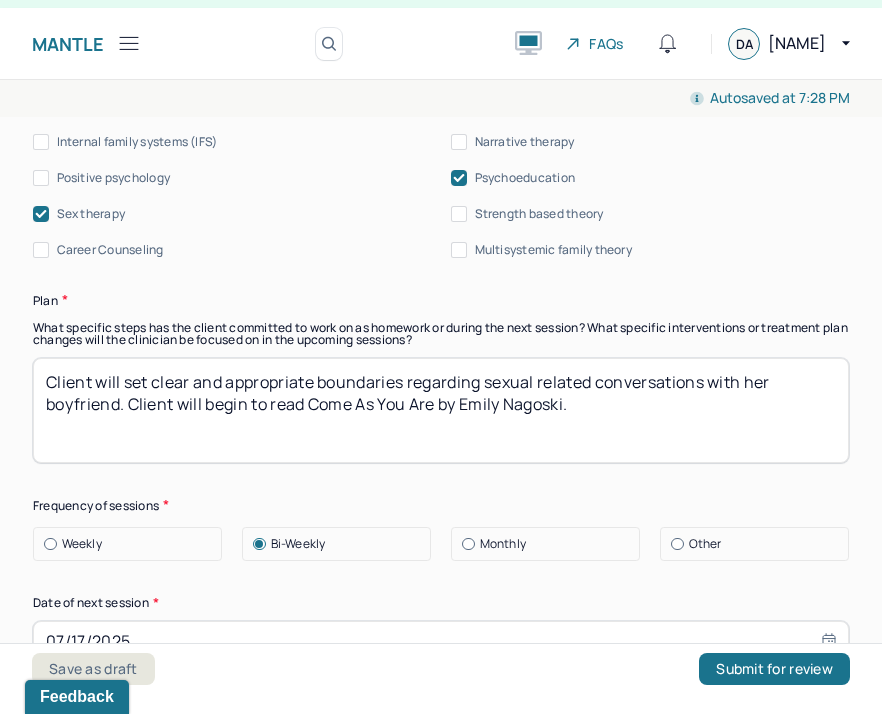 type on "Client is navigating persistent baseline anxiety and fatigue likely related to overstimulation and ongoing demands on her time. Her decision to explore a medication adjustment reflects strong insight and willingness to engage in collaborative care. Increased vulnerability in friendships is contributing to greater emotional support, though fears of social exclusion remain present. Continued CBT and DBT remain appropriate to support anxiety management, self-worth, and interpersonal effectiveness." 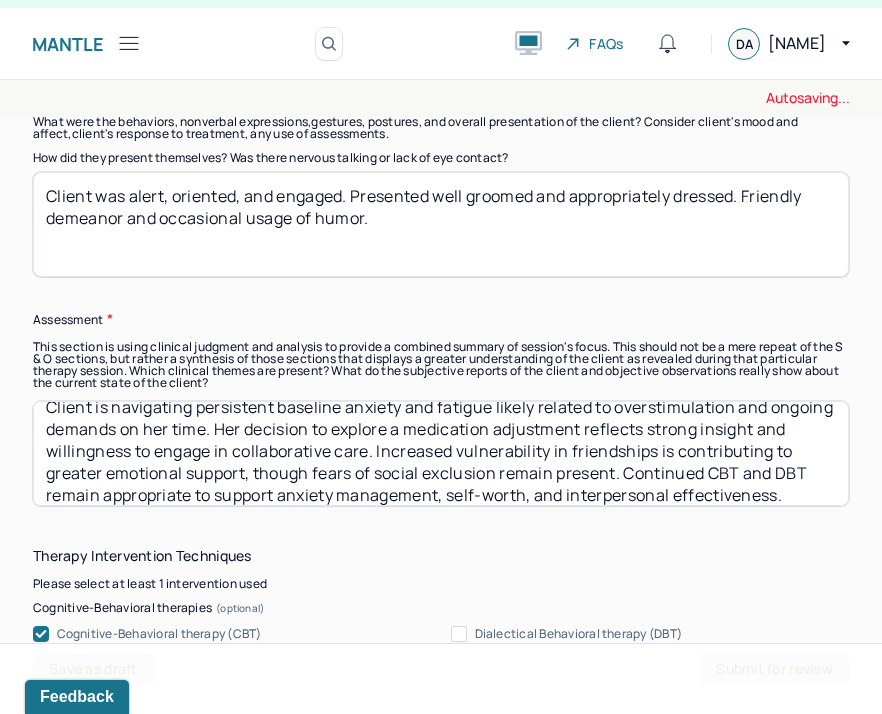 scroll, scrollTop: 1692, scrollLeft: 0, axis: vertical 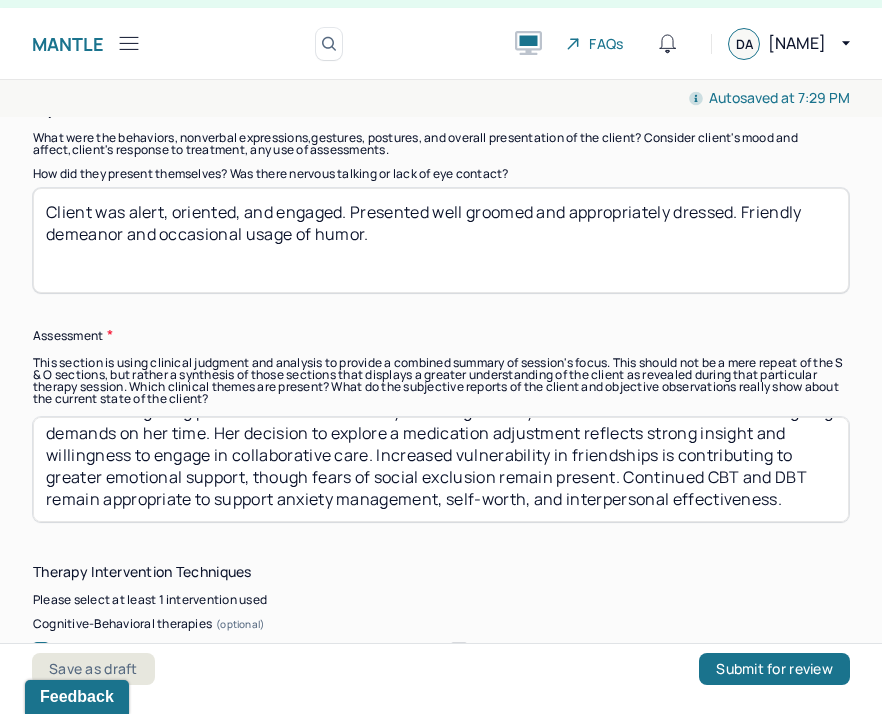 type 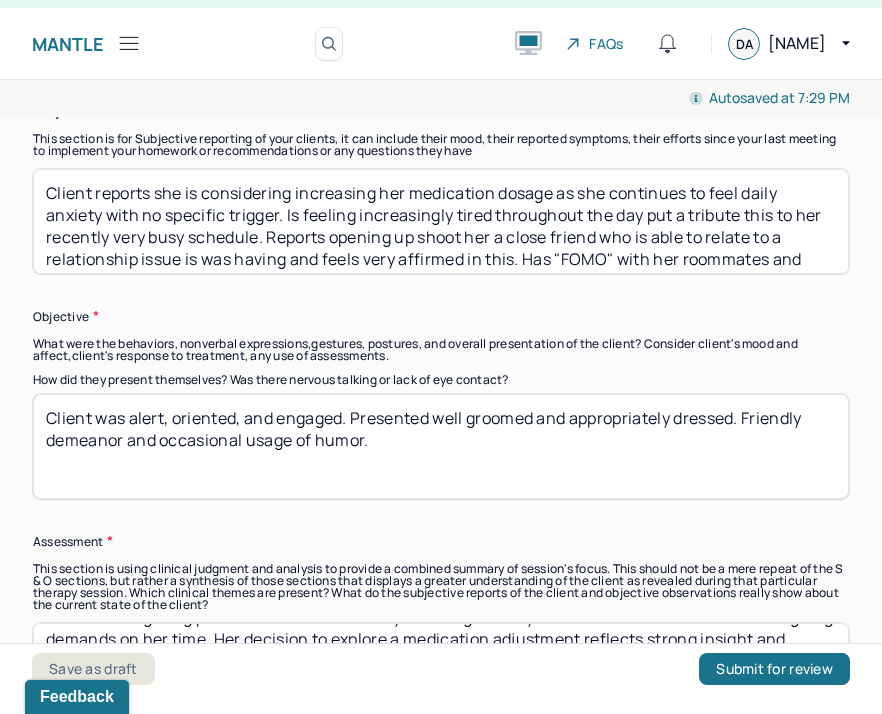 scroll, scrollTop: 1475, scrollLeft: 0, axis: vertical 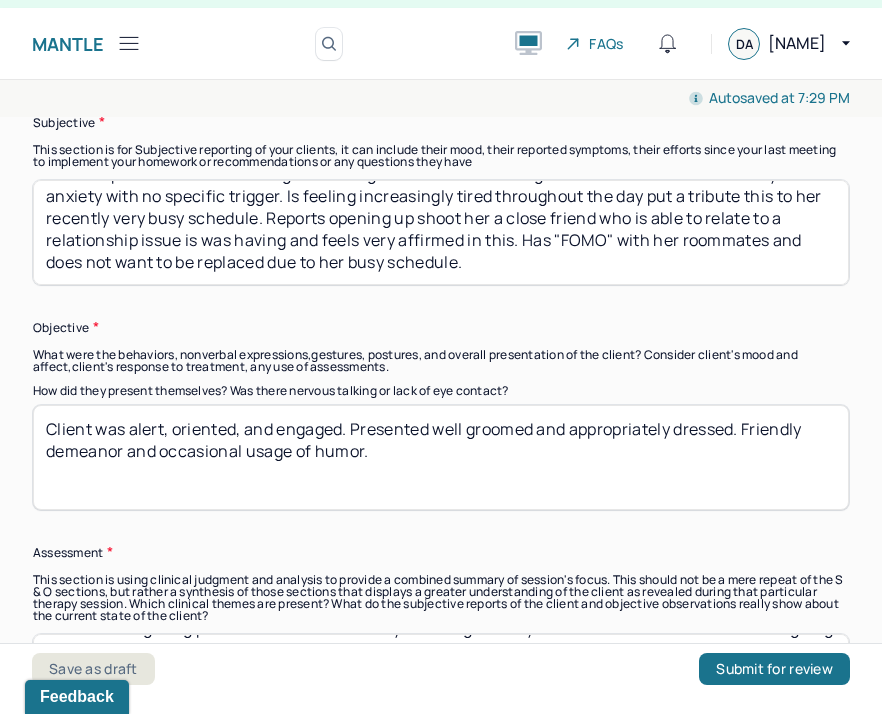 click on "Client reports she is considering increasing her medication dosage as she continues to feel daily anxiety with no specific trigger. Is feeling increasingly tired throughout the day put a tribute this to her recently very busy schedule. Reports opening up shoot her a close friend who is able to relate to a relationship issue is was having and feels very affirmed in this. Has "FOMO" with her roommates and does not want to be replaced due to her busy schedule." at bounding box center [441, 232] 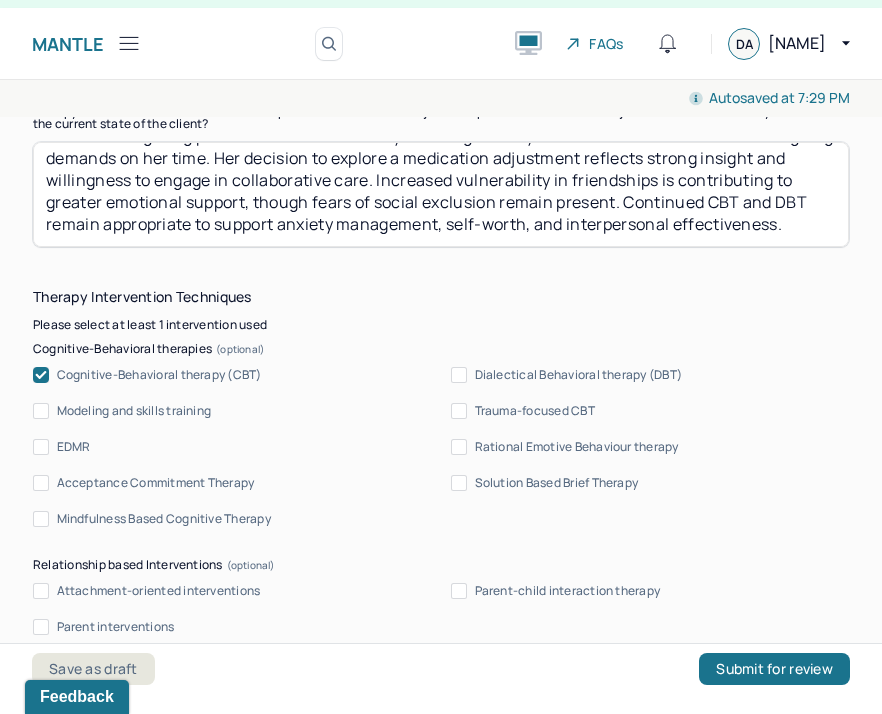 scroll, scrollTop: 1876, scrollLeft: 0, axis: vertical 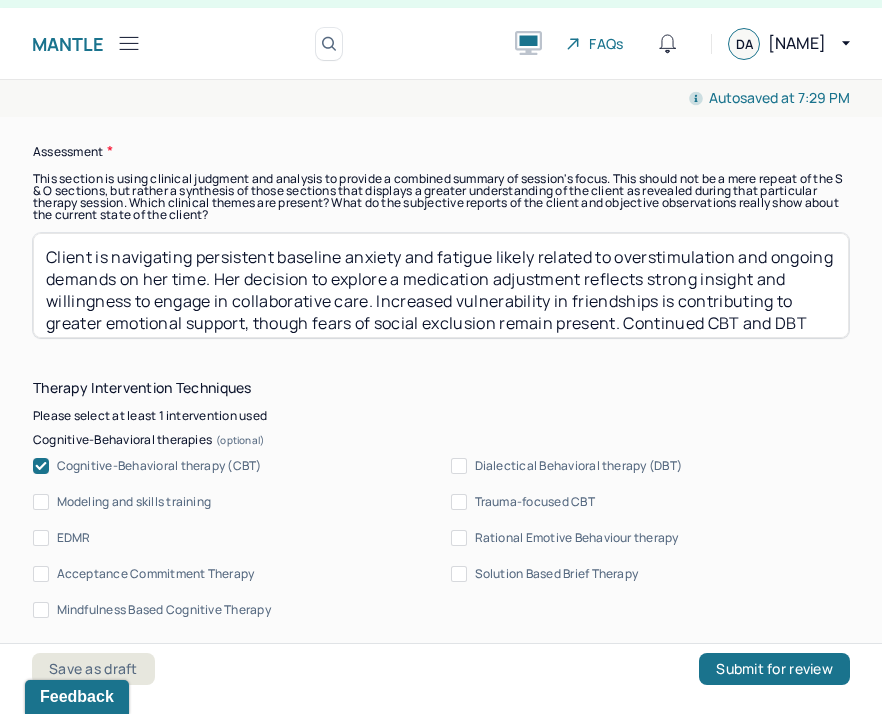 type on "Client reports she is considering increasing her medication dosage as she continues to feel daily anxiety with no specific trigger. Is feeling increasingly tired throughout the day put a tribute this to her recently very busy schedule. Reports opening up shoot her a close friend who is able to relate to a relationship issue is was having and feels very affirmed in this. Reports she has been reading therapist's book recommendation and is finding it helpful and educational. Has "FOMO" with her roommates and does not want to be replaced due to her busy schedule." 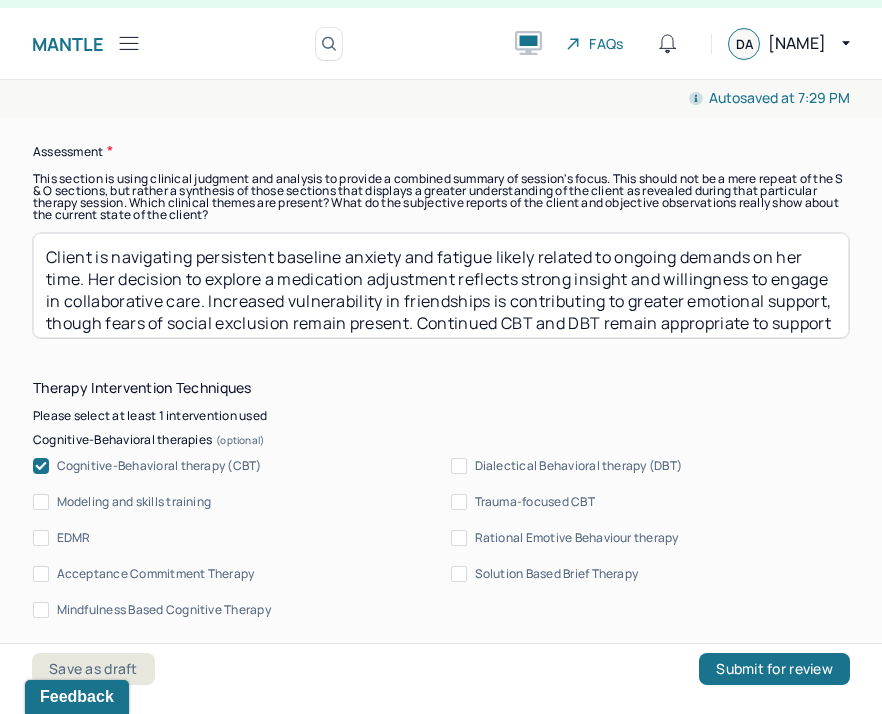 scroll, scrollTop: 30, scrollLeft: 0, axis: vertical 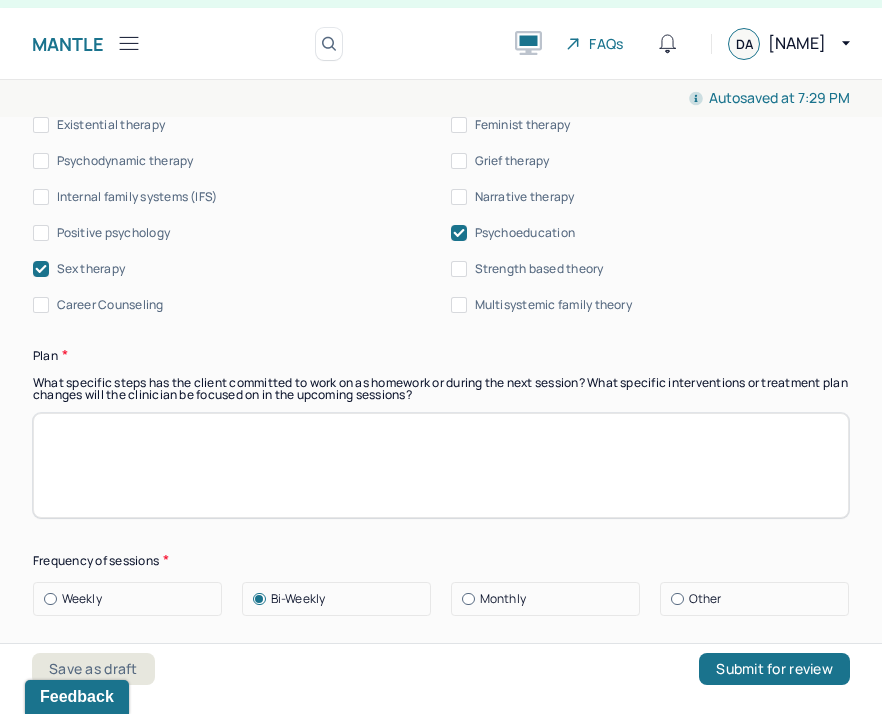 type on "Client is navigating persistent baseline anxiety and fatigue likely related to ongoing demands on her time. Her decision to explore a medication adjustment reflects strong insight and willingness to engage in collaborative care. Increased vulnerability in friendships is contributing to greater emotional support, though fears of social exclusion remain present. Continued CBT and DBT remain appropriate to support anxiety management, self-worth, and interpersonal effectiveness." 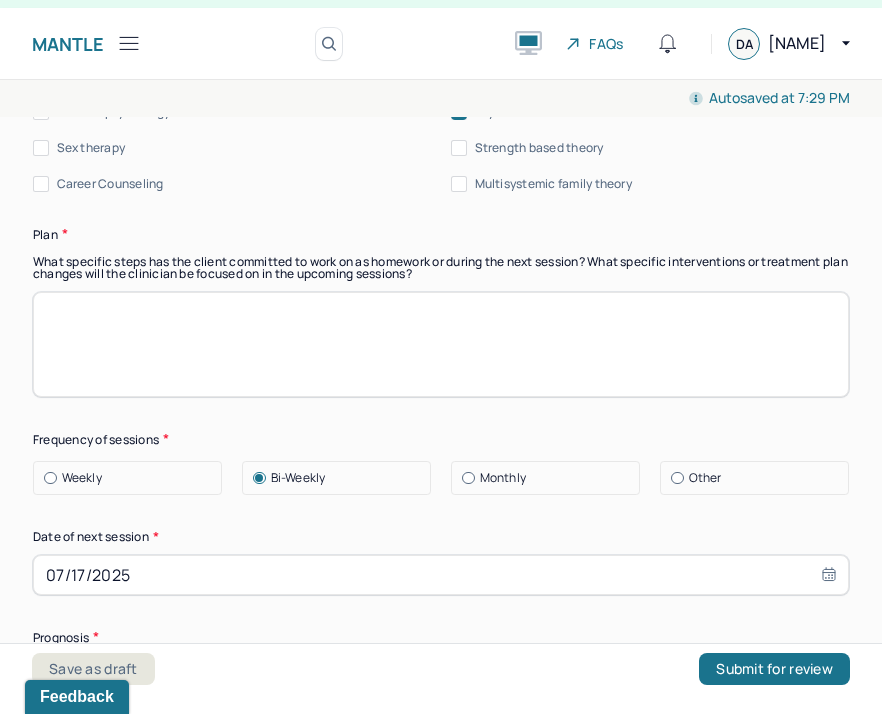 scroll, scrollTop: 2726, scrollLeft: 0, axis: vertical 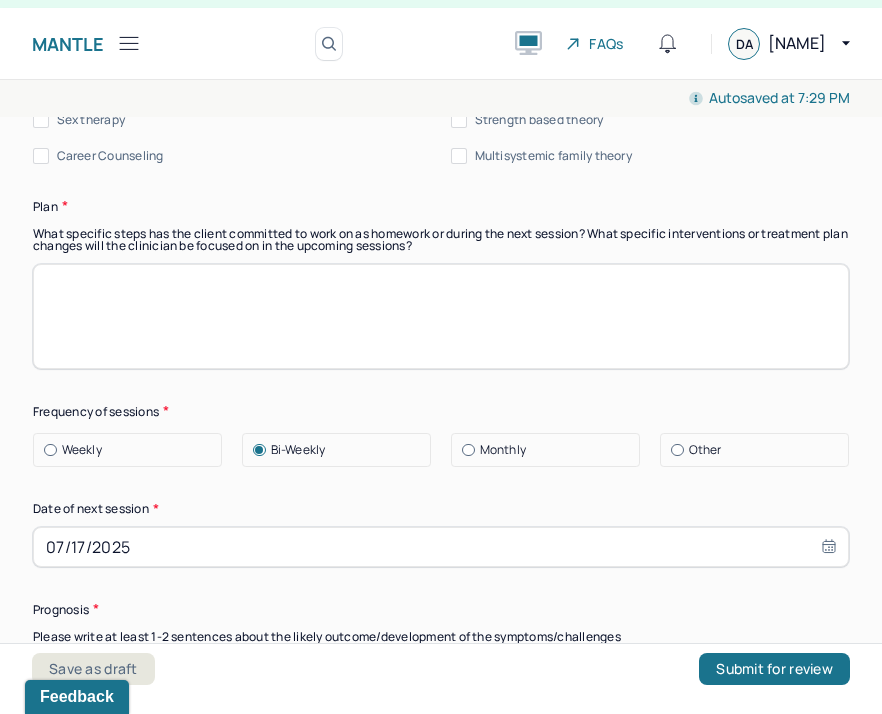 click at bounding box center (441, 316) 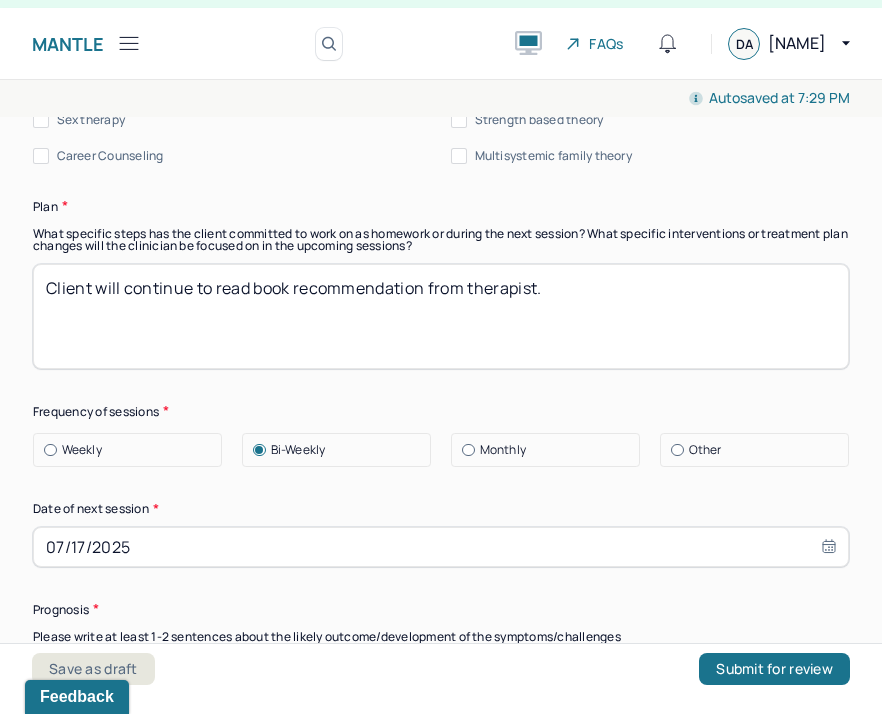 click on "Client will continue to read book recomendation from therapist." at bounding box center [441, 316] 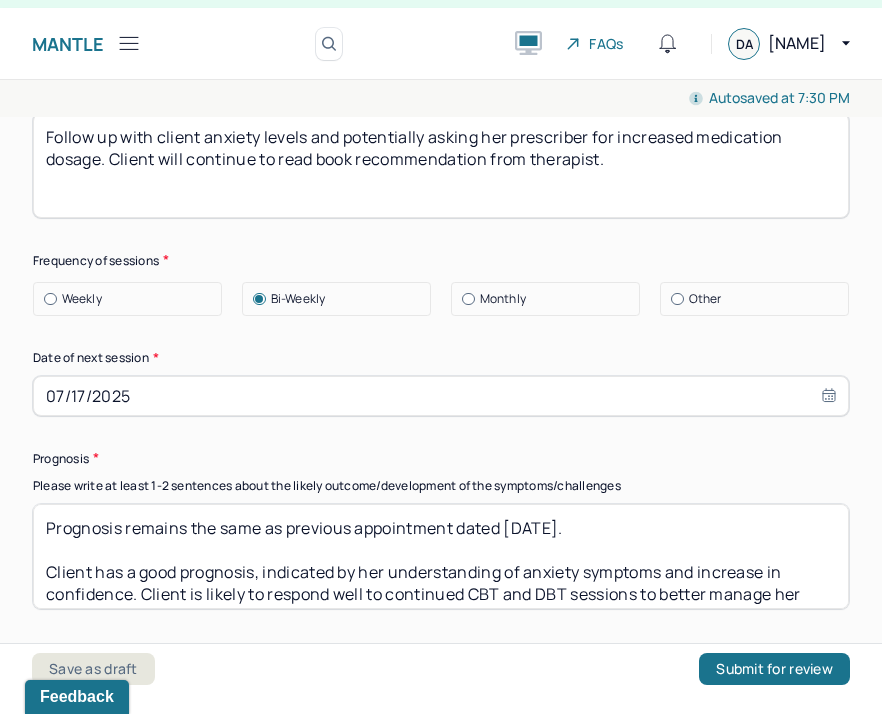 scroll, scrollTop: 2863, scrollLeft: 0, axis: vertical 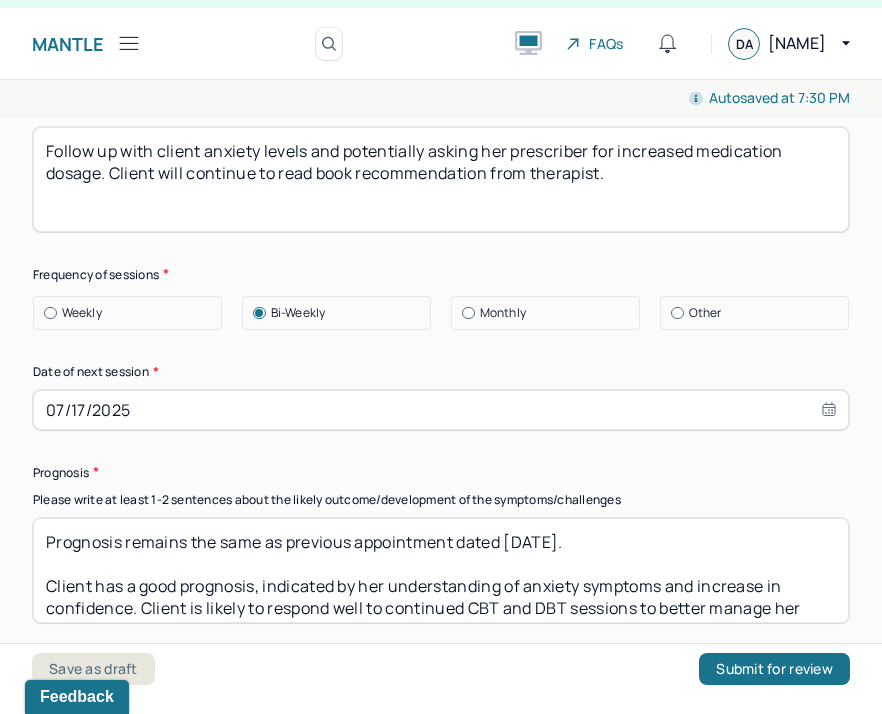 type on "Follow up with client anxiety levels and potentially asking her prescriber for increased medication dosage. Client will continue to read book recommendation from therapist." 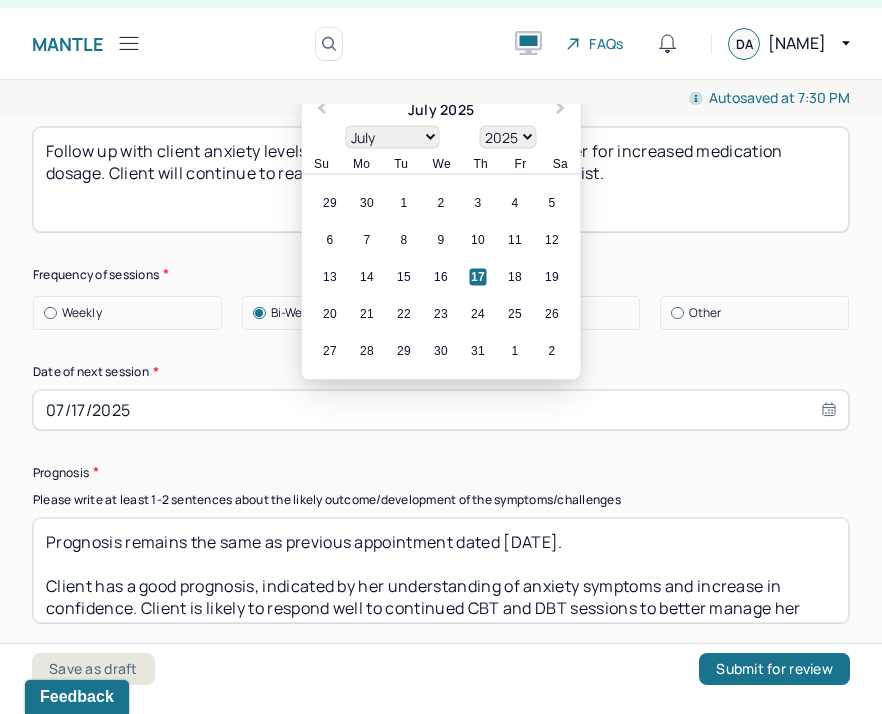 click on "07/17/2025" at bounding box center (441, 410) 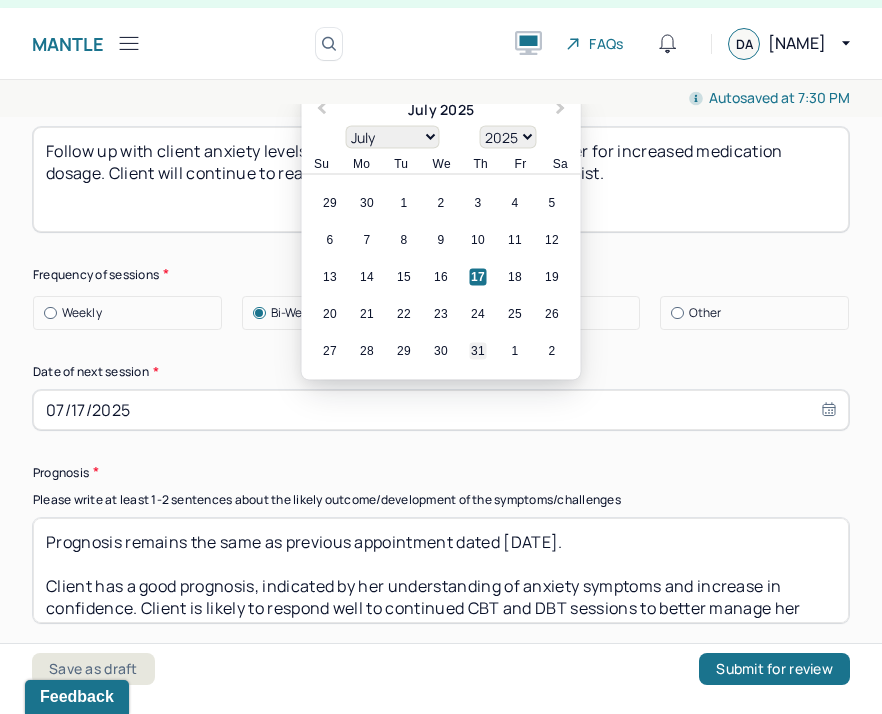 click on "31" at bounding box center [478, 350] 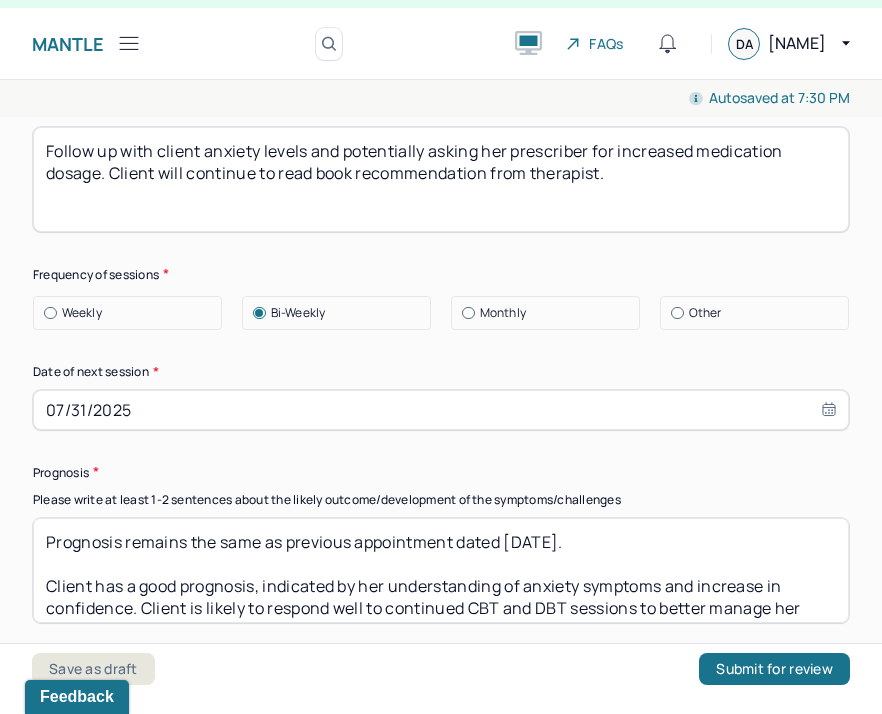 type on "07/31/2025" 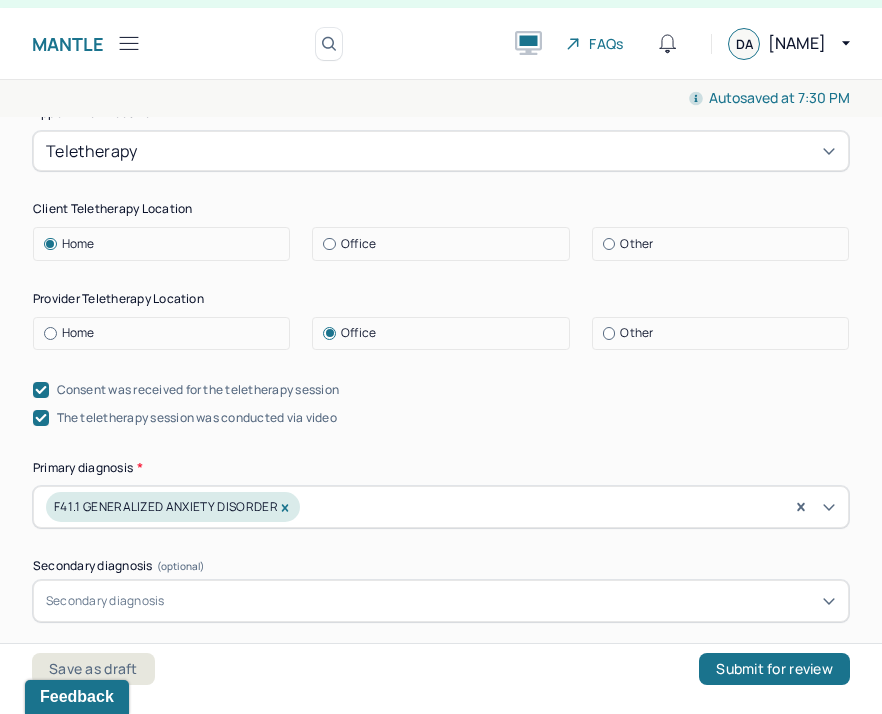 scroll, scrollTop: 0, scrollLeft: 0, axis: both 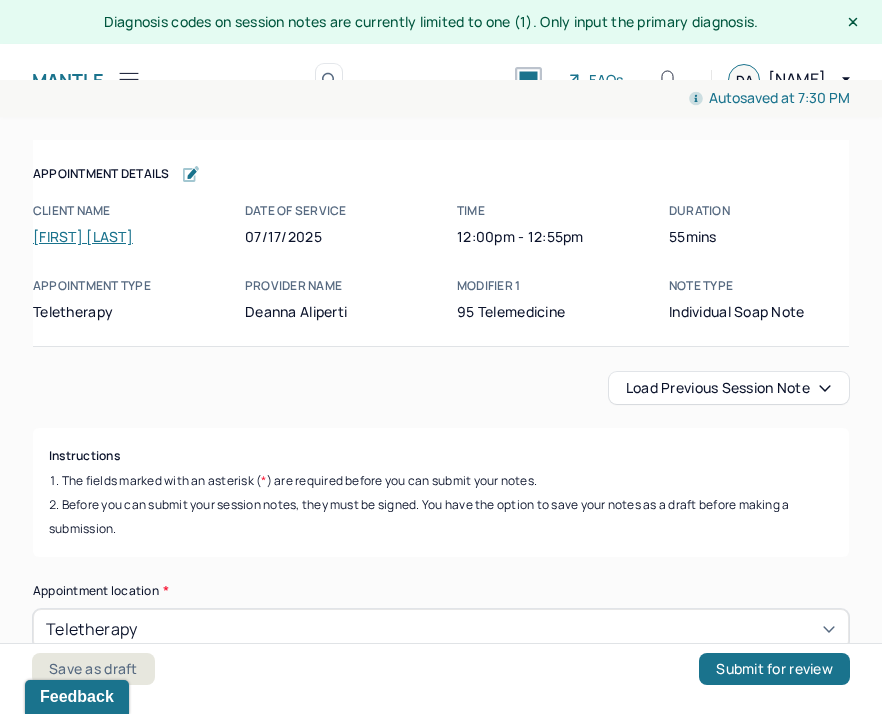 click on "Load previous session note" at bounding box center [729, 388] 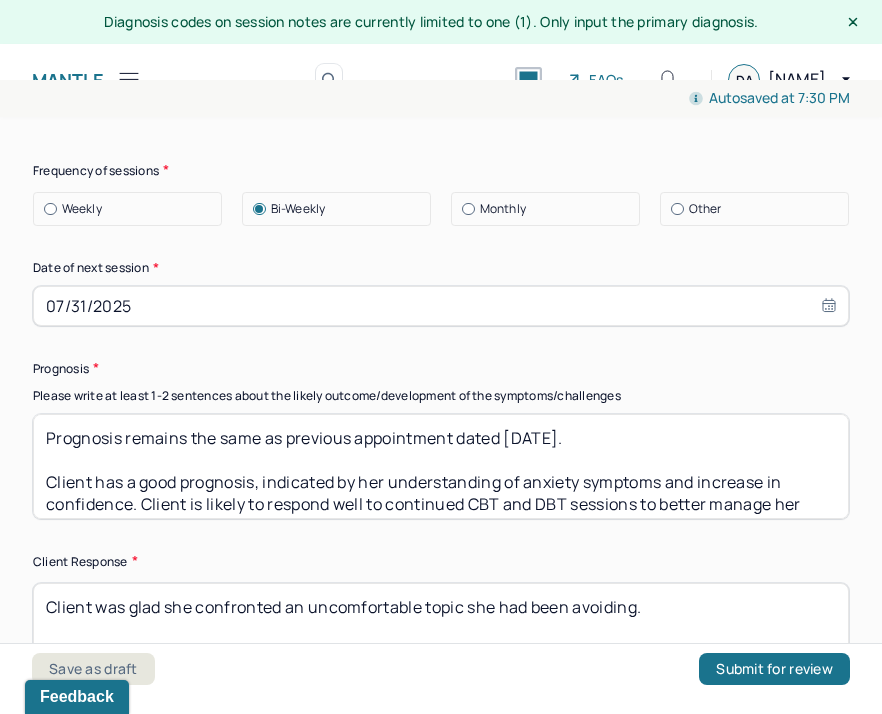 scroll, scrollTop: 3004, scrollLeft: 0, axis: vertical 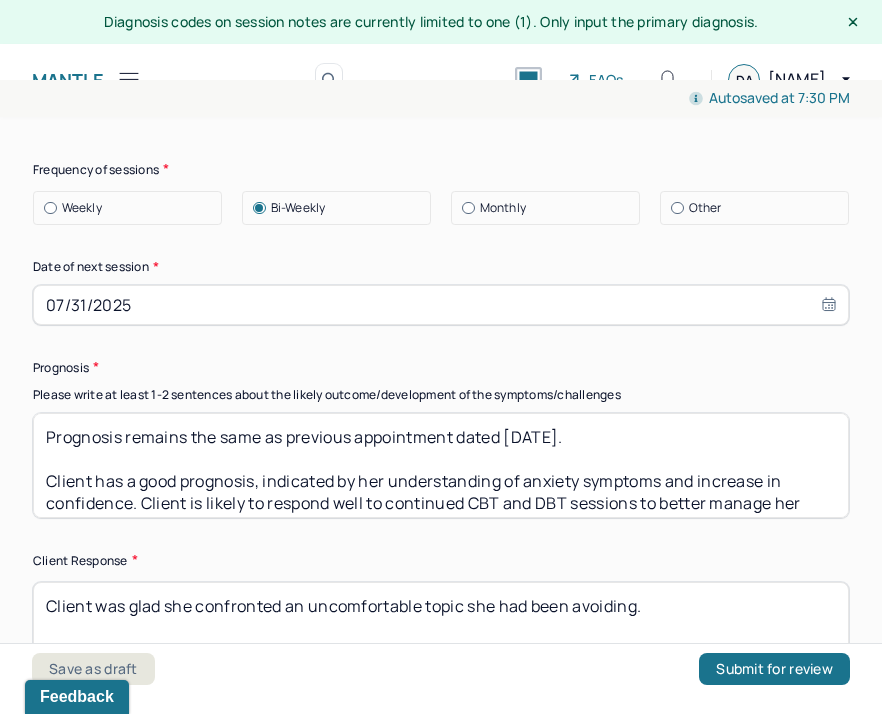 drag, startPoint x: 530, startPoint y: 426, endPoint x: 505, endPoint y: 427, distance: 25.019993 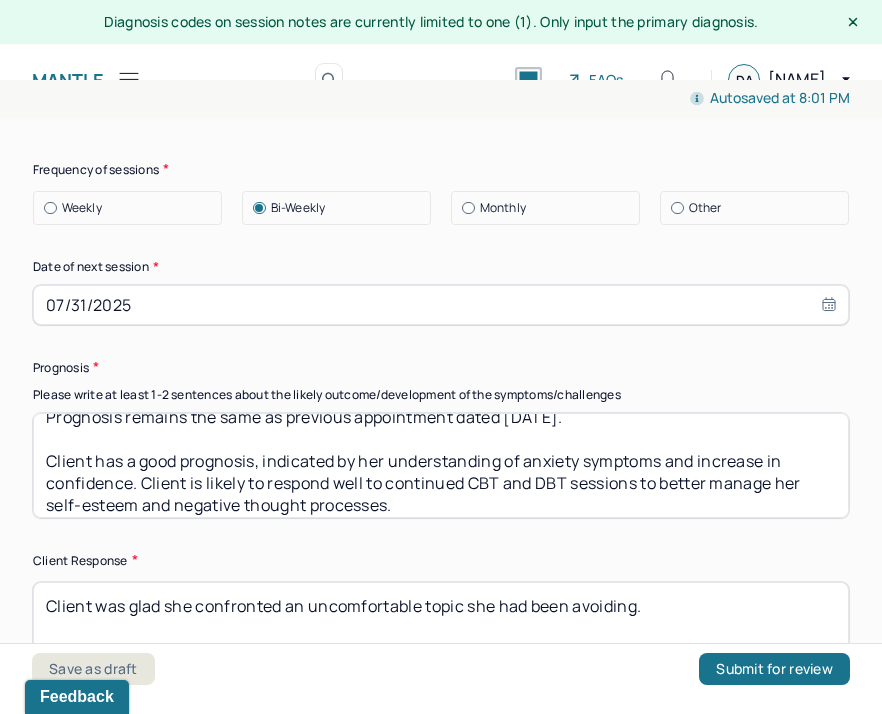 scroll, scrollTop: 30, scrollLeft: 0, axis: vertical 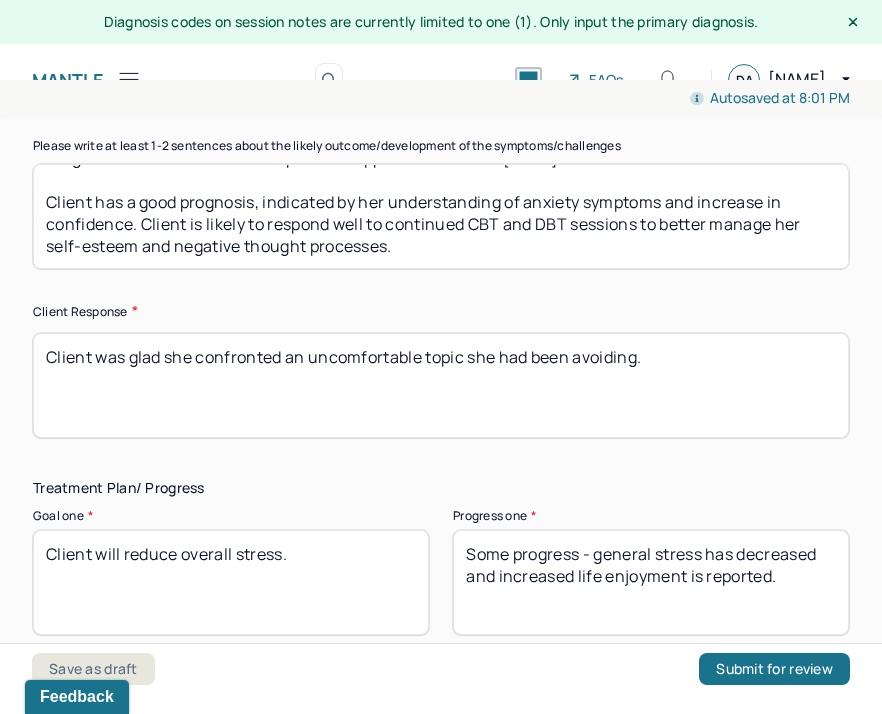 type on "Prognosis remains the same as previous appointment dated [DATE].
Client has a good prognosis, indicated by her understanding of anxiety symptoms and increase in confidence. Client is likely to respond well to continued CBT and DBT sessions to better manage her self-esteem and negative thought processes." 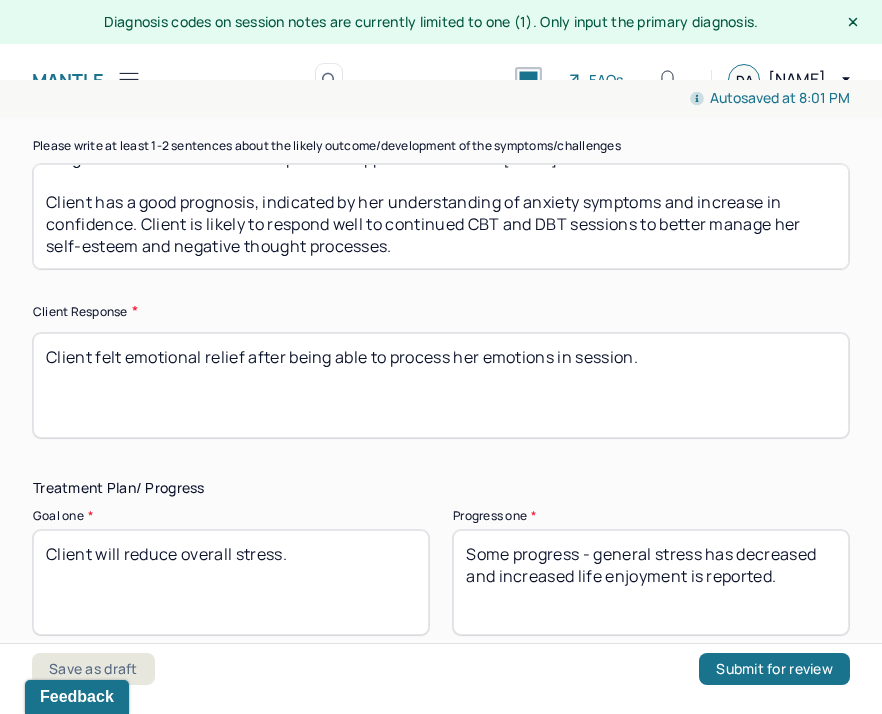 click on "Client felt emotional relief after being able to process her emotions in session." at bounding box center [441, 385] 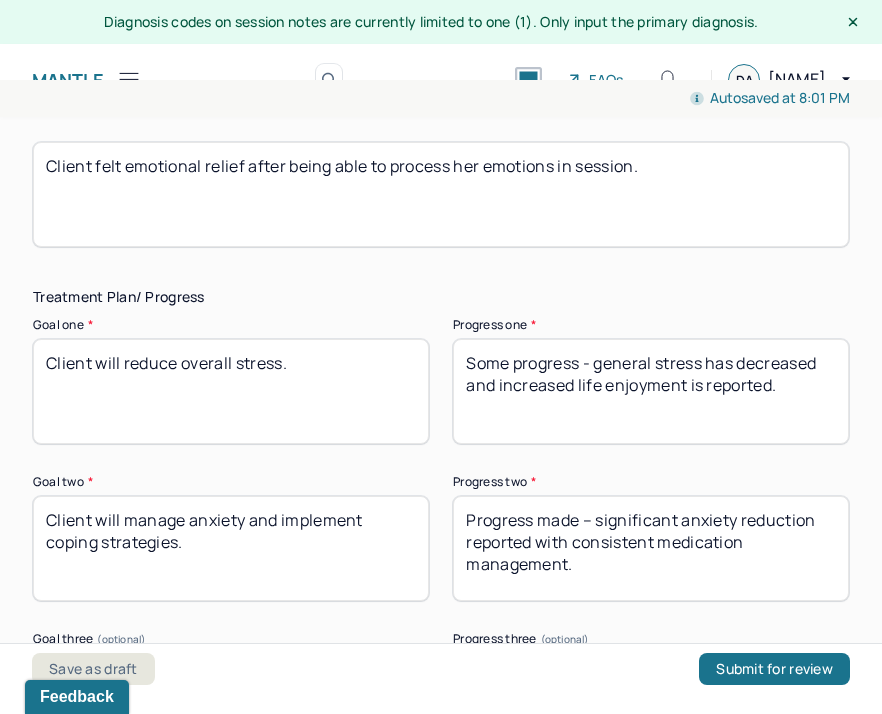 scroll, scrollTop: 3474, scrollLeft: 0, axis: vertical 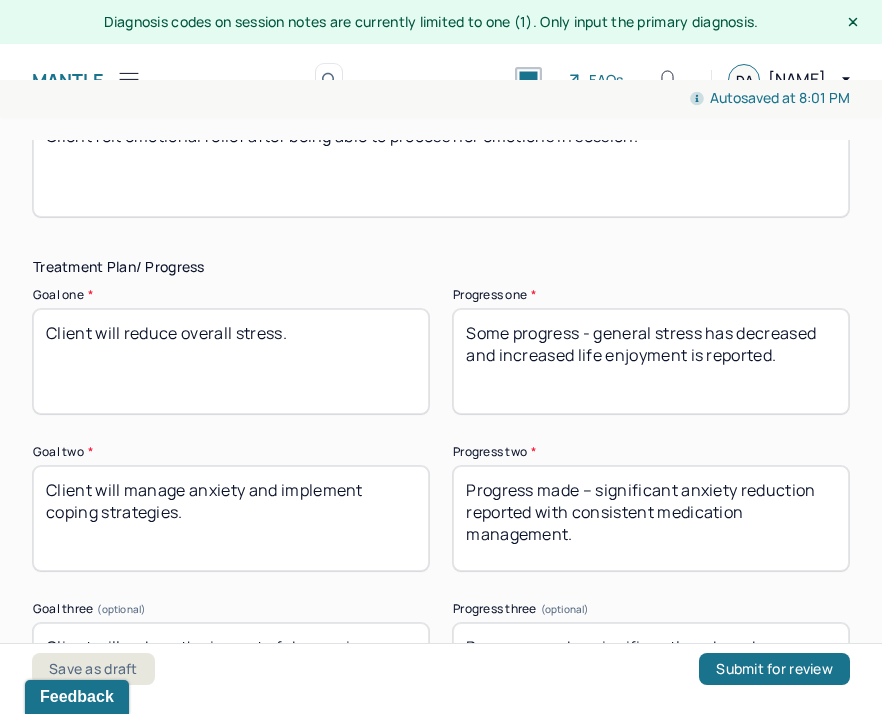 drag, startPoint x: 708, startPoint y: 326, endPoint x: 844, endPoint y: 378, distance: 145.6022 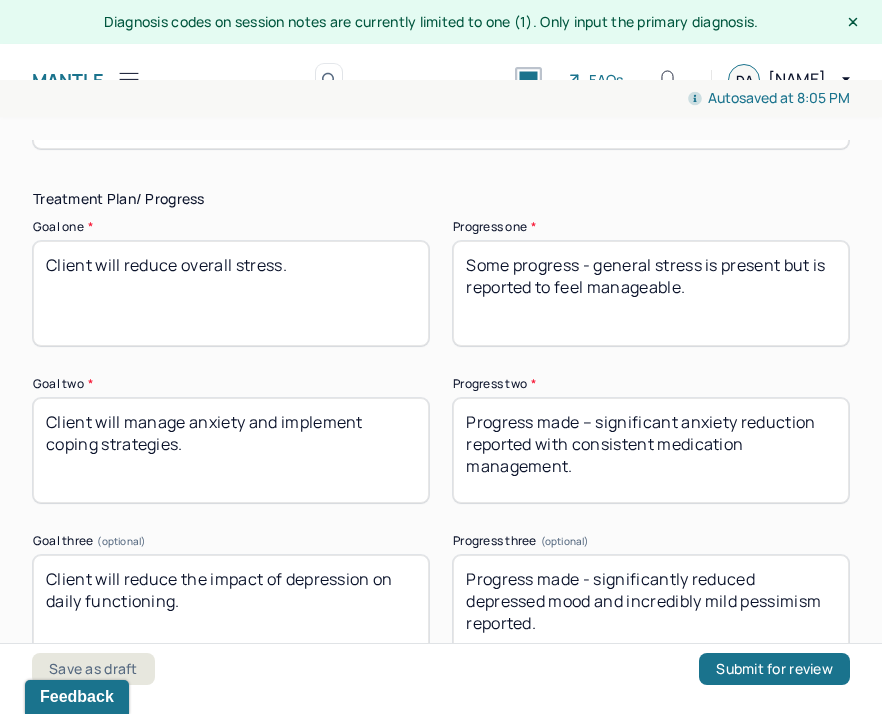 scroll, scrollTop: 3543, scrollLeft: 0, axis: vertical 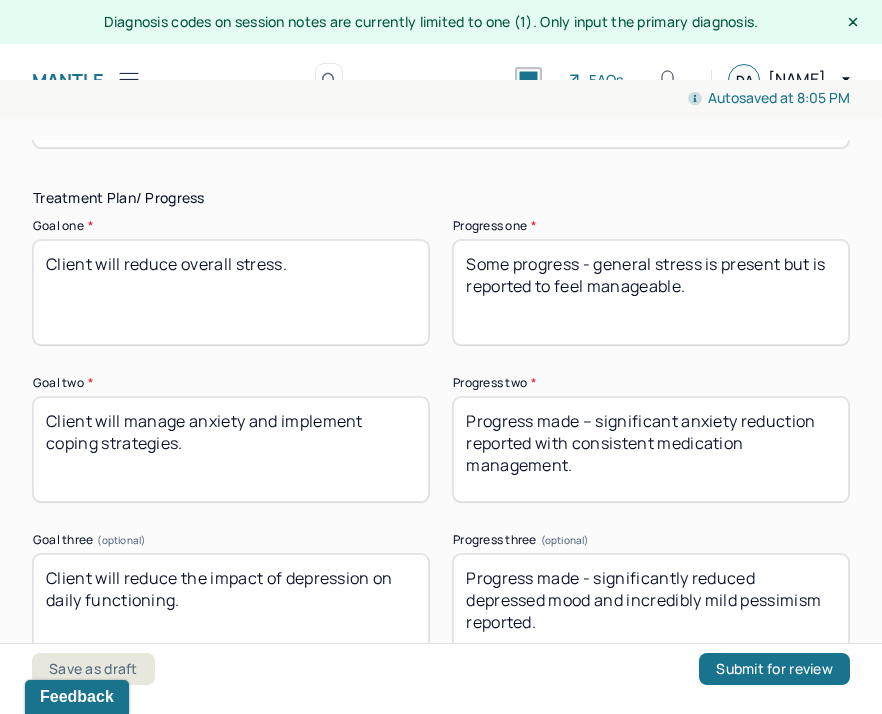 type on "Some progress - general stress is present but is reported to feel manageable." 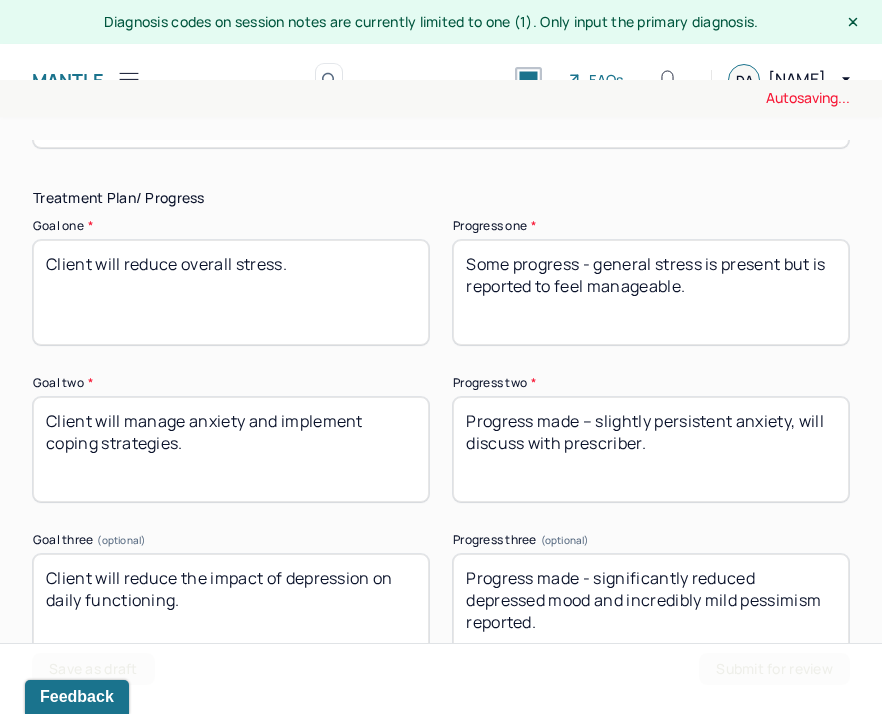 click on "Progress made – slightly persistent anxiety" at bounding box center (651, 449) 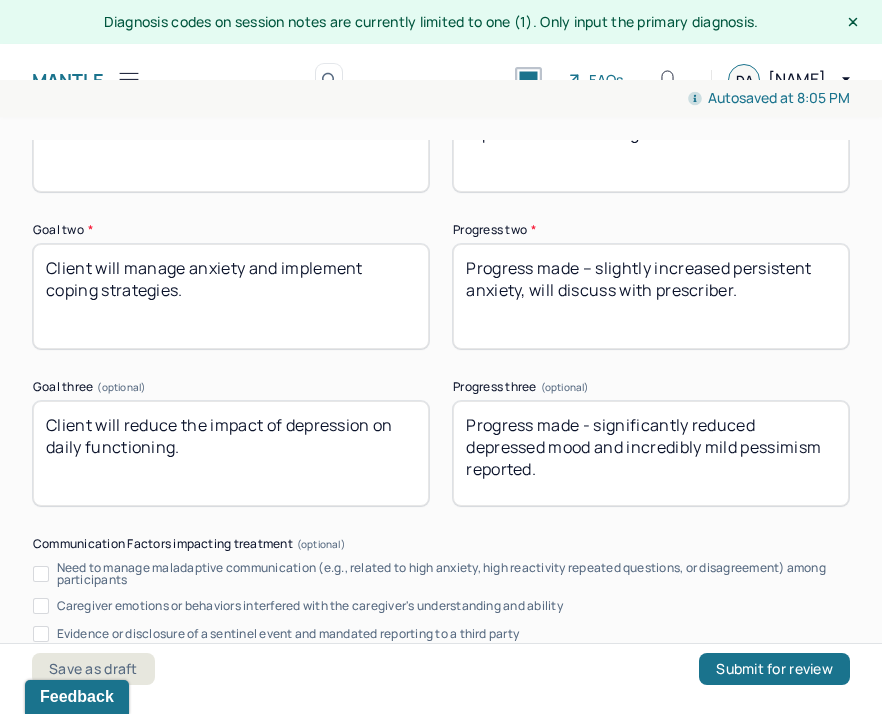 scroll, scrollTop: 3704, scrollLeft: 0, axis: vertical 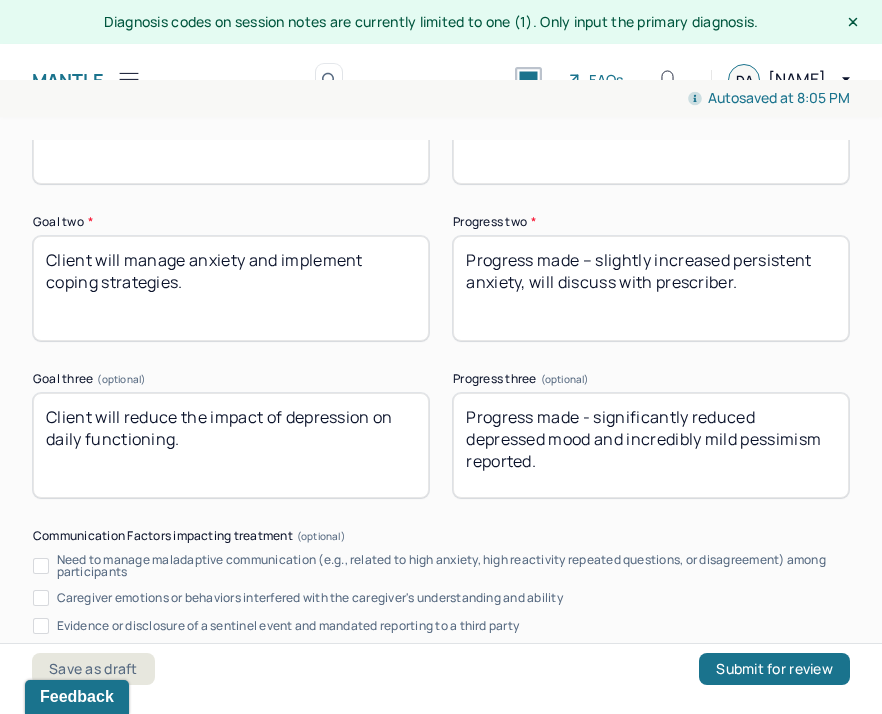 type on "Progress made – slightly increased persistent anxiety, will discuss with prescriber." 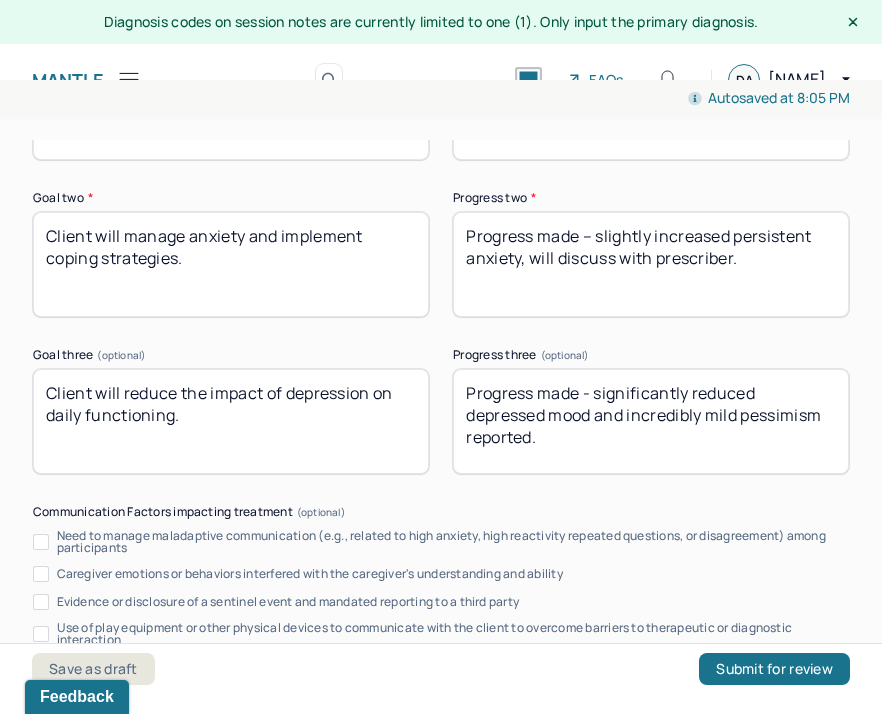scroll, scrollTop: 3745, scrollLeft: 0, axis: vertical 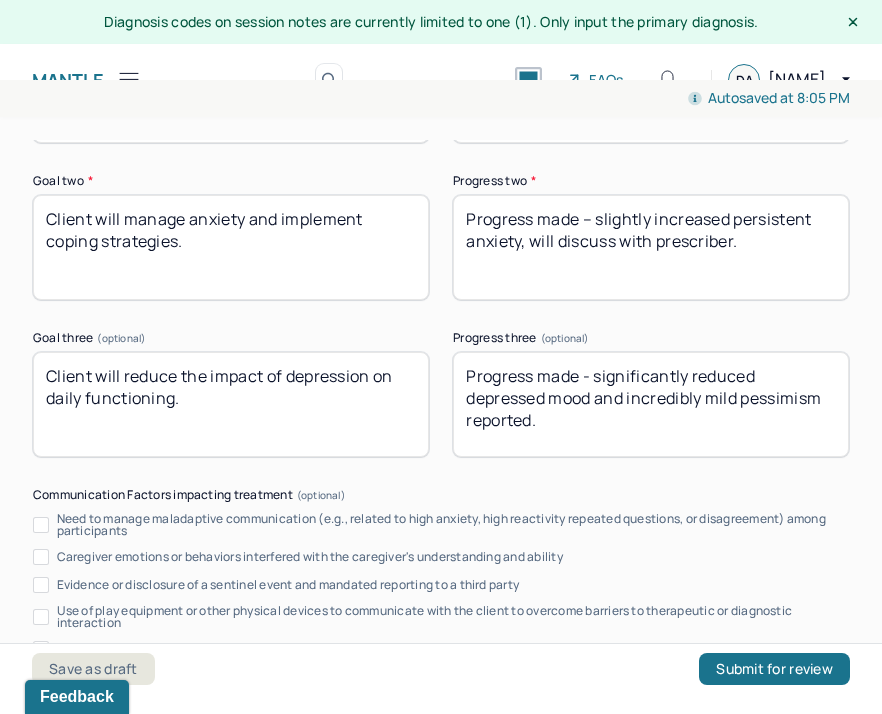 drag, startPoint x: 591, startPoint y: 371, endPoint x: 736, endPoint y: 486, distance: 185.06755 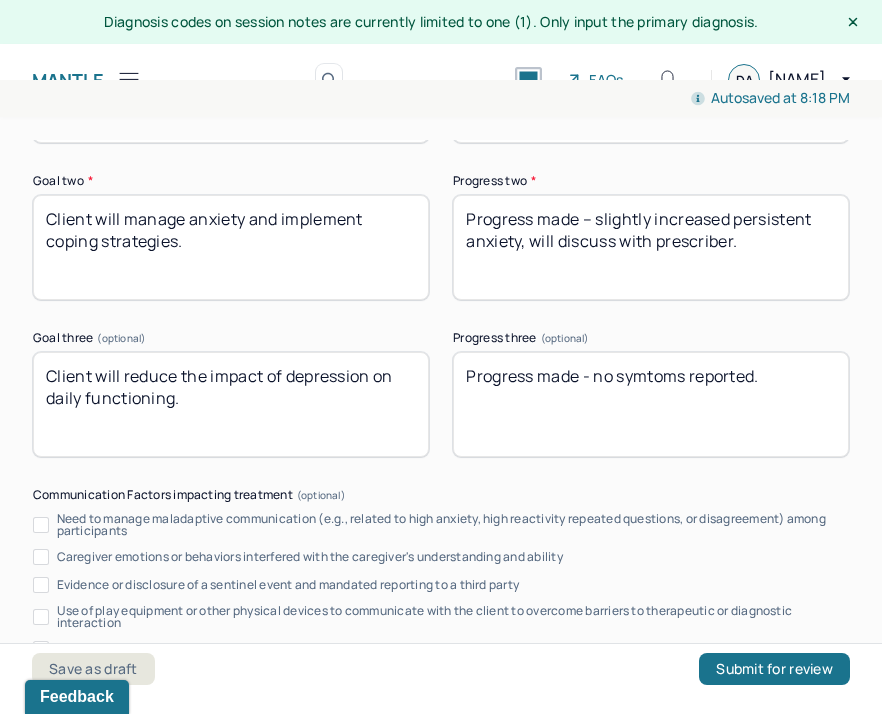 click on "Progress made - no symtoms reported." at bounding box center [651, 404] 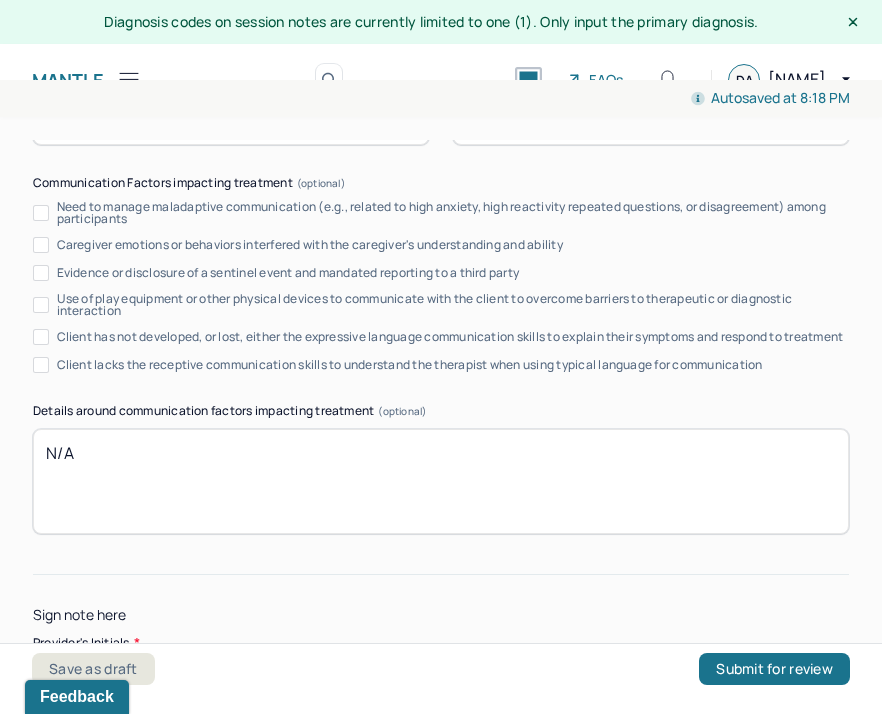 scroll, scrollTop: 4185, scrollLeft: 0, axis: vertical 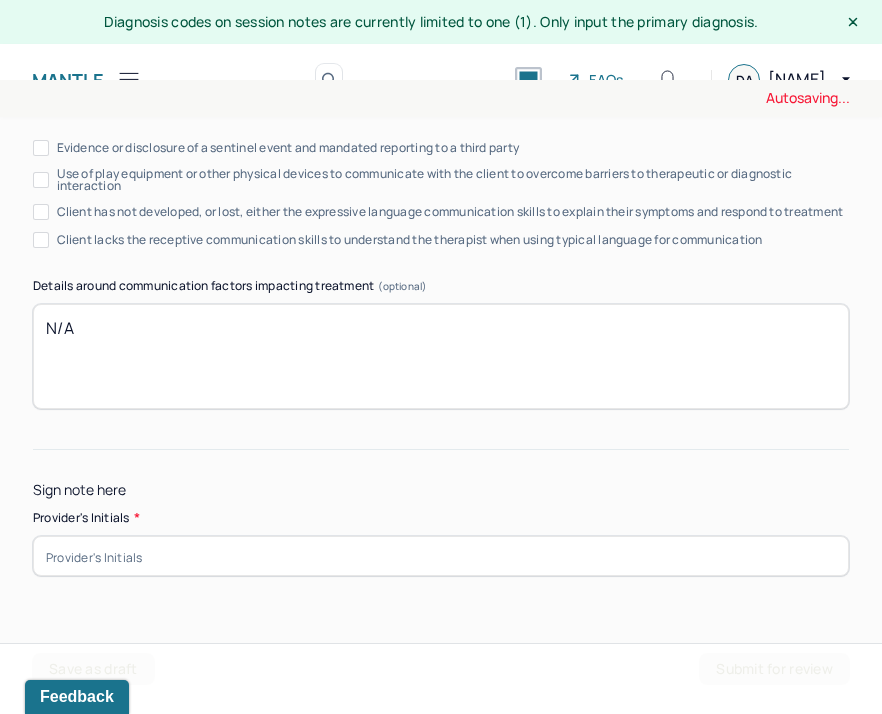 type on "Progress made - no sypmtoms reported." 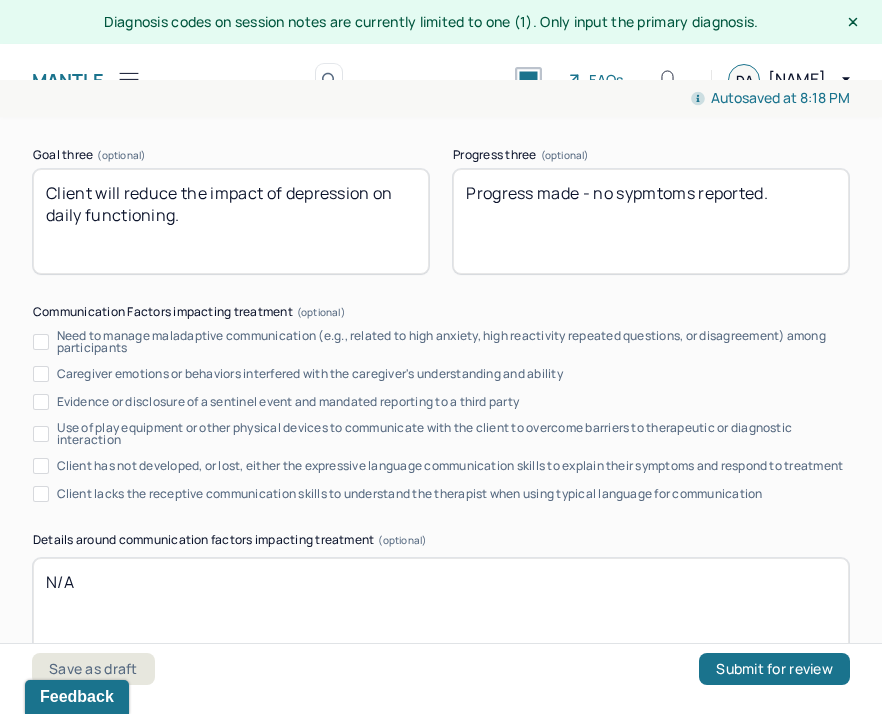 scroll, scrollTop: 3927, scrollLeft: 0, axis: vertical 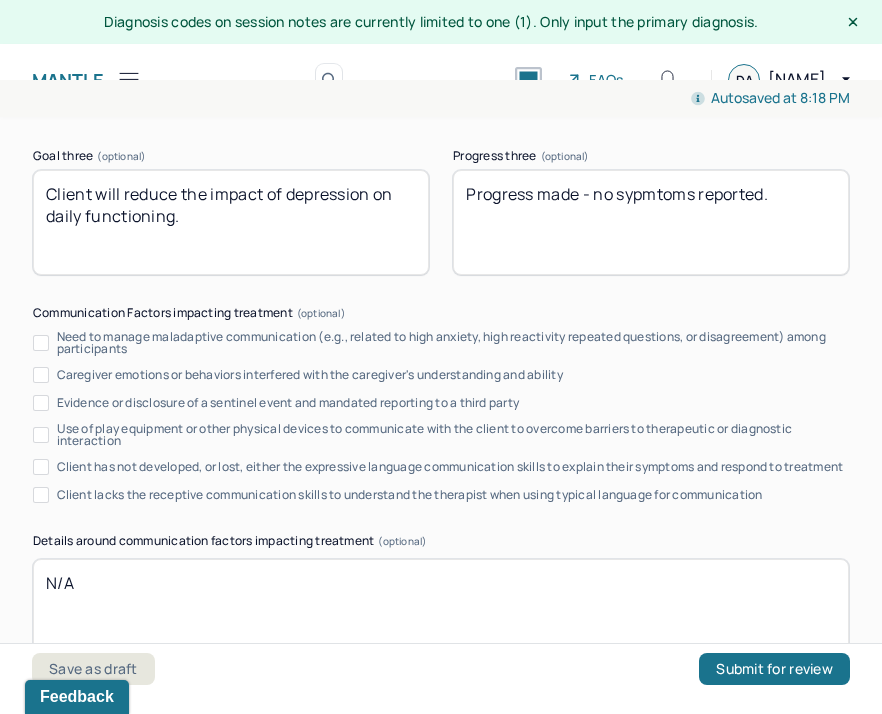 type on "DA" 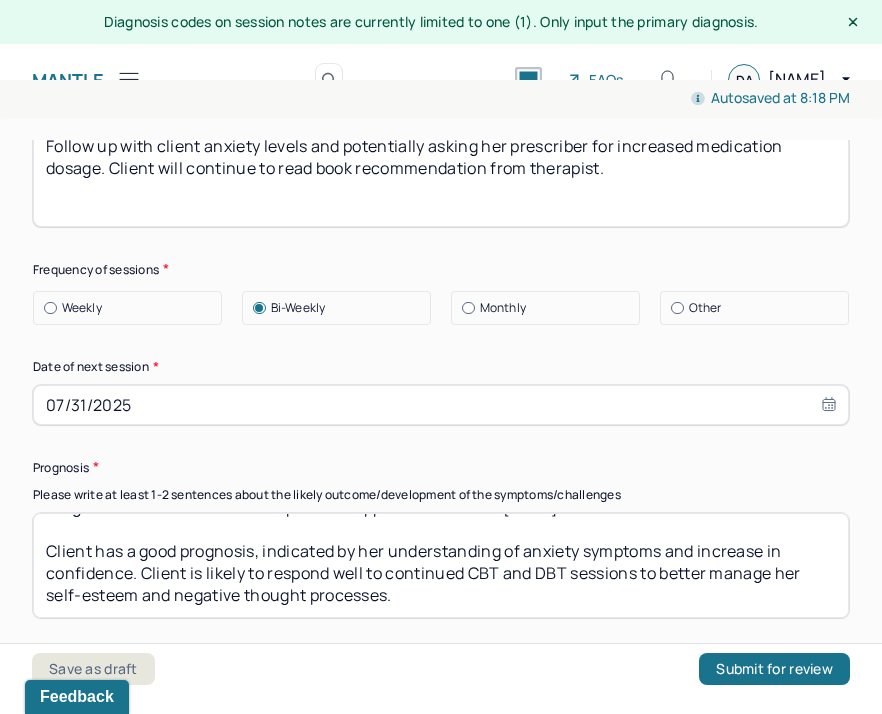 scroll, scrollTop: 4185, scrollLeft: 0, axis: vertical 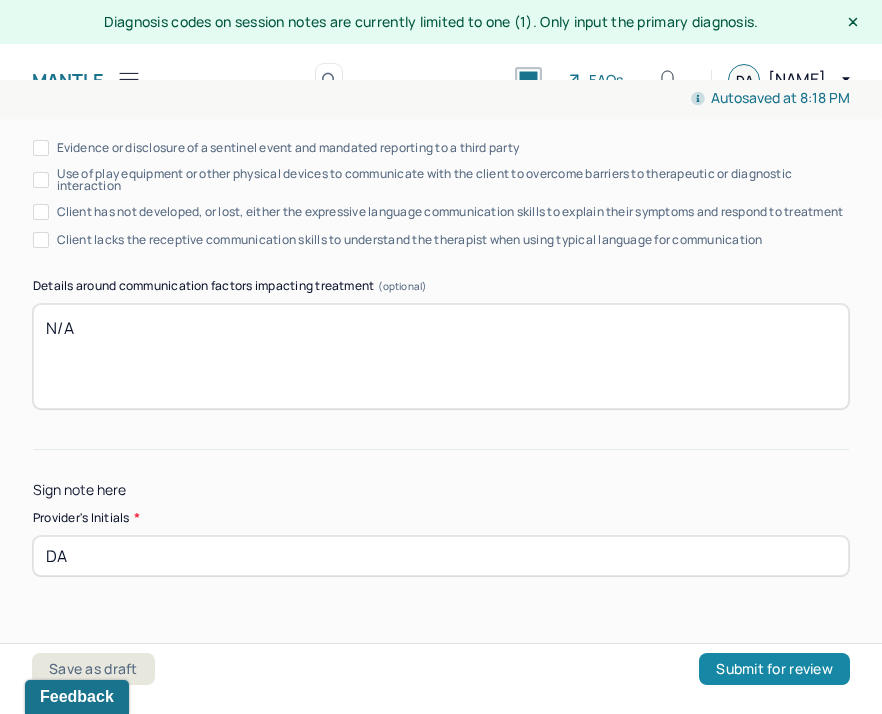 type on "Progress made - no symptoms reported." 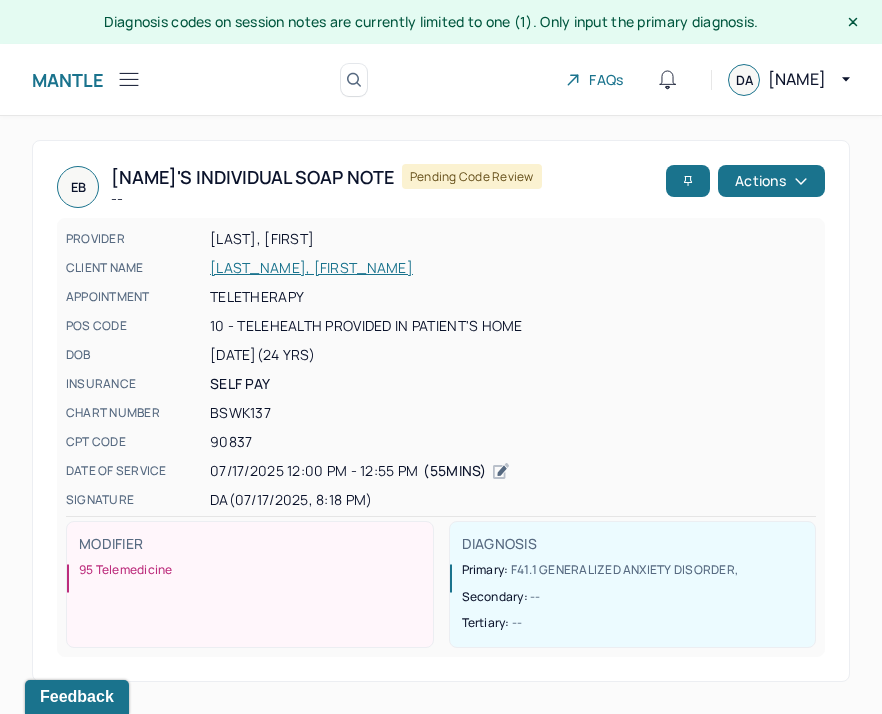 click 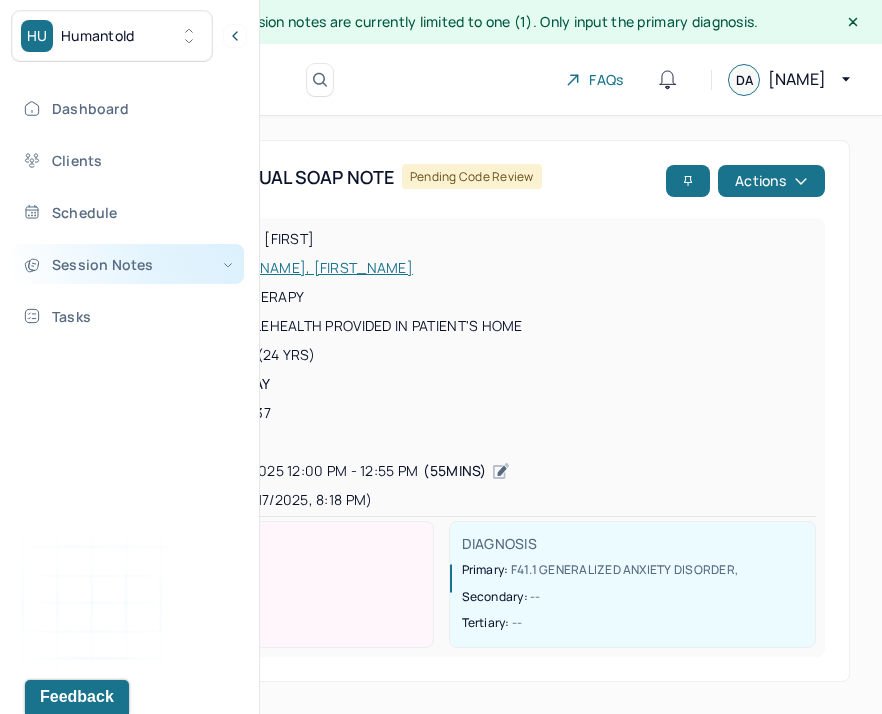 click on "Session Notes" at bounding box center (128, 264) 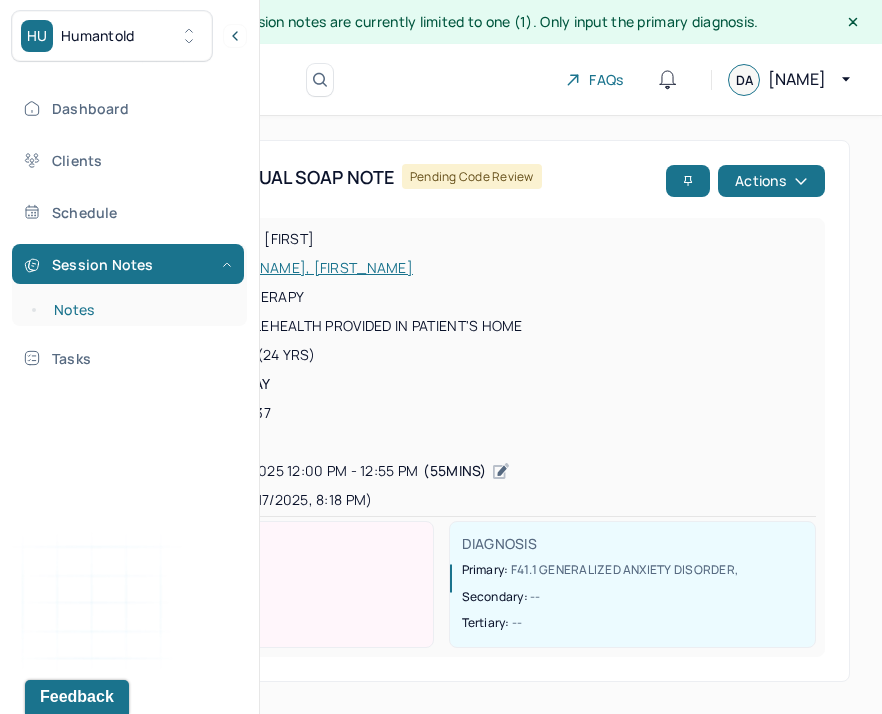 click on "Notes" at bounding box center [139, 310] 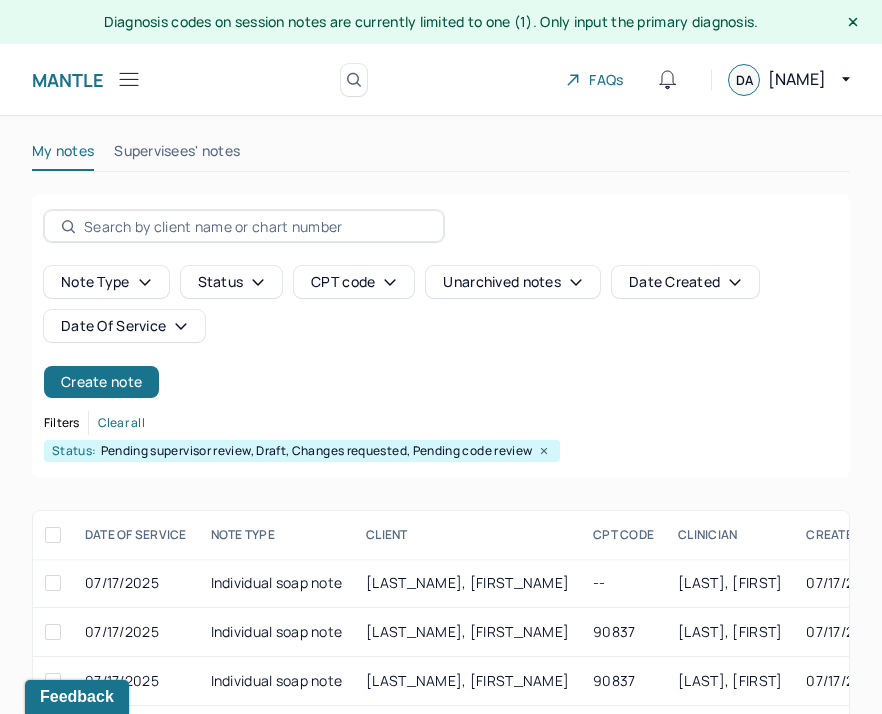 scroll, scrollTop: 165, scrollLeft: 0, axis: vertical 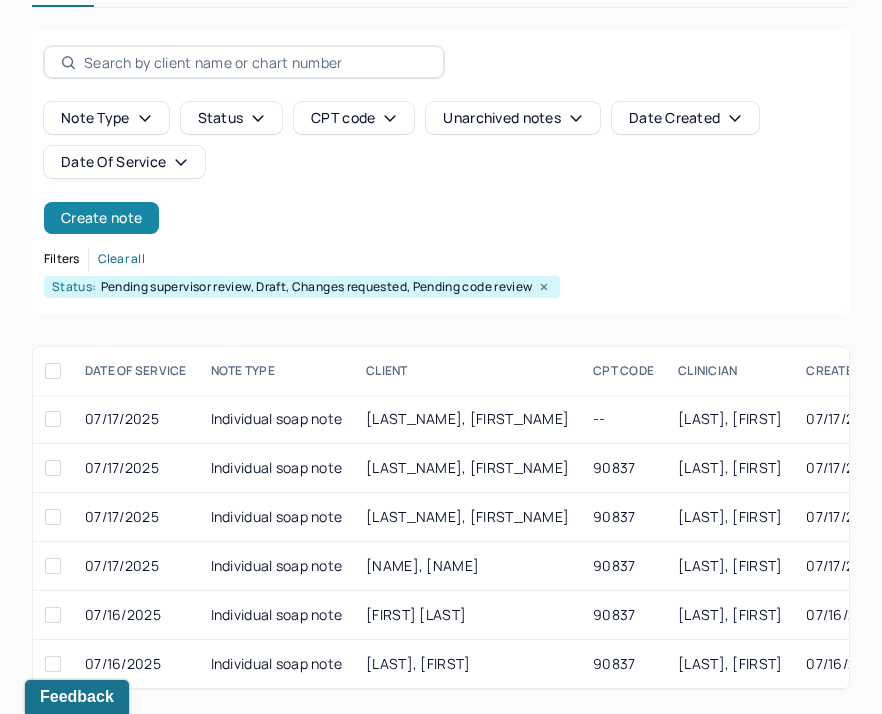 click on "Create note" at bounding box center (101, 218) 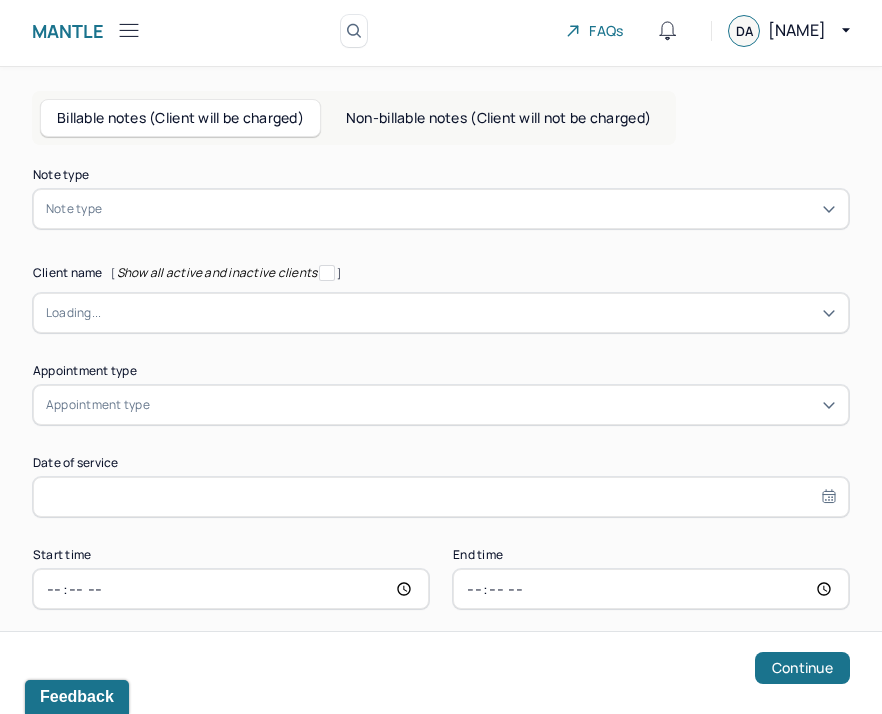 click at bounding box center [471, 209] 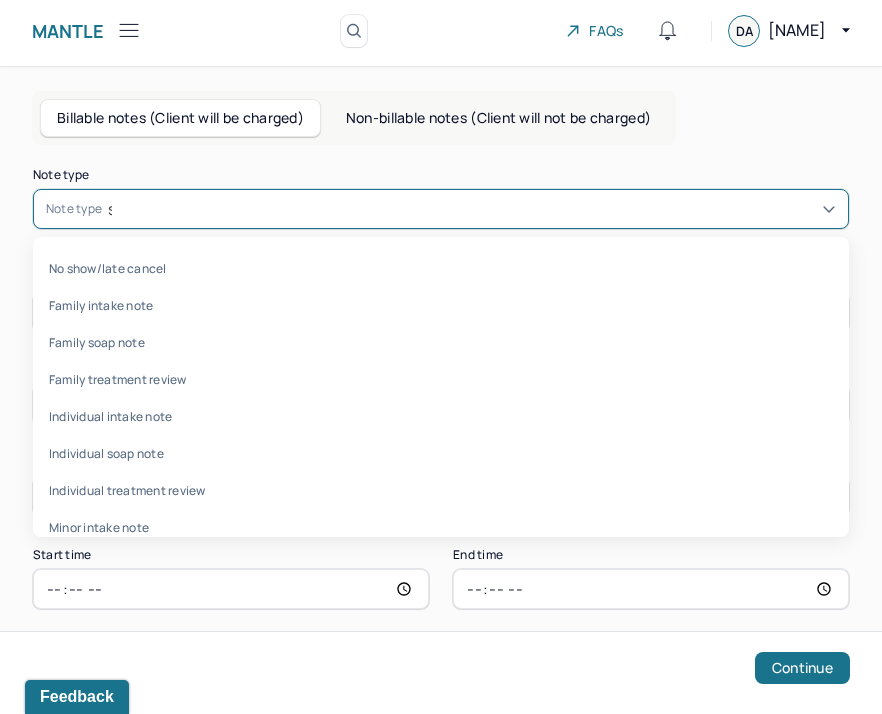 type on "soap" 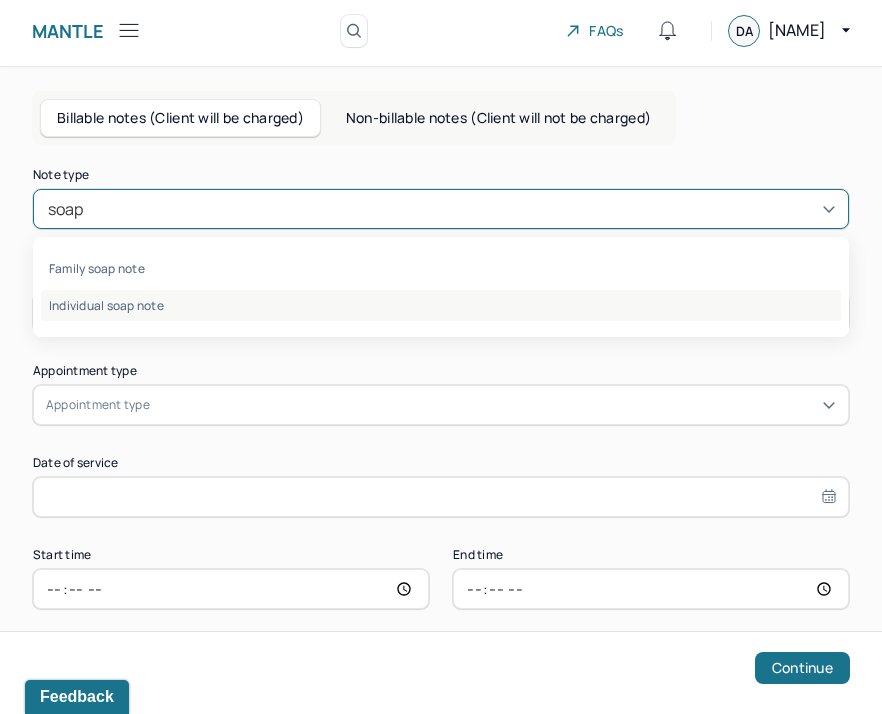 click on "Individual soap note" at bounding box center (441, 305) 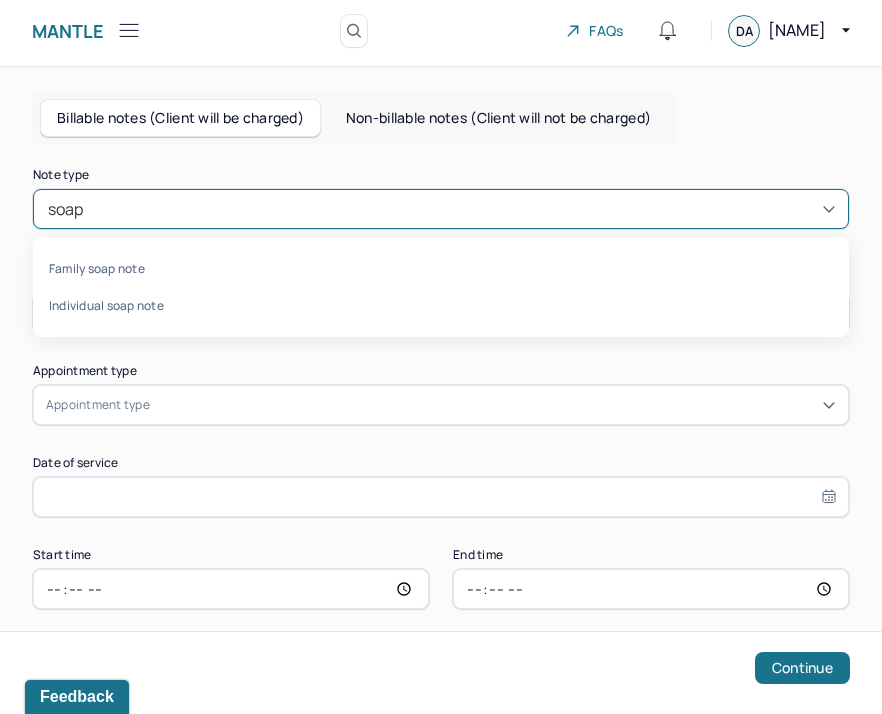 type 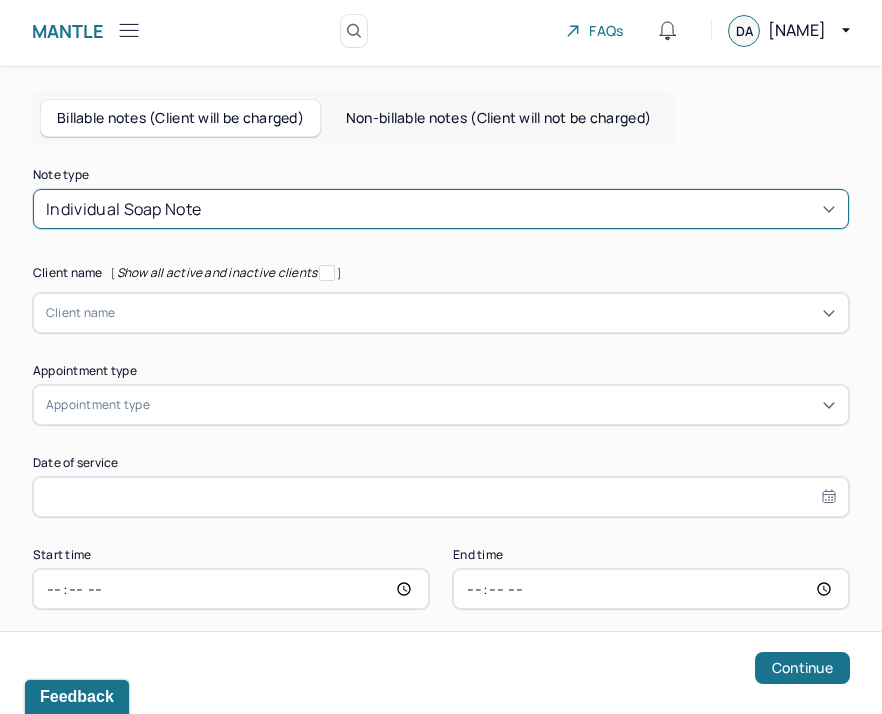 click on "Client name" at bounding box center [441, 313] 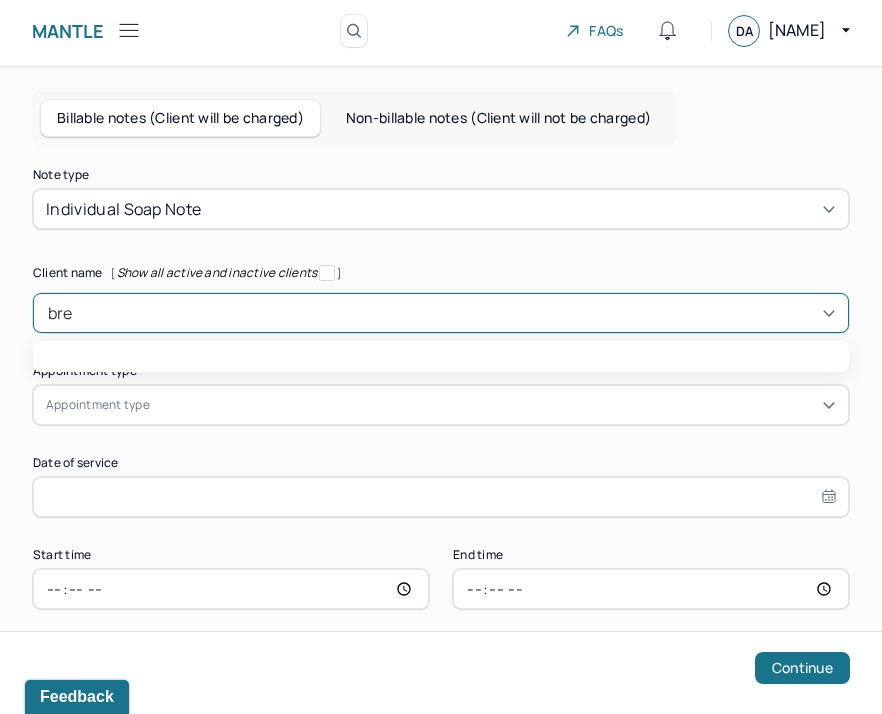 type on "bren" 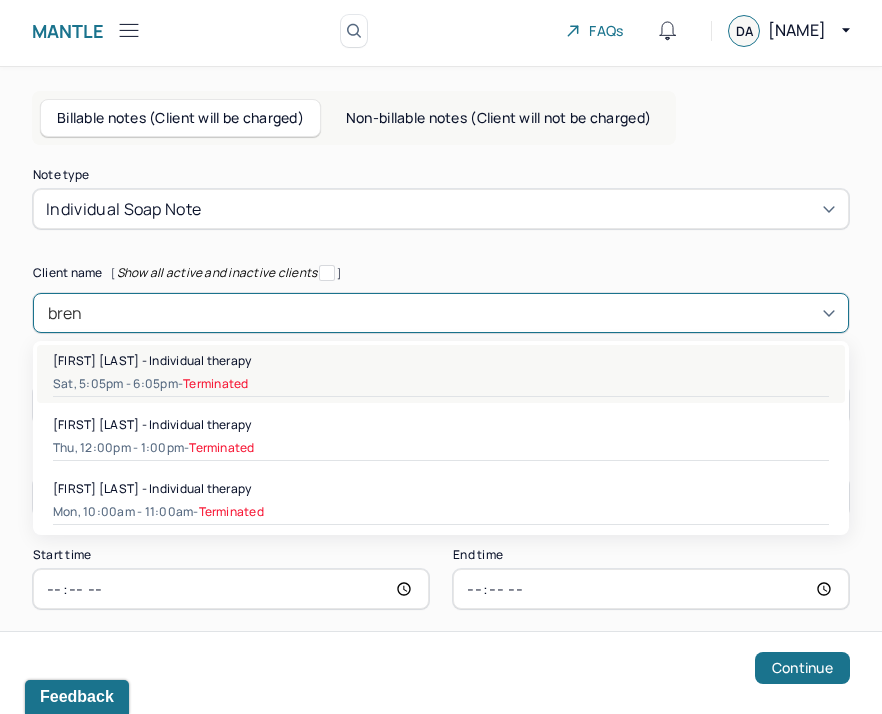 click on "[FIRST] [LAST] - Individual therapy" at bounding box center (152, 360) 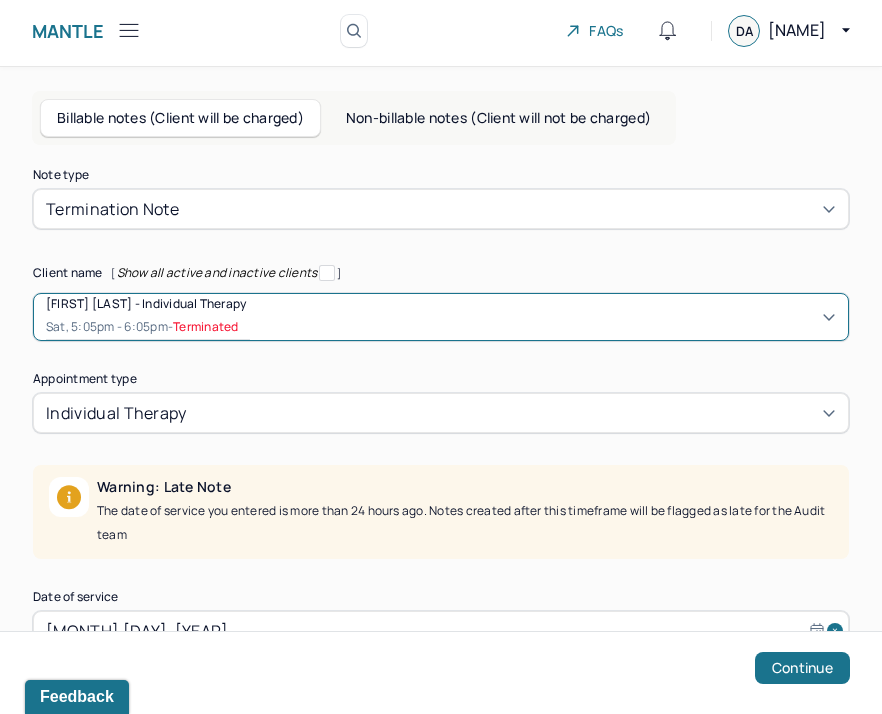 click on "[FIRST] [LAST] - Individual therapy" at bounding box center [146, 303] 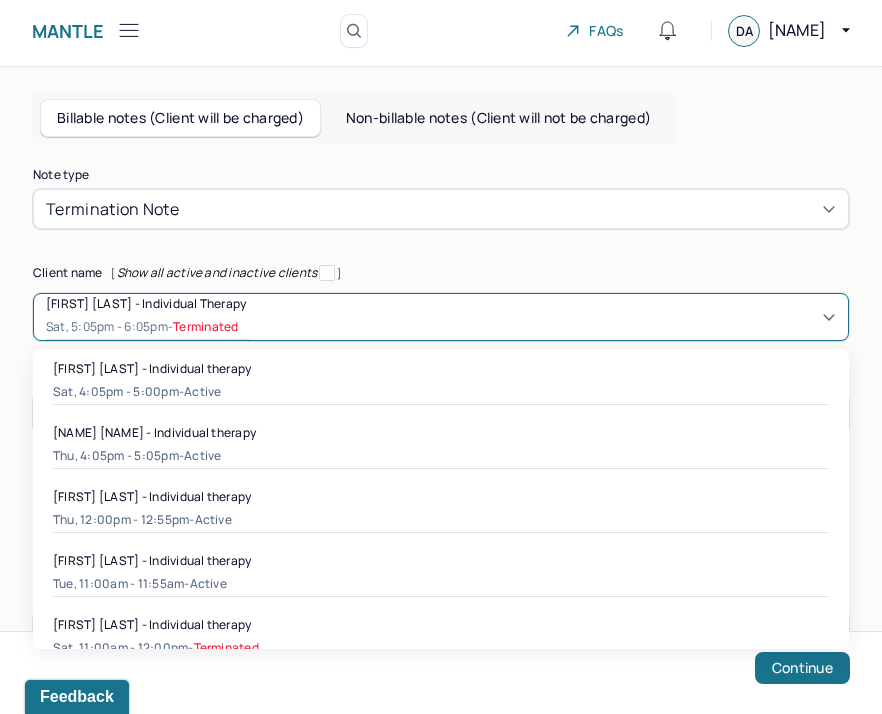 click on "[FIRST] [LAST] - Individual therapy" at bounding box center (146, 303) 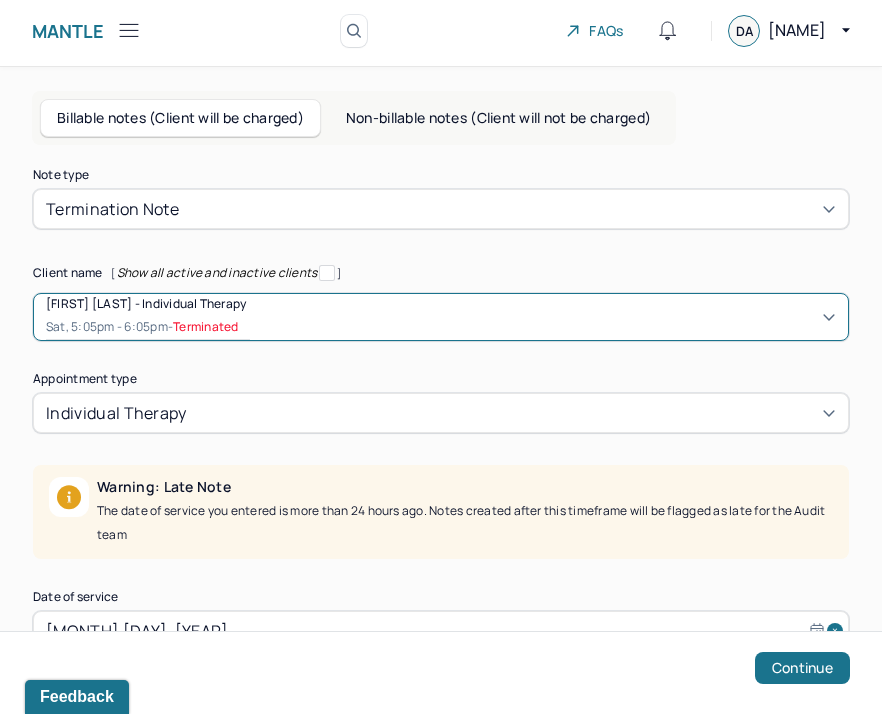 click on "Terminated" at bounding box center (205, 327) 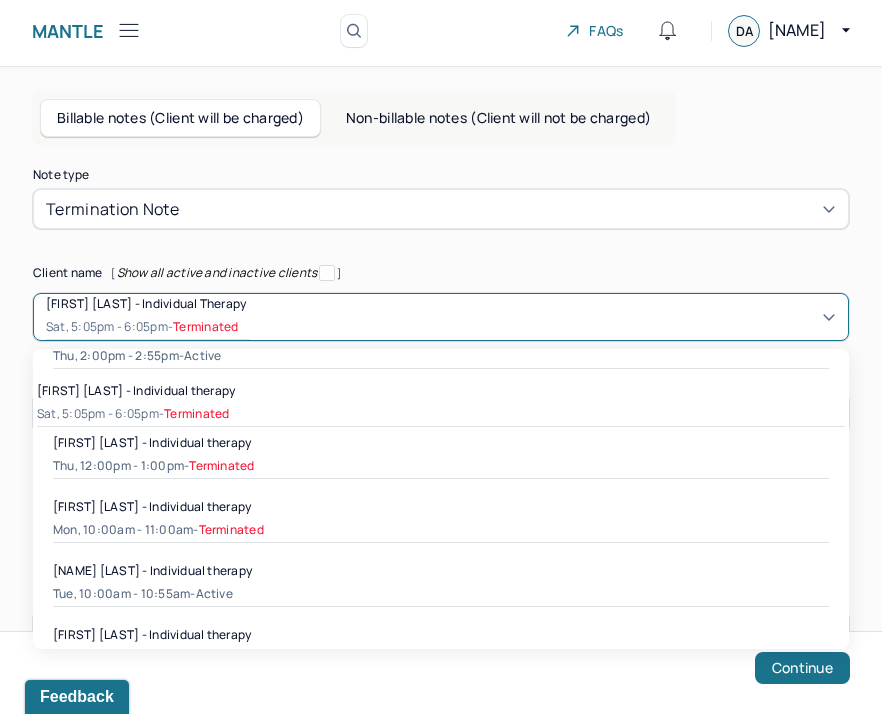 scroll, scrollTop: 423, scrollLeft: 0, axis: vertical 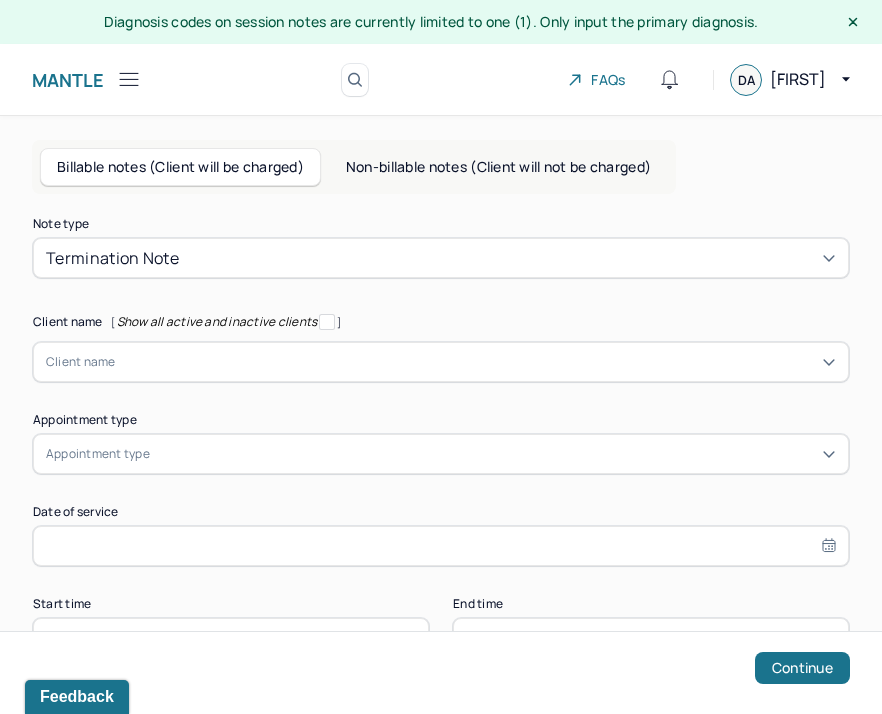 click on "Termination note" at bounding box center [441, 258] 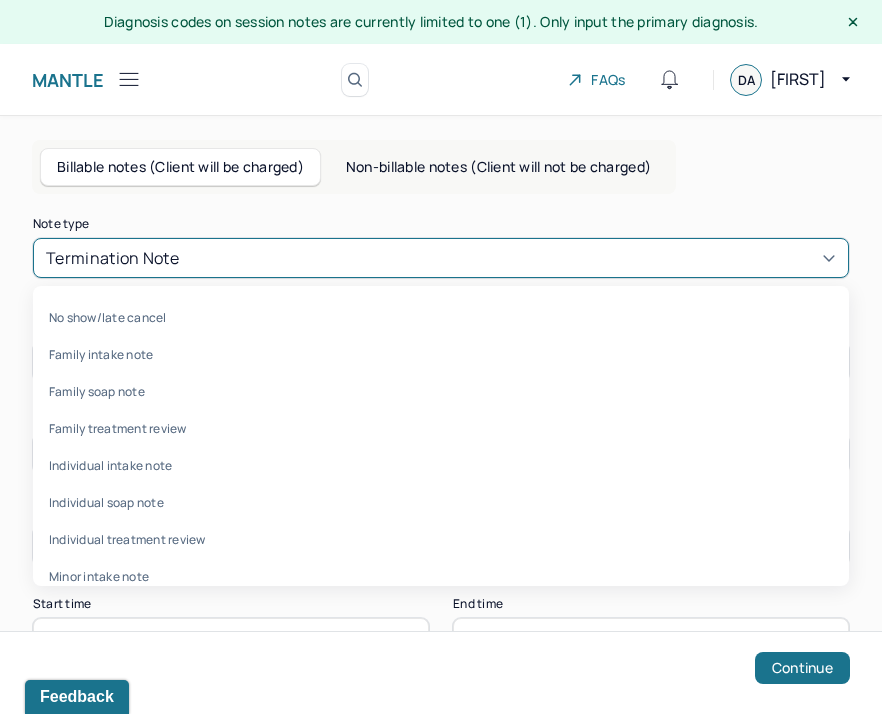 scroll, scrollTop: 90, scrollLeft: 0, axis: vertical 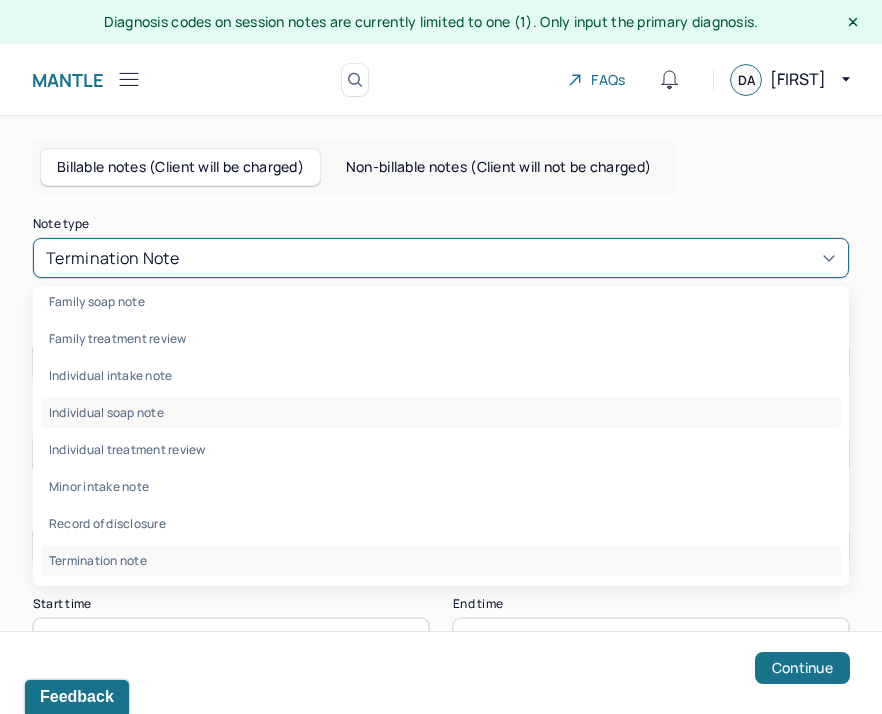 click on "Individual soap note" at bounding box center (441, 412) 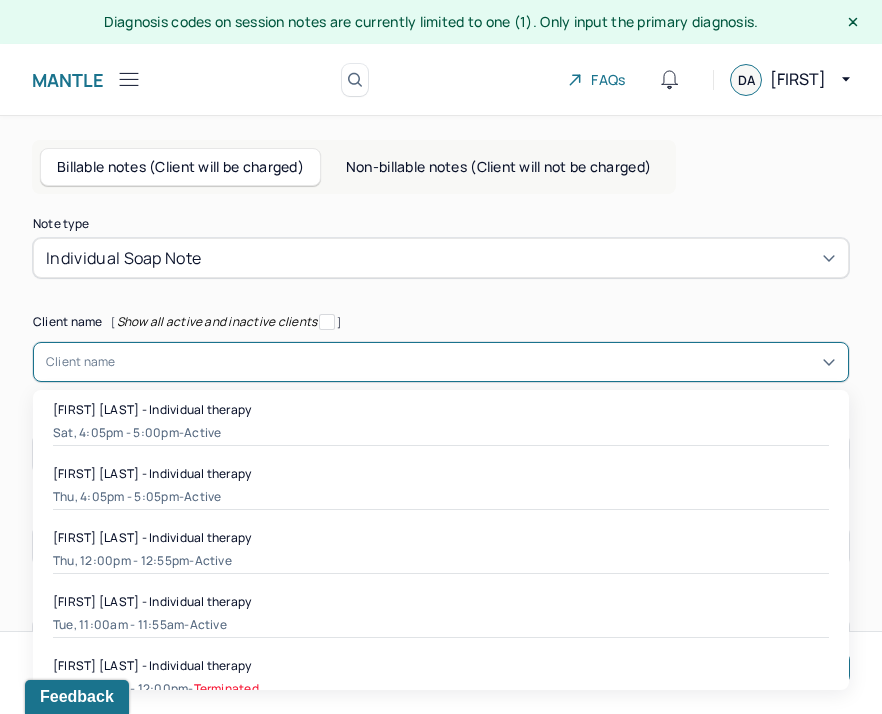 click on "Client name" at bounding box center (441, 362) 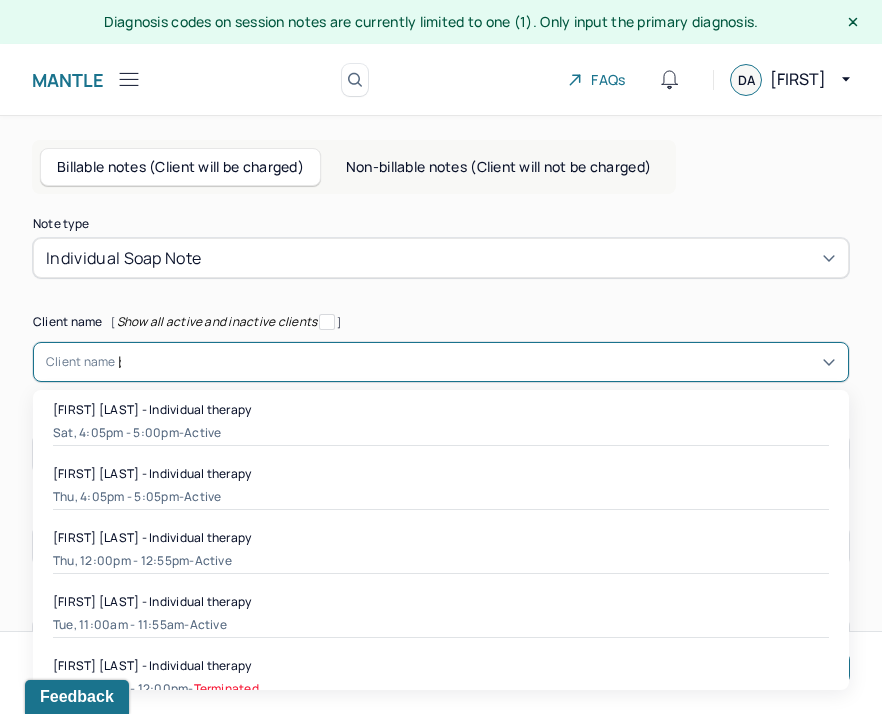 type on "bre" 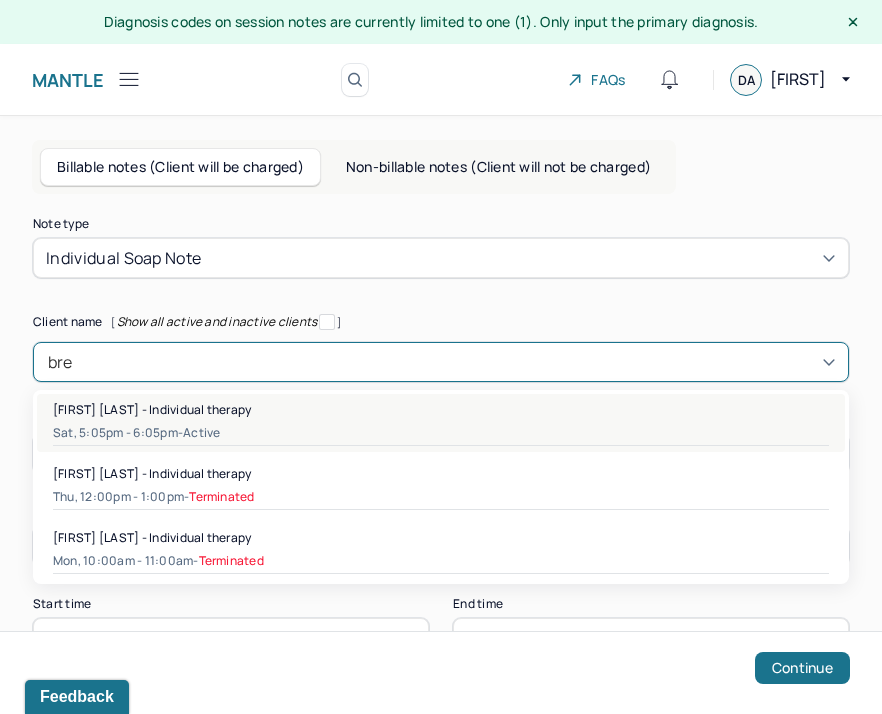 click on "[DAY_ABBR], [TIME] - active" at bounding box center [441, 433] 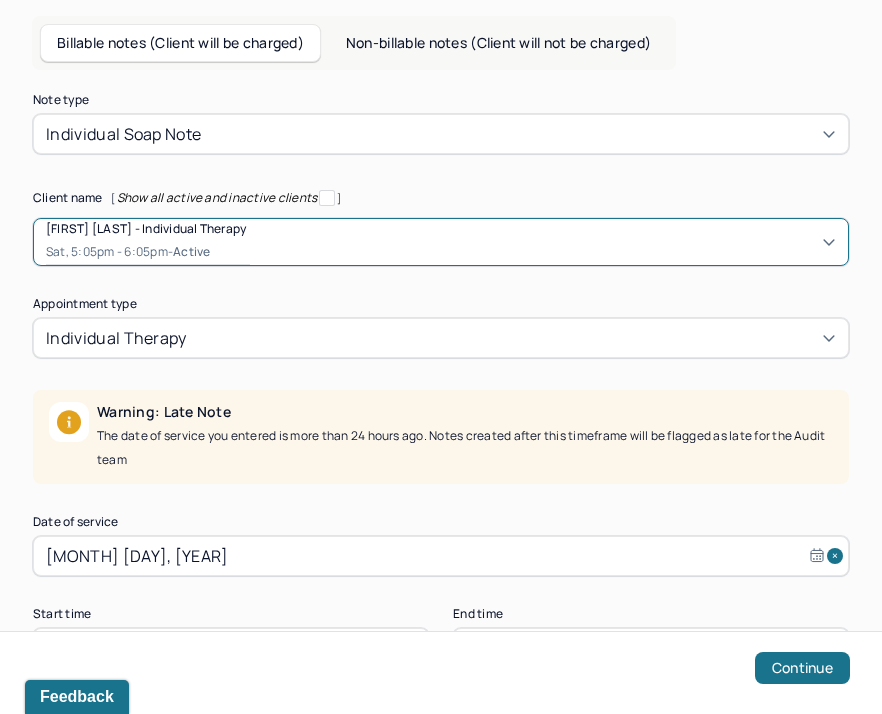 scroll, scrollTop: 233, scrollLeft: 0, axis: vertical 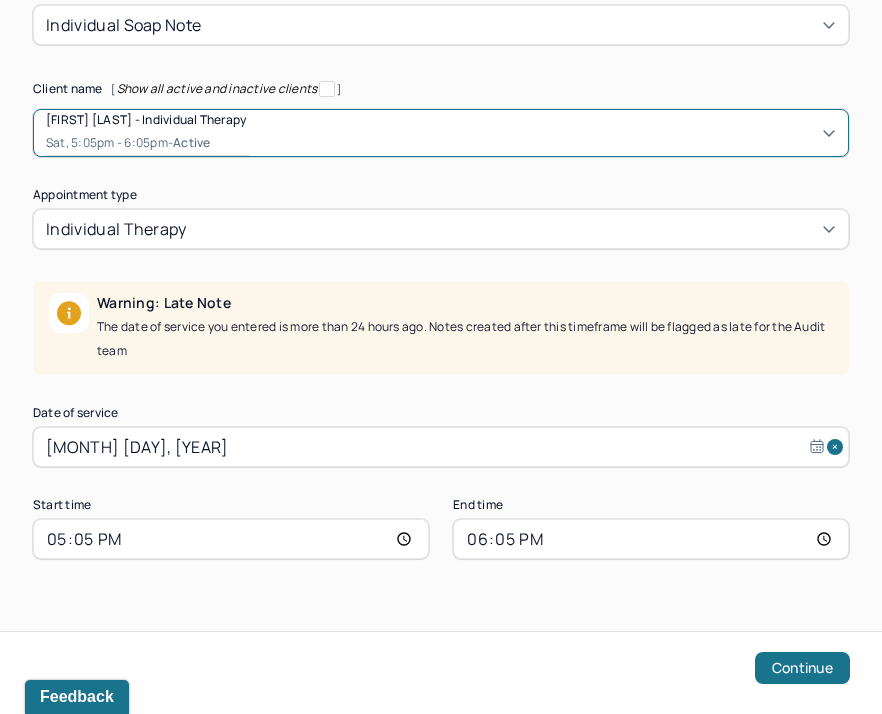 click on "17:05" at bounding box center [231, 539] 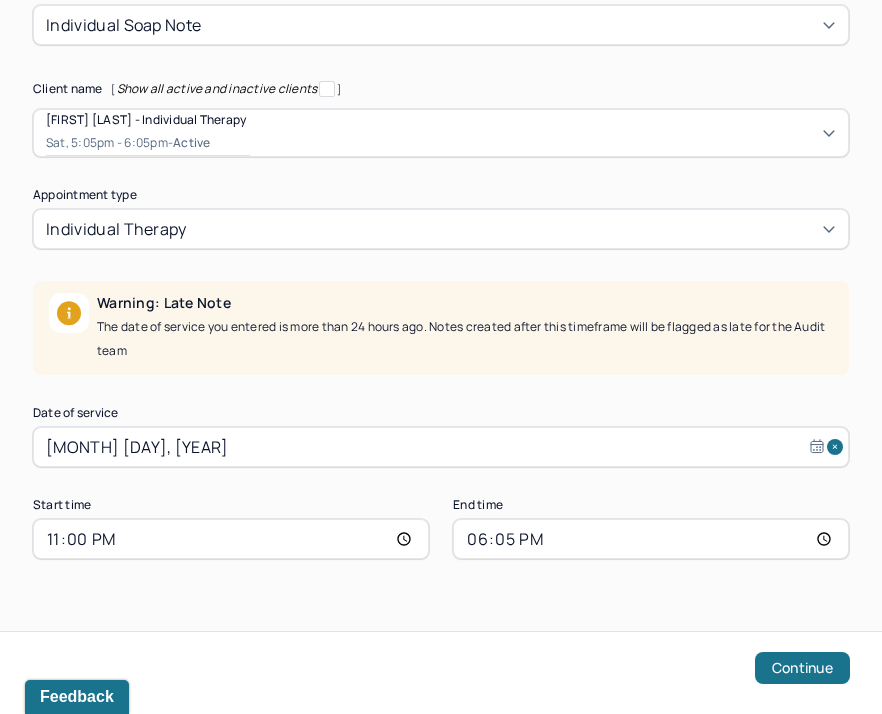 click on "23:00" at bounding box center [231, 539] 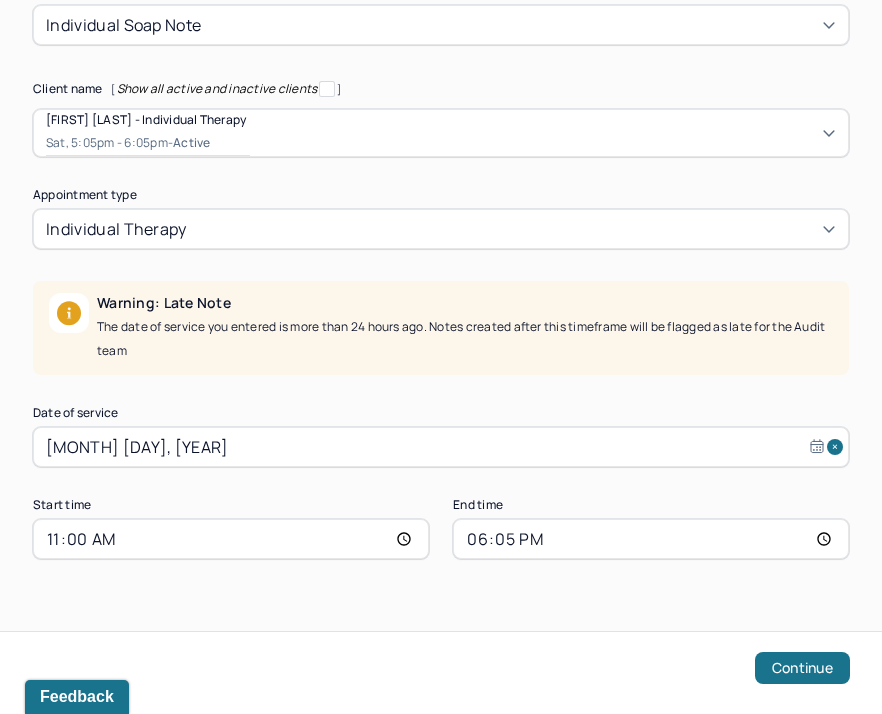 click on "18:05" at bounding box center [651, 539] 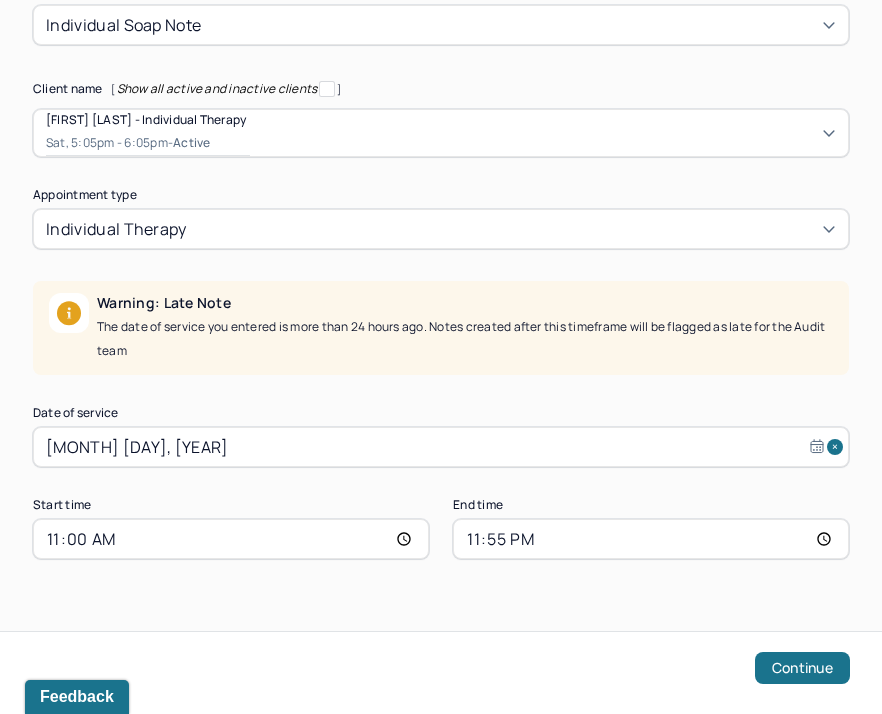 type on "11:55" 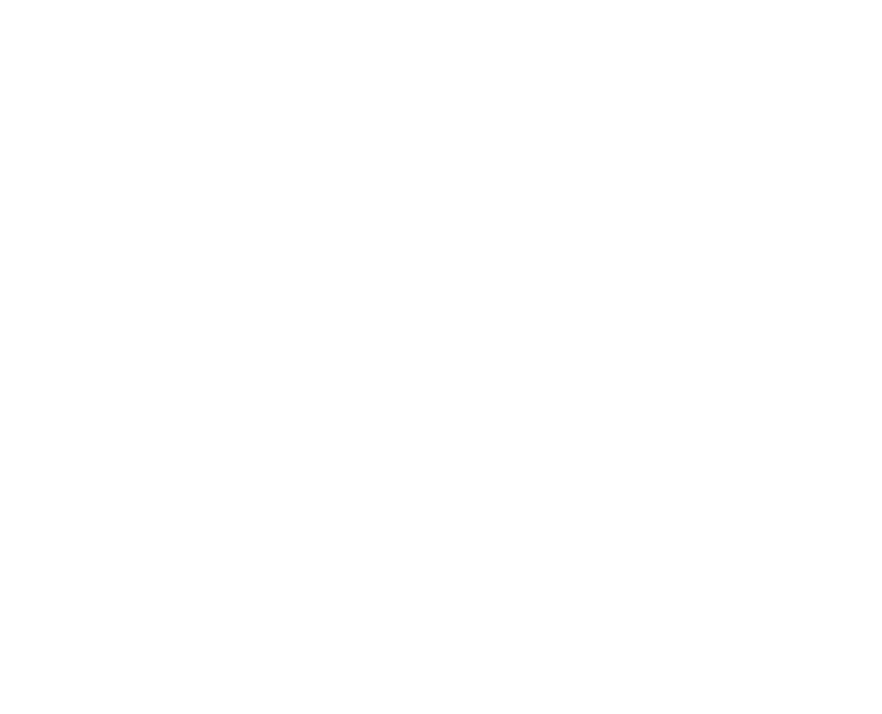 scroll, scrollTop: 0, scrollLeft: 0, axis: both 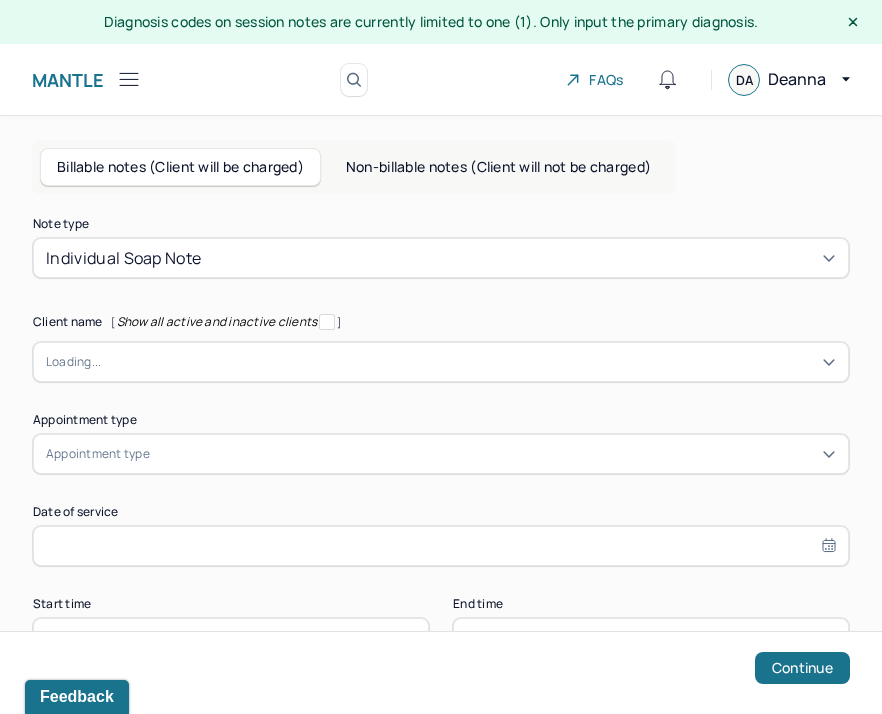 click at bounding box center [468, 362] 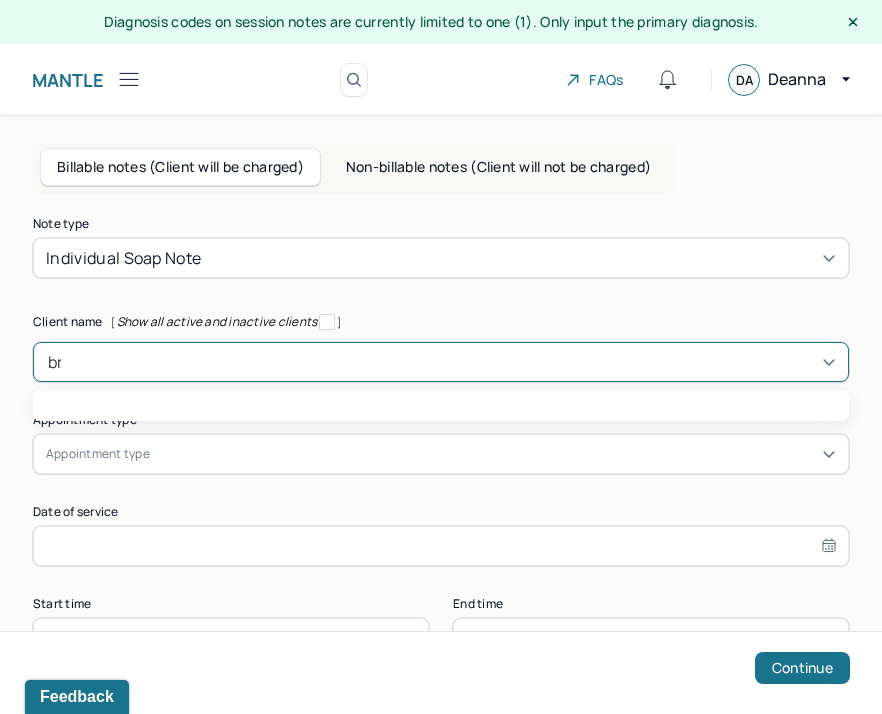 type on "bre" 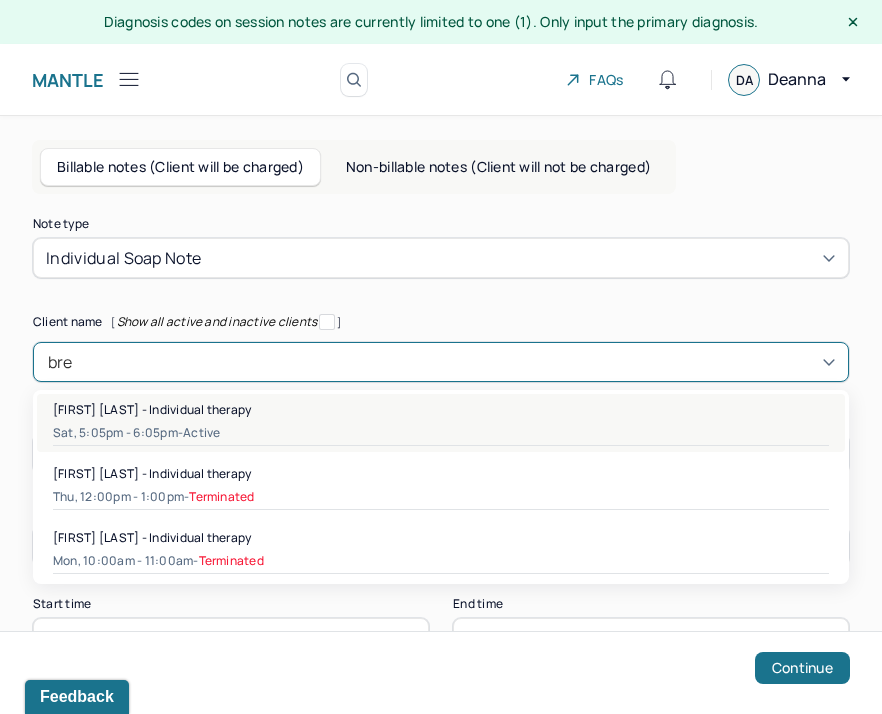 click on "Sat, 5:05pm - 6:05pm  -  active" at bounding box center (441, 433) 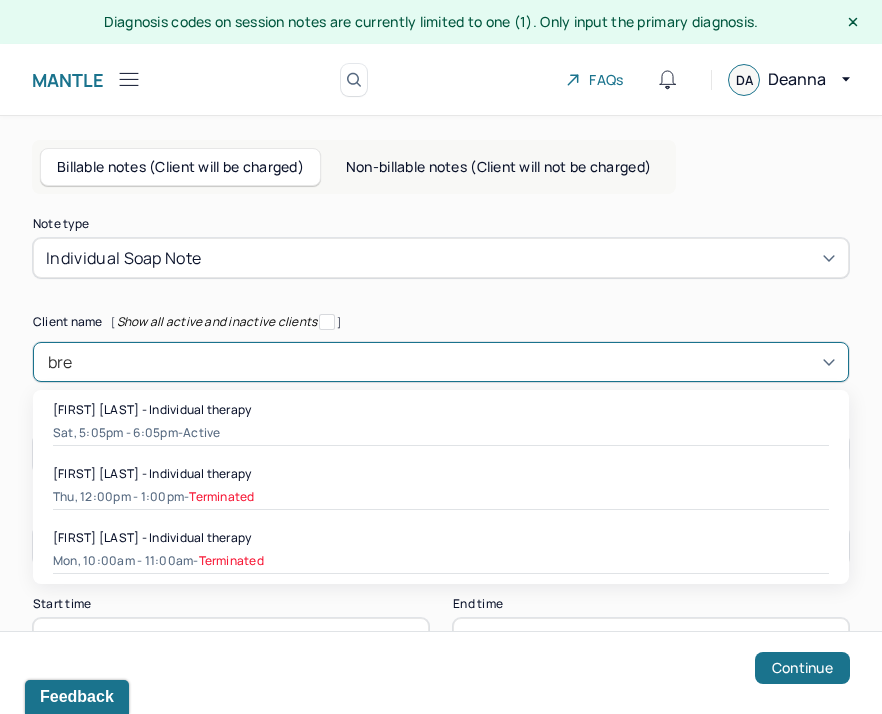 type 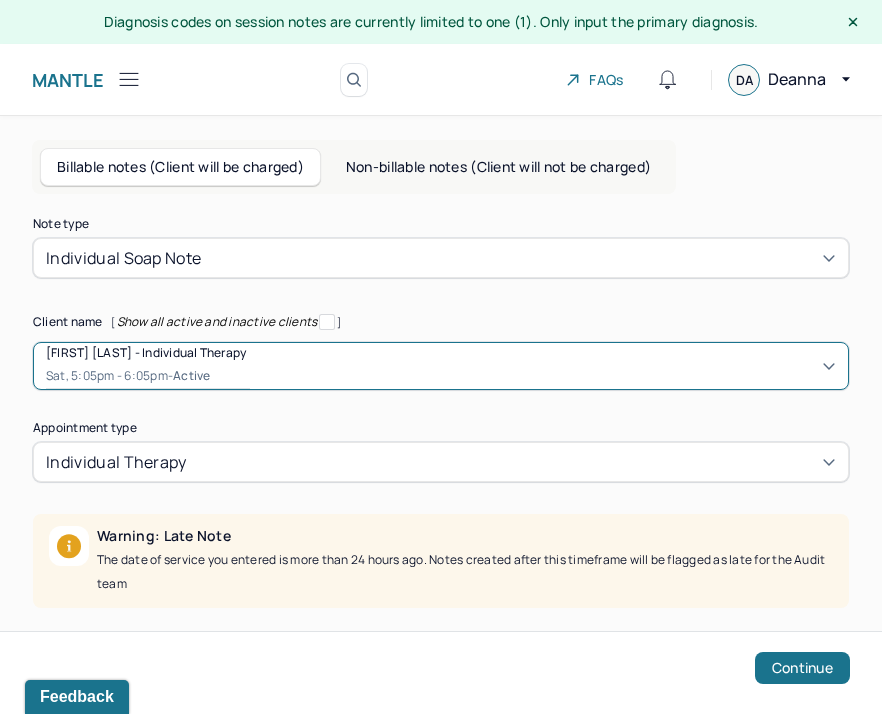 scroll, scrollTop: 233, scrollLeft: 0, axis: vertical 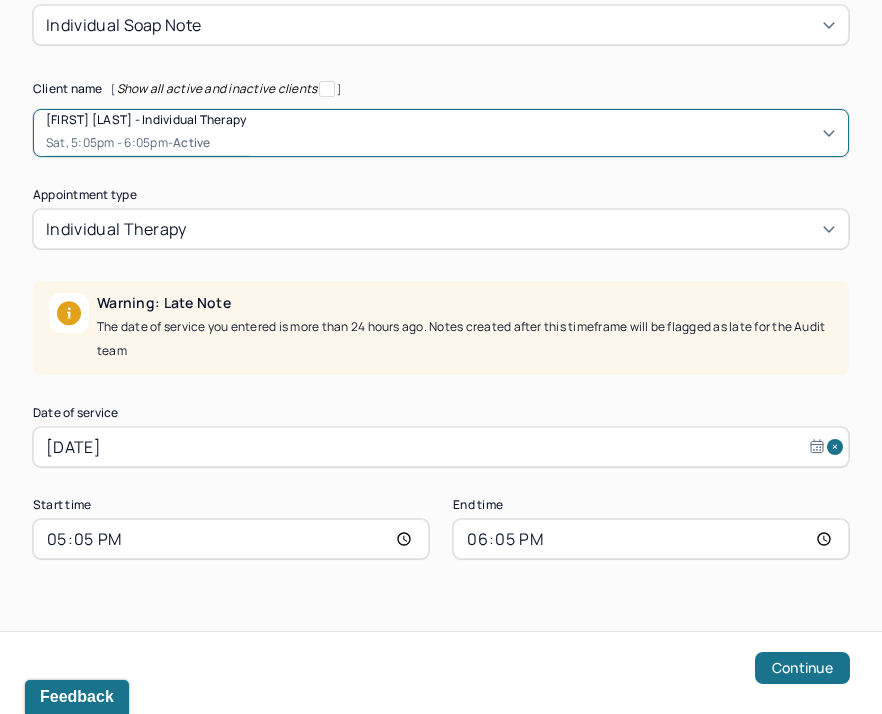 click on "[DATE]" at bounding box center (441, 447) 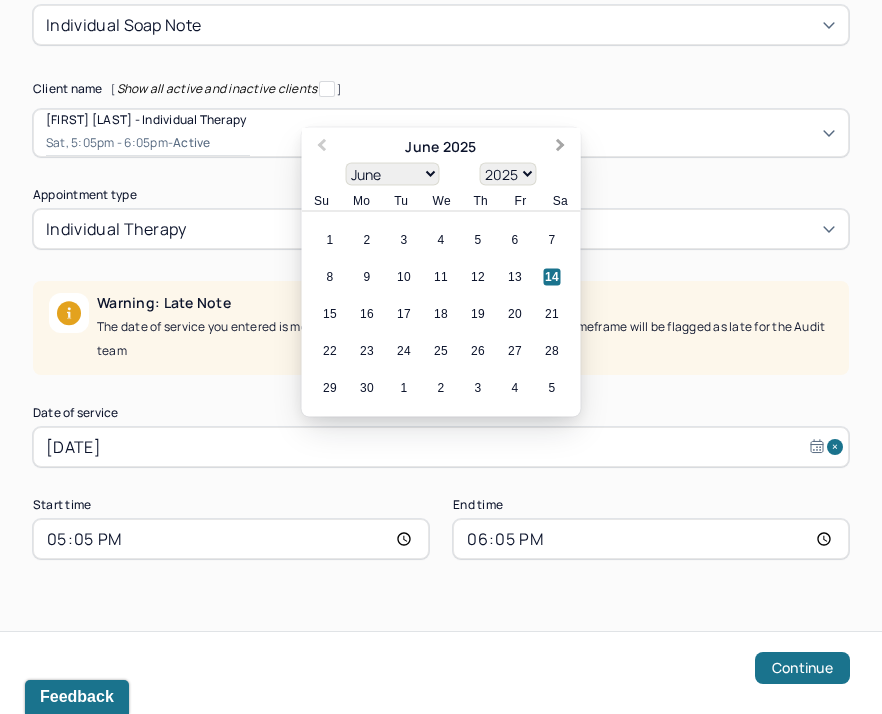 click on "Next Month" at bounding box center (561, 147) 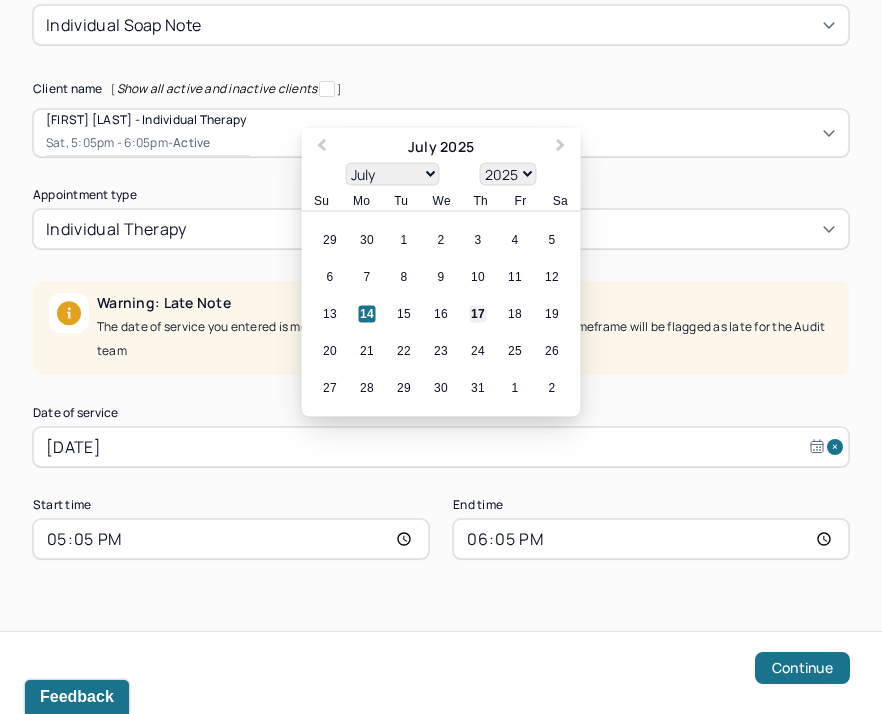 click on "17" at bounding box center (478, 314) 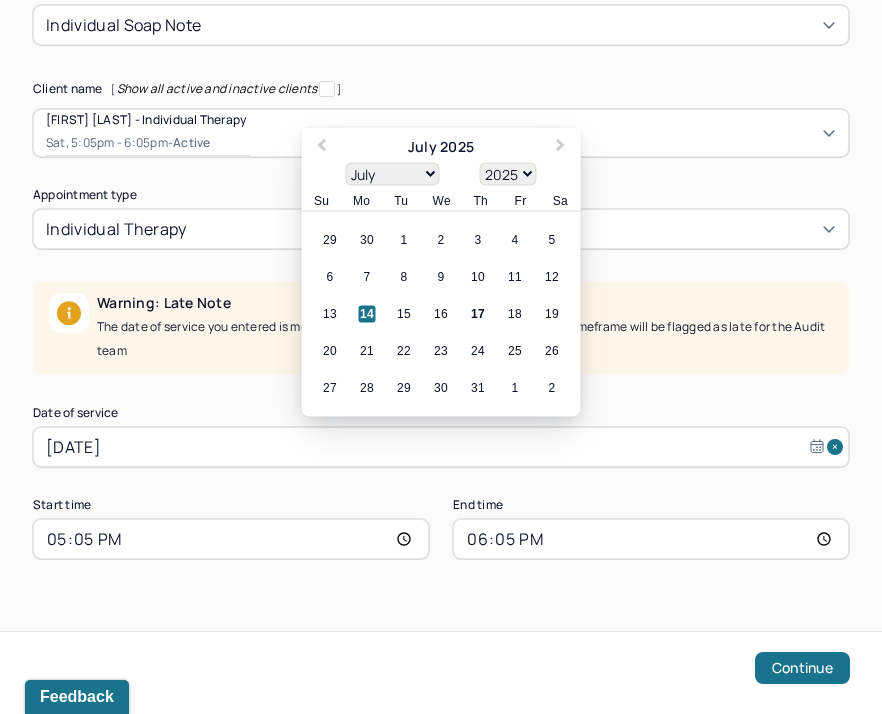 type on "Jul 17, 2025" 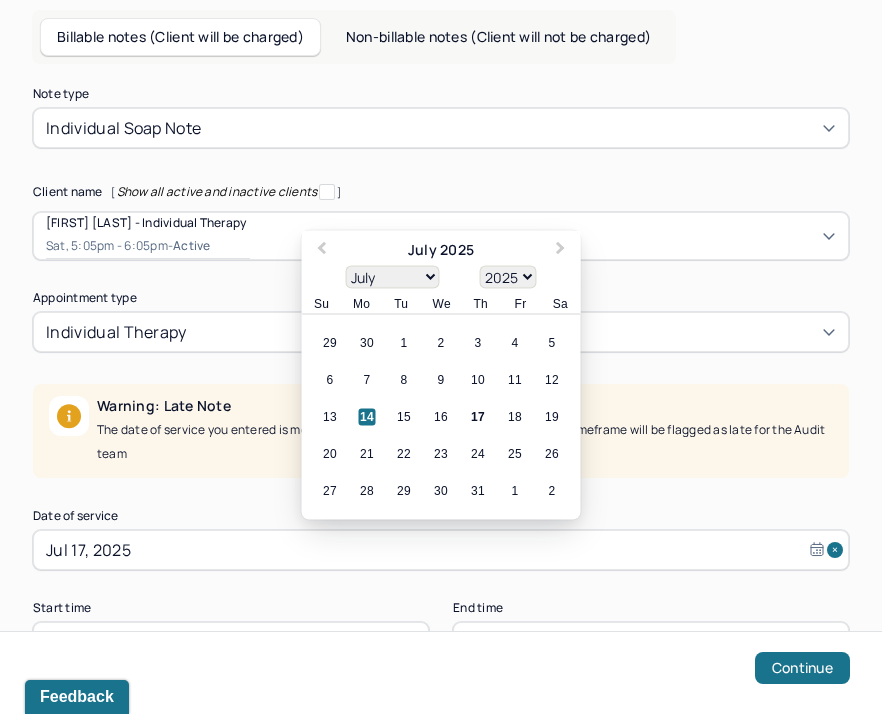 scroll, scrollTop: 107, scrollLeft: 0, axis: vertical 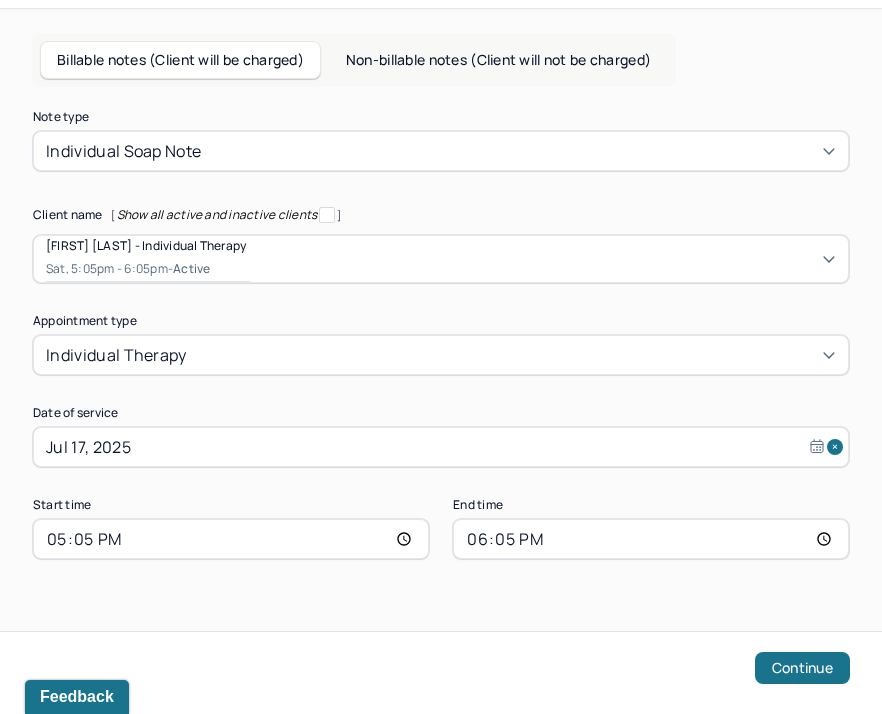 click on "17:05" at bounding box center [231, 539] 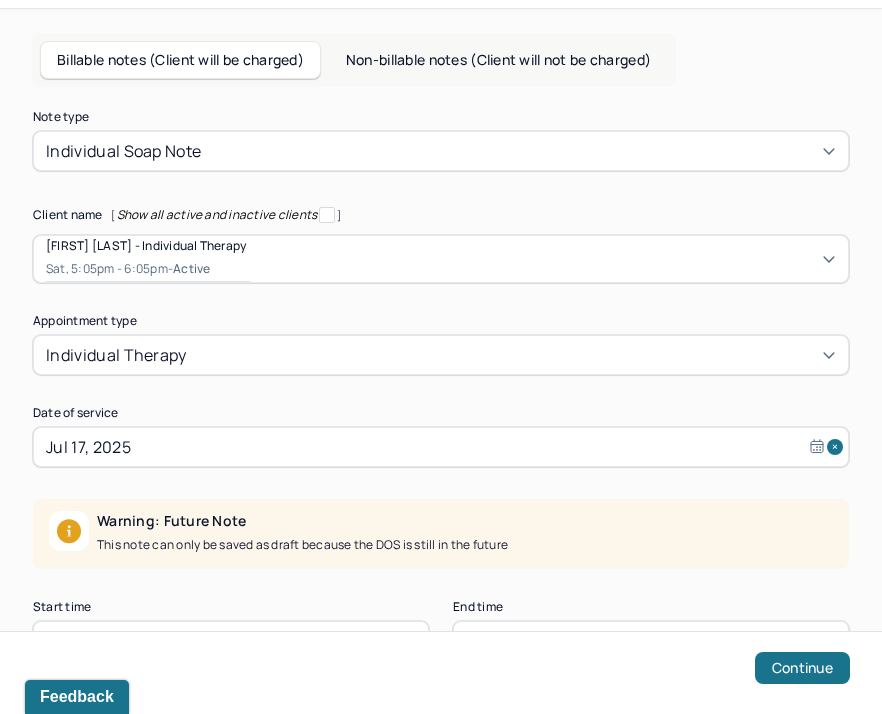 scroll, scrollTop: 209, scrollLeft: 0, axis: vertical 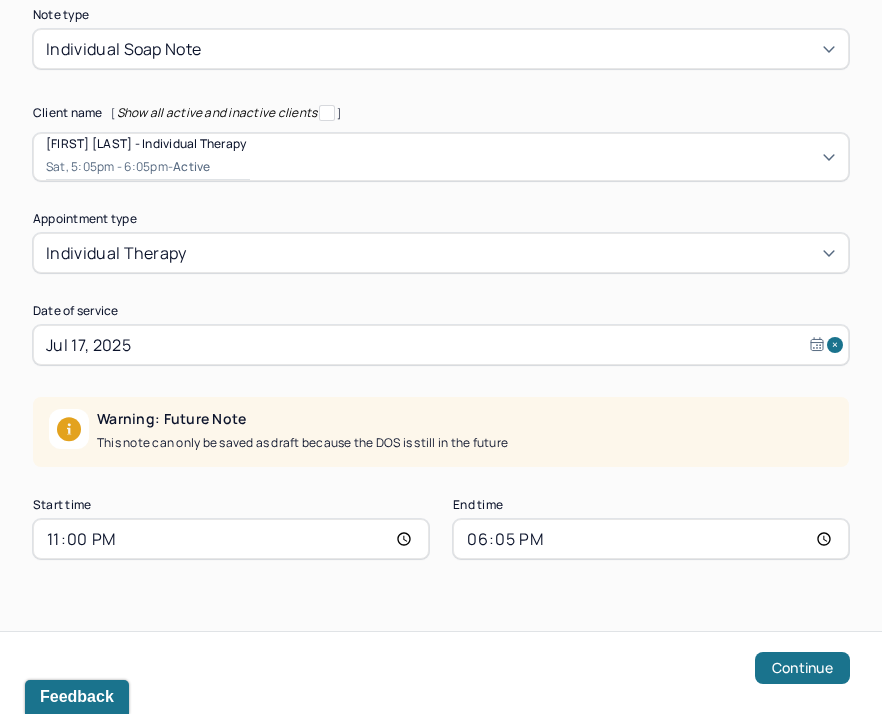 type on "11:00" 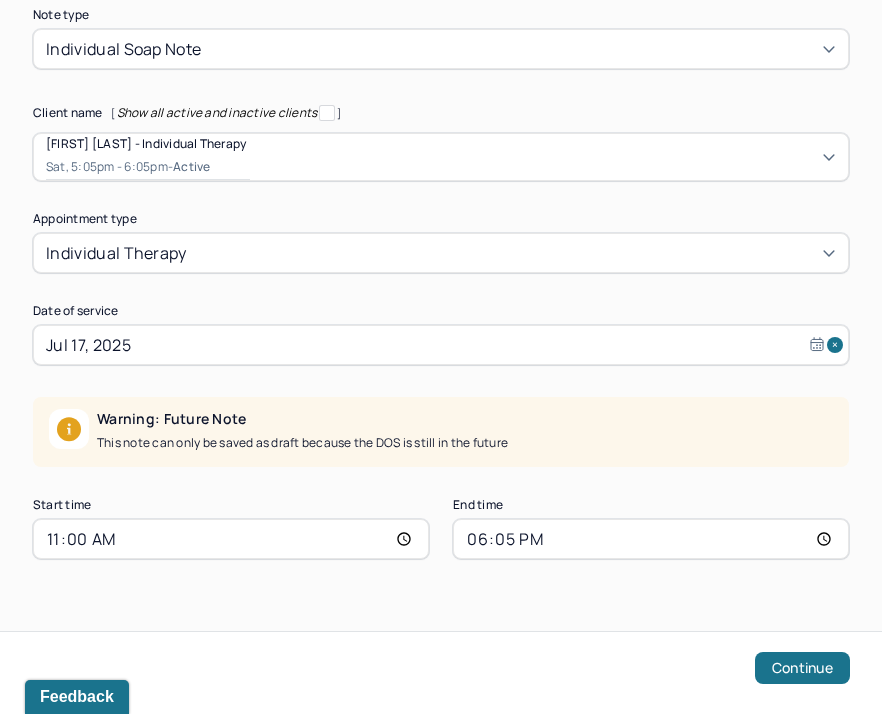scroll, scrollTop: 107, scrollLeft: 0, axis: vertical 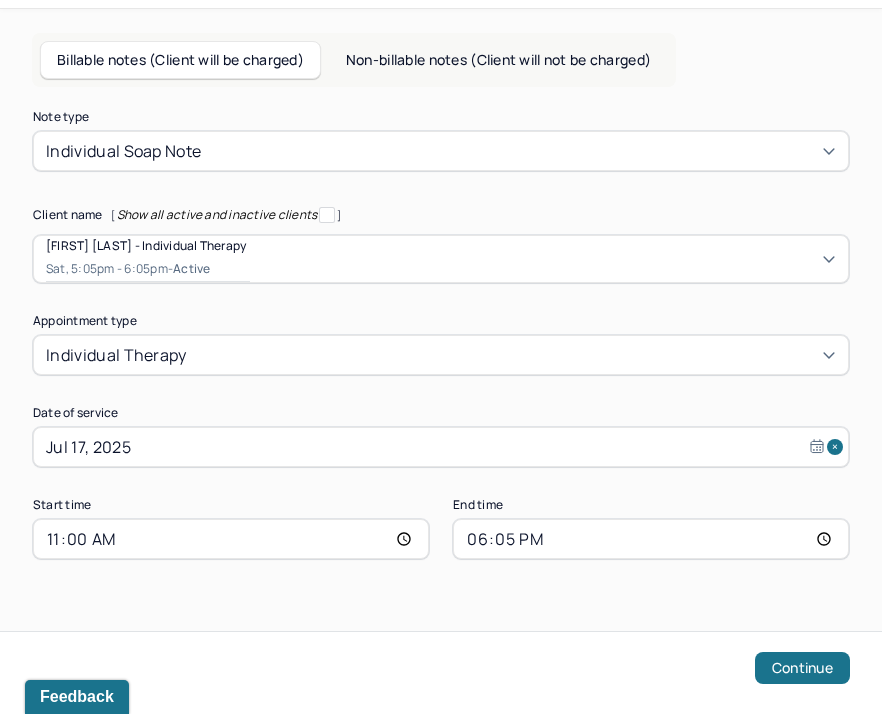 click on "18:05" at bounding box center (651, 539) 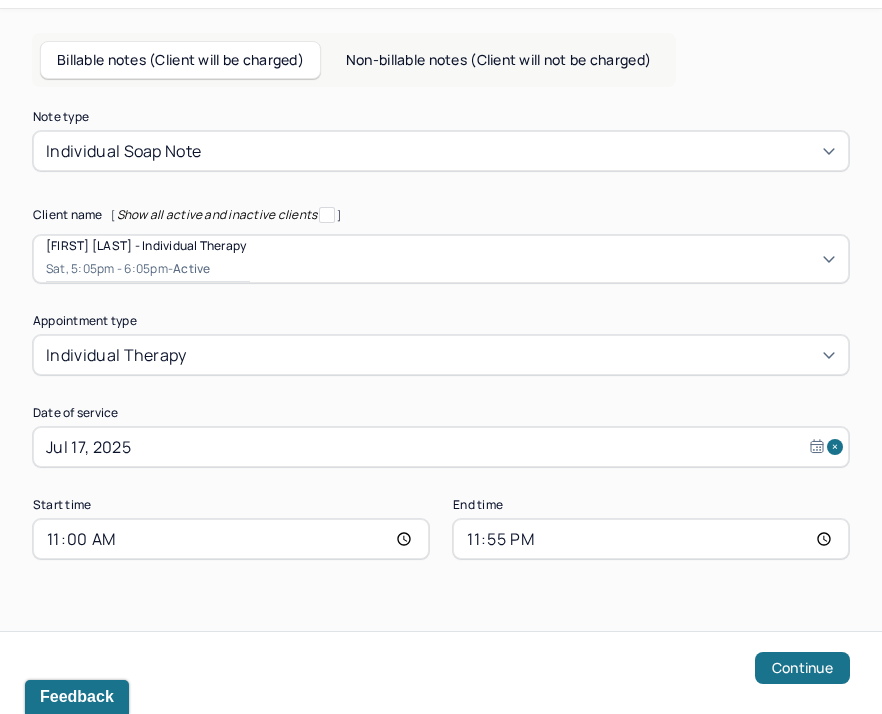 type on "11:55" 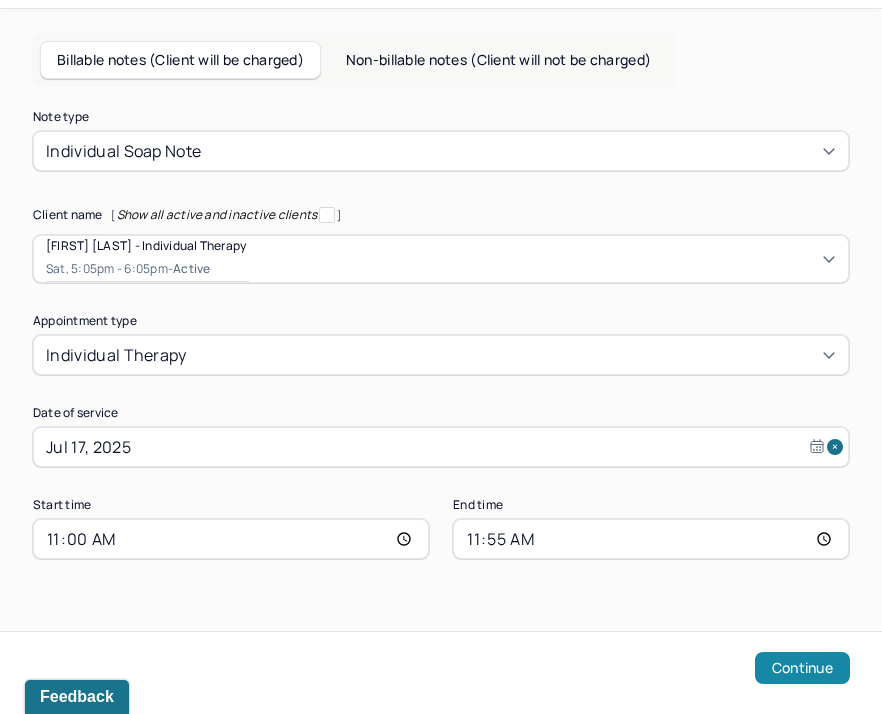 click on "Continue" at bounding box center (802, 668) 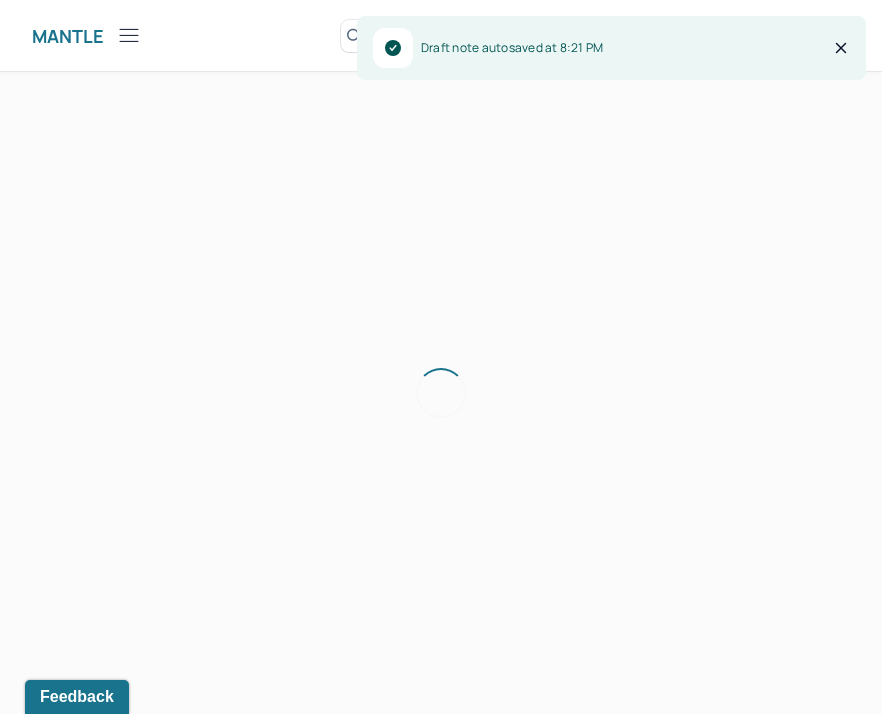 scroll, scrollTop: 36, scrollLeft: 0, axis: vertical 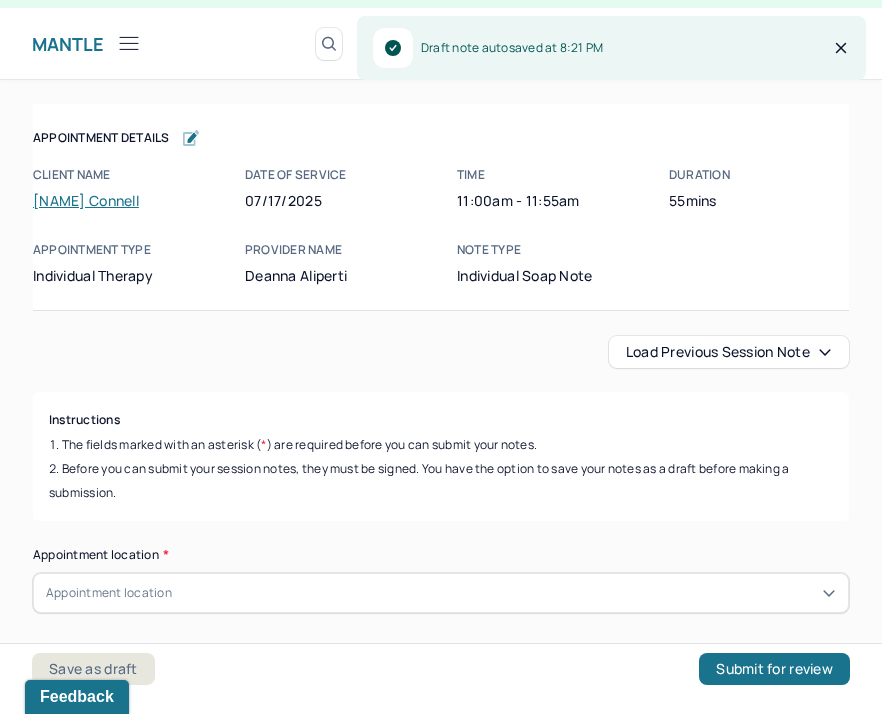 click on "Load previous session note" at bounding box center (729, 352) 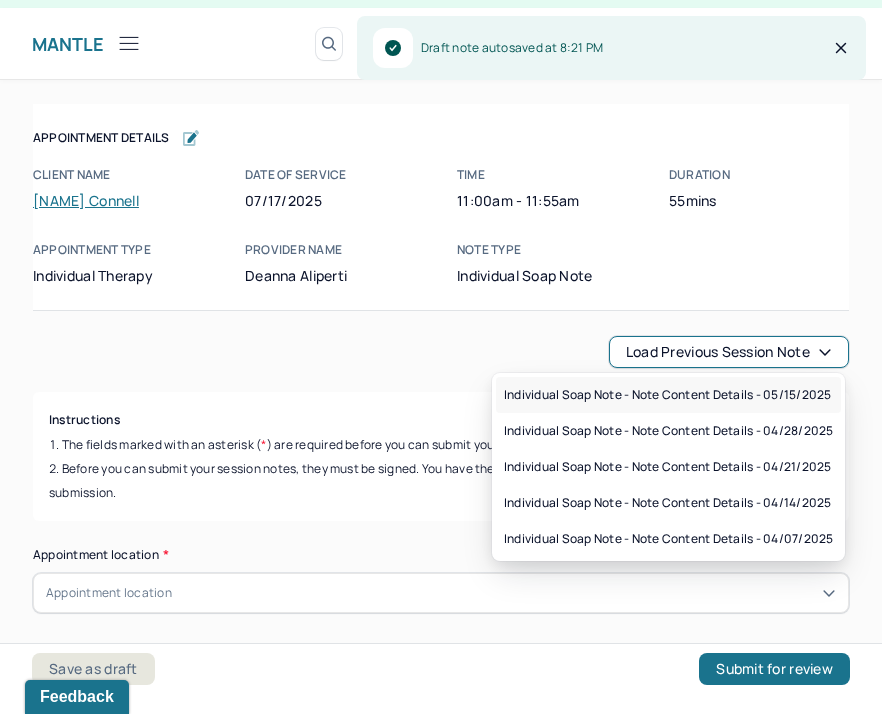 click on "Individual soap note   - Note content Details -   05/15/2025" at bounding box center (667, 395) 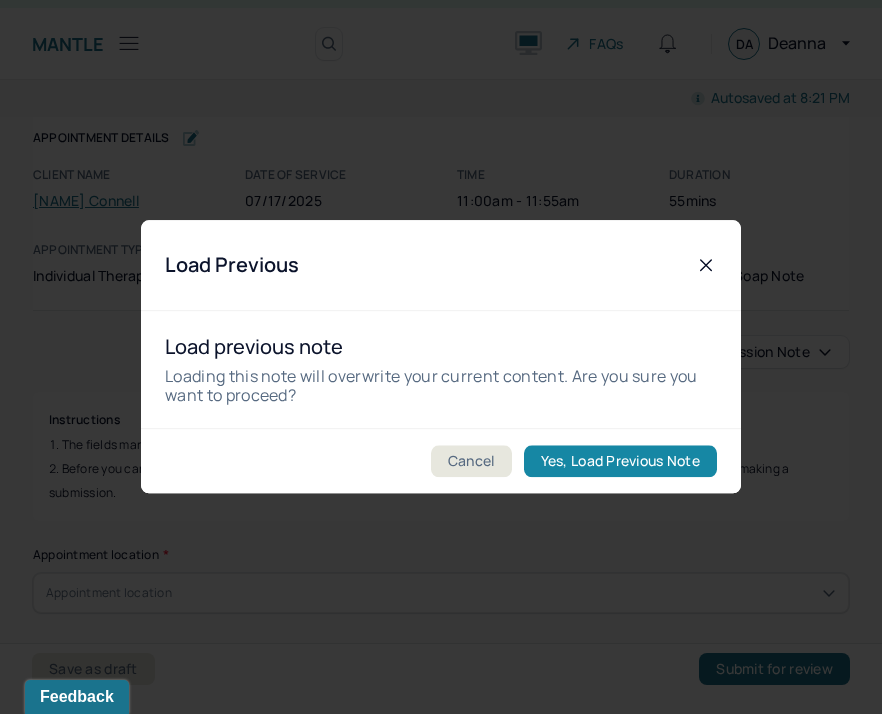 click on "Yes, Load Previous Note" at bounding box center (620, 462) 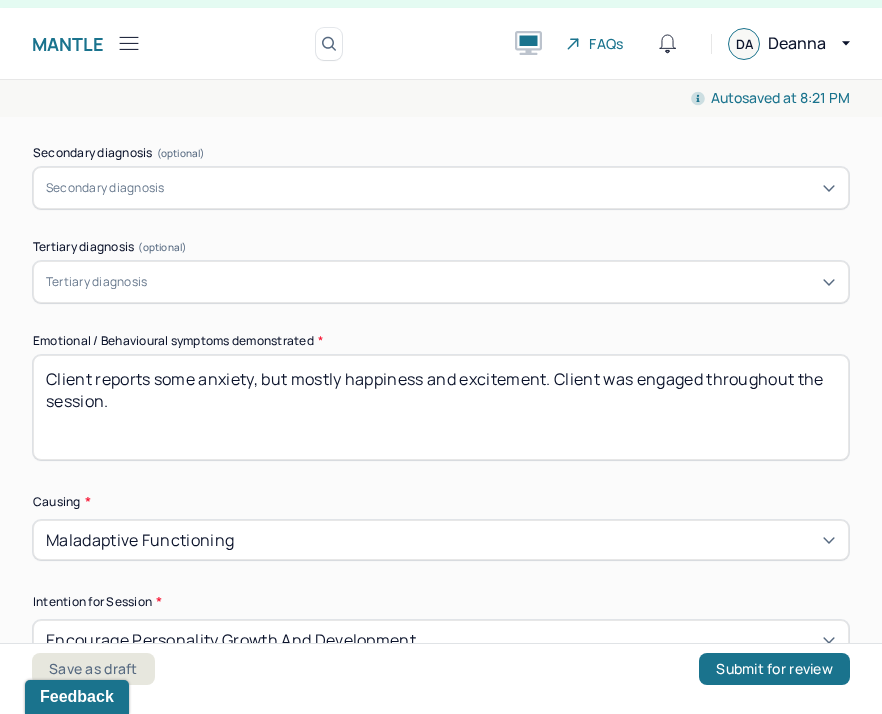 scroll, scrollTop: 885, scrollLeft: 0, axis: vertical 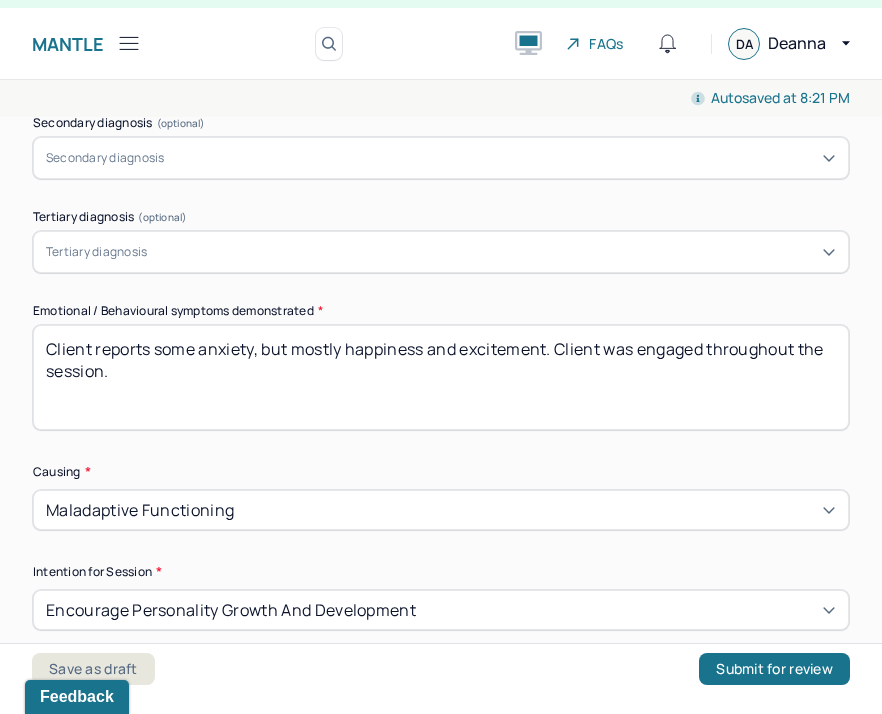 drag, startPoint x: 247, startPoint y: 405, endPoint x: 18, endPoint y: 295, distance: 254.04921 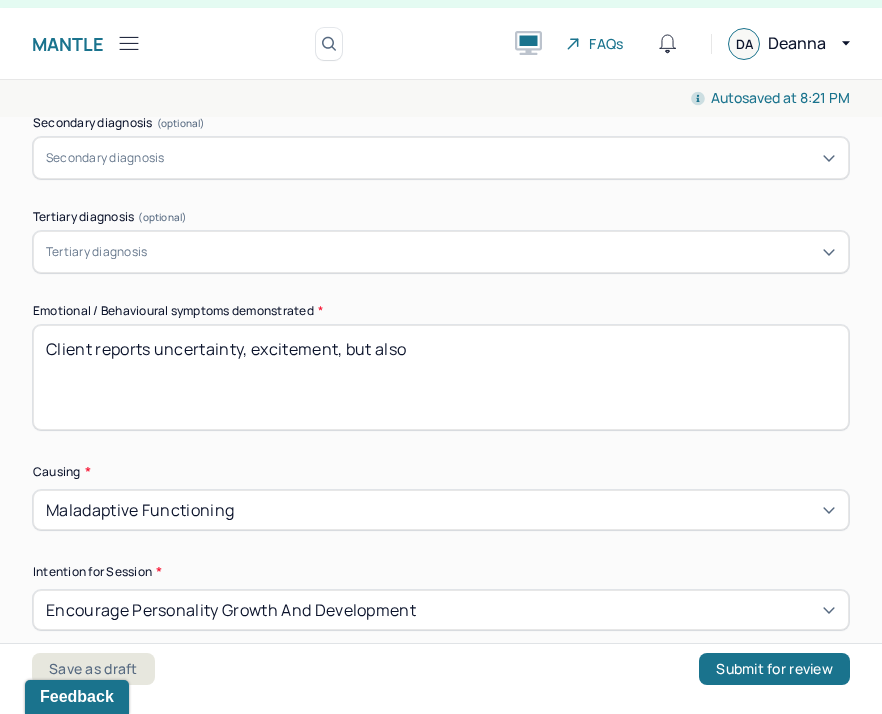 click on "Client reports uncertainty, excitement, but also" at bounding box center (441, 377) 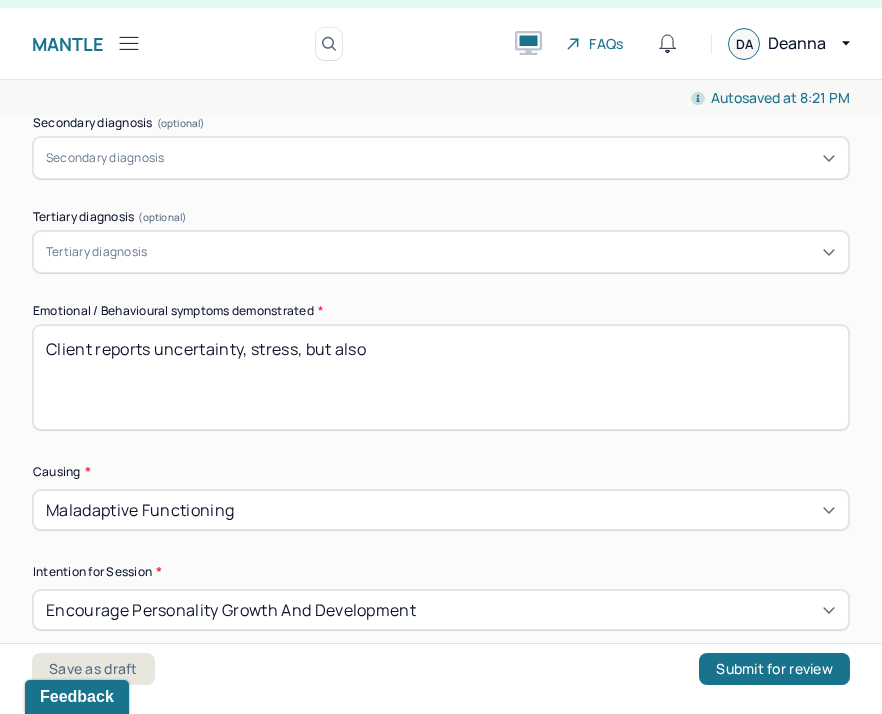 click on "Client reports uncertainty, excitement, but also" at bounding box center (441, 377) 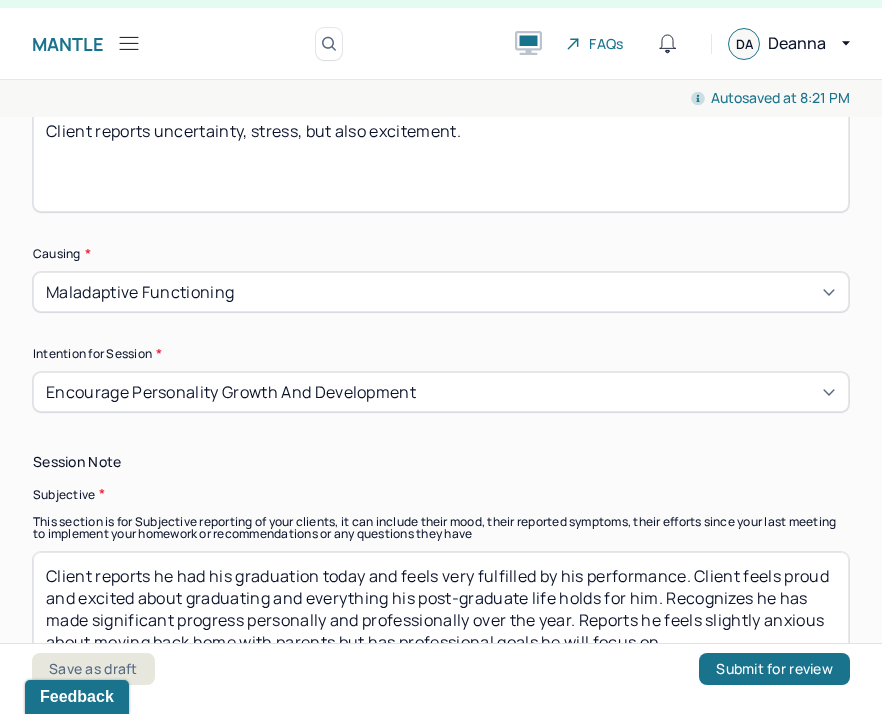 scroll, scrollTop: 1137, scrollLeft: 0, axis: vertical 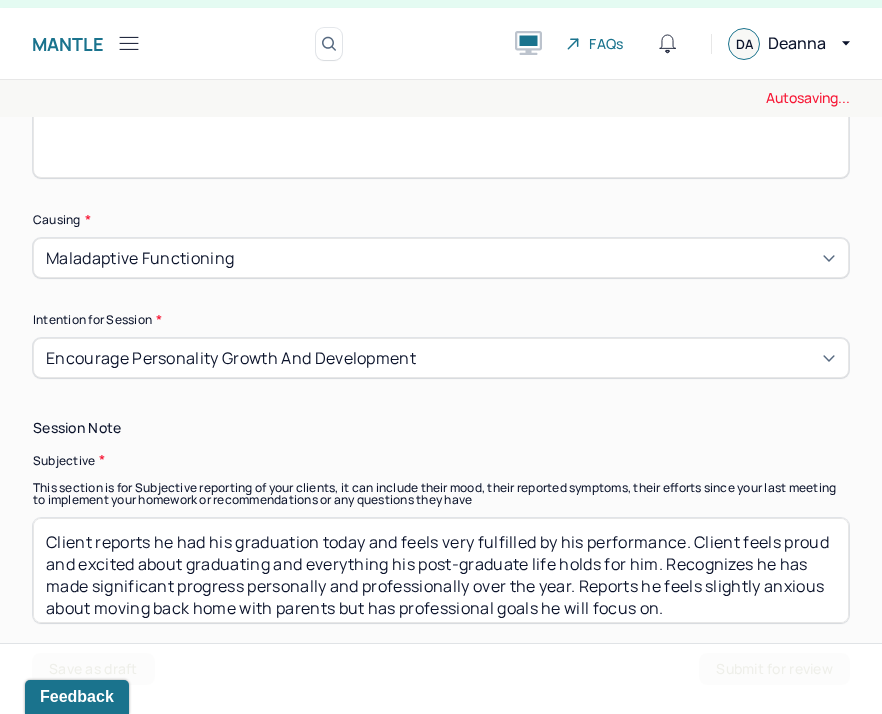 type on "Client reports uncertainty, stress, but also excitement." 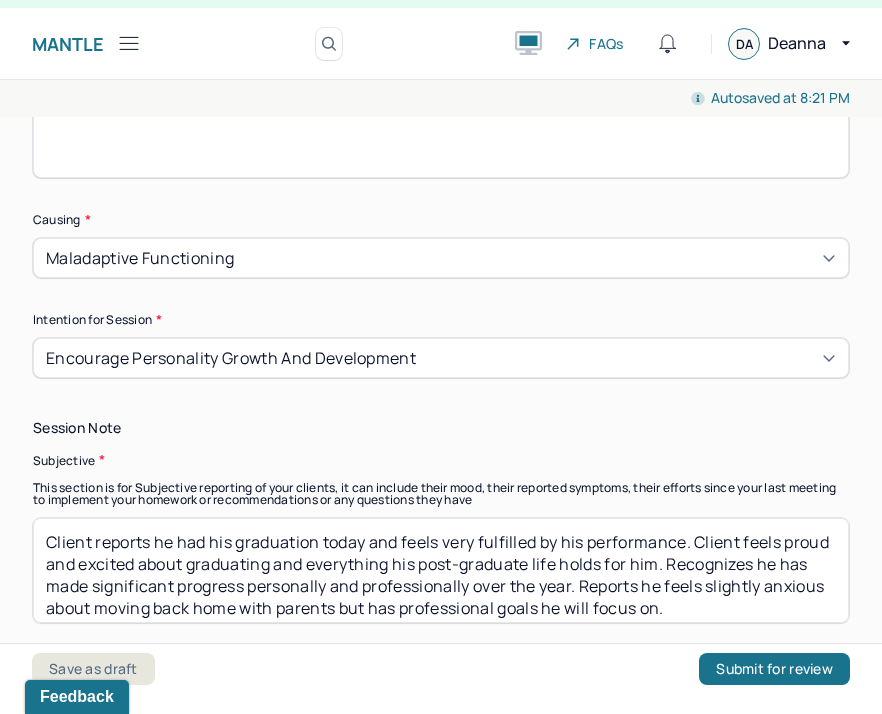 click on "Client reports he had his graduation today and feels very fulfilled by his performance. Client feels proud and excited about graduating and everything his post-graduate life holds for him. Recognizes he has made significant progress personally and professionally over the year. Reports he feels slightly anxious about moving back home with parents but has professional goals he will focus on." at bounding box center [441, 570] 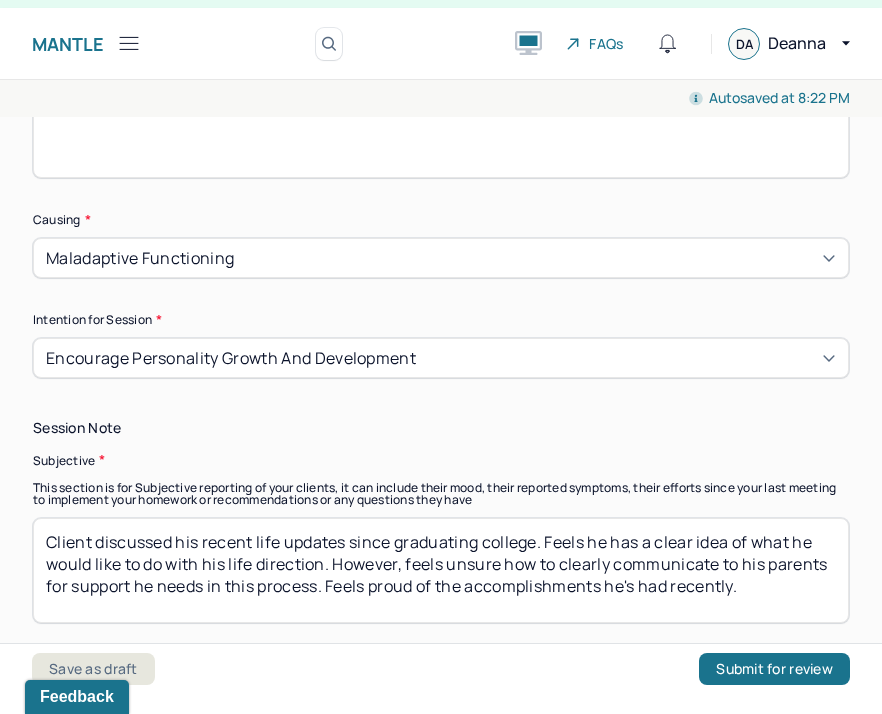 scroll, scrollTop: 0, scrollLeft: 0, axis: both 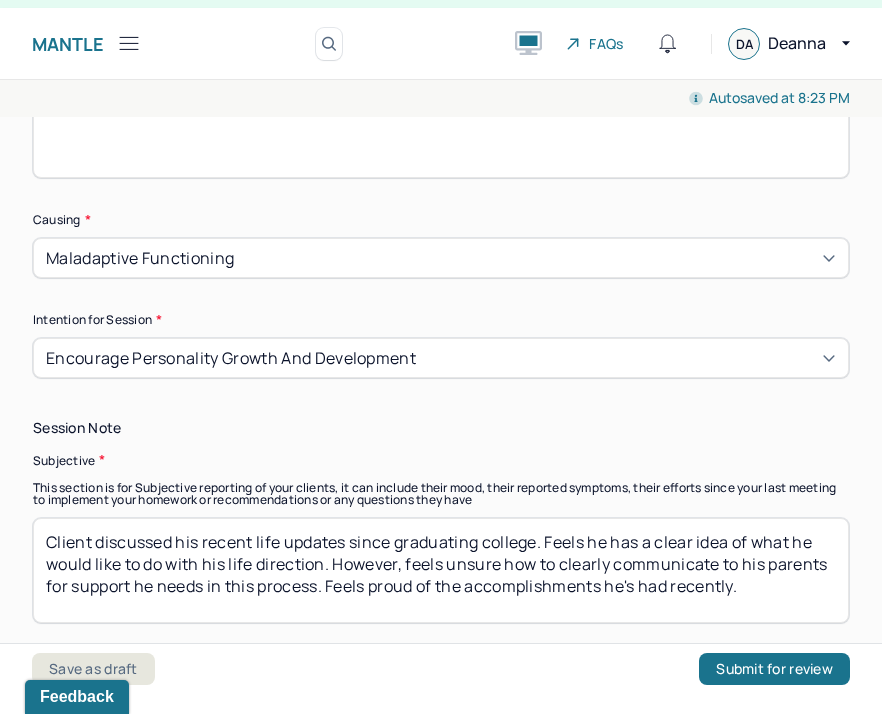 click on "Client discussed his recent life updates since graduating college. Feels he has a clear idea of what he would like to do with his life direction. However, feels unsure how to clearly communicate to his parents for support he needs in this process. Feels proud of the accomplishments he's had recently." at bounding box center [441, 570] 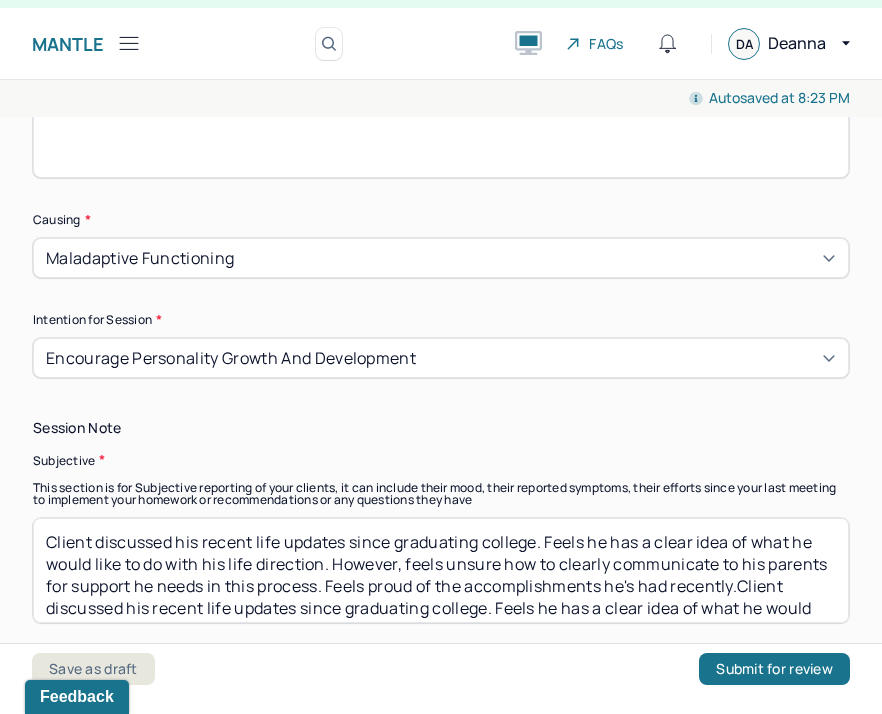 scroll, scrollTop: 40, scrollLeft: 0, axis: vertical 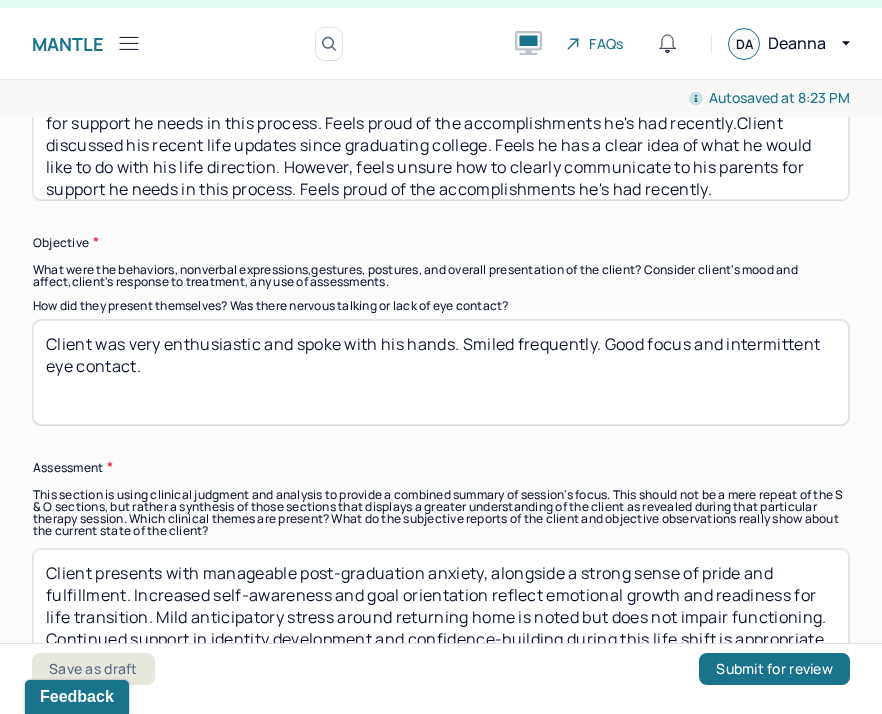 click on "Client discussed his recent life updates since graduating college. Feels he has a clear idea of what he would like to do with his life direction. However, feels unsure how to clearly communicate to his parents for support he needs in this process. Feels proud of the accomplishments he's had recently.Client discussed his recent life updates since graduating college. Feels he has a clear idea of what he would like to do with his life direction. However, feels unsure how to clearly communicate to his parents for support he needs in this process. Feels proud of the accomplishments he's had recently." at bounding box center [441, 147] 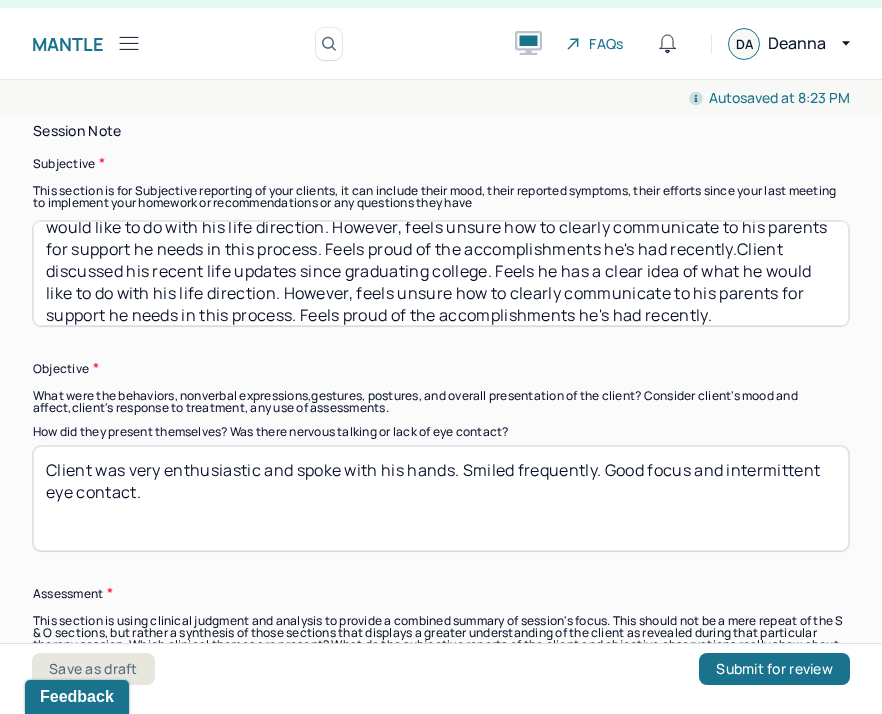 scroll, scrollTop: 1435, scrollLeft: 0, axis: vertical 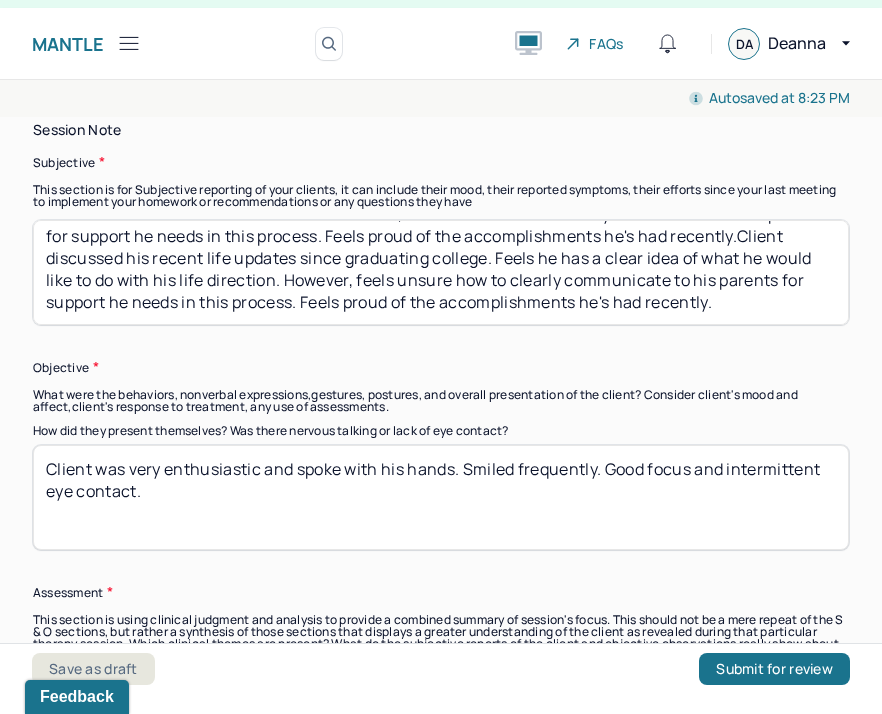 drag, startPoint x: 746, startPoint y: 242, endPoint x: 749, endPoint y: 339, distance: 97.04638 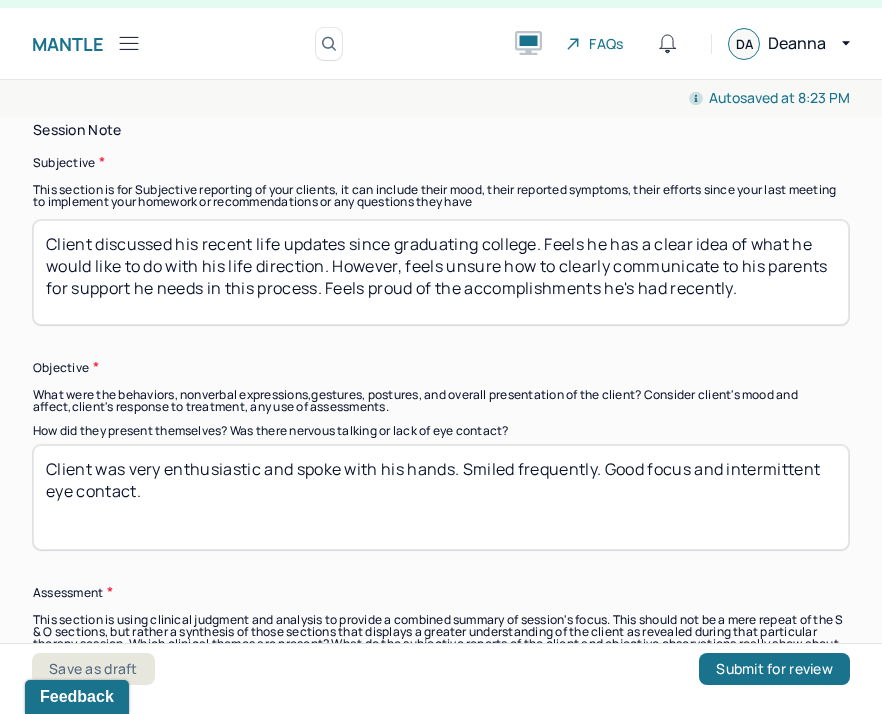 scroll, scrollTop: 0, scrollLeft: 0, axis: both 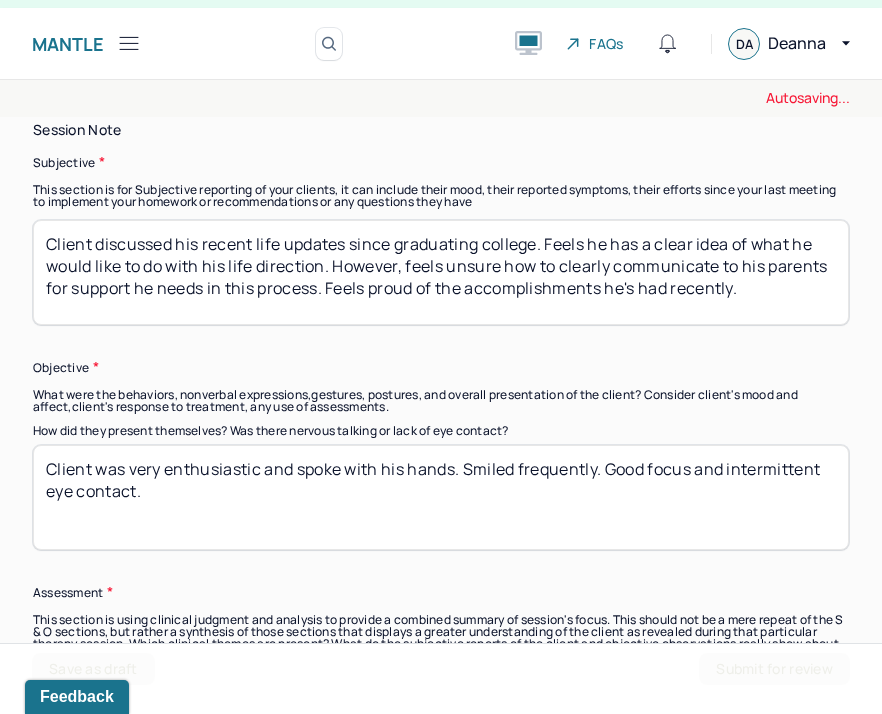 type on "Client discussed his recent life updates since graduating college. Feels he has a clear idea of what he would like to do with his life direction. However, feels unsure how to clearly communicate to his parents for support he needs in this process. Feels proud of the accomplishments he's had recently." 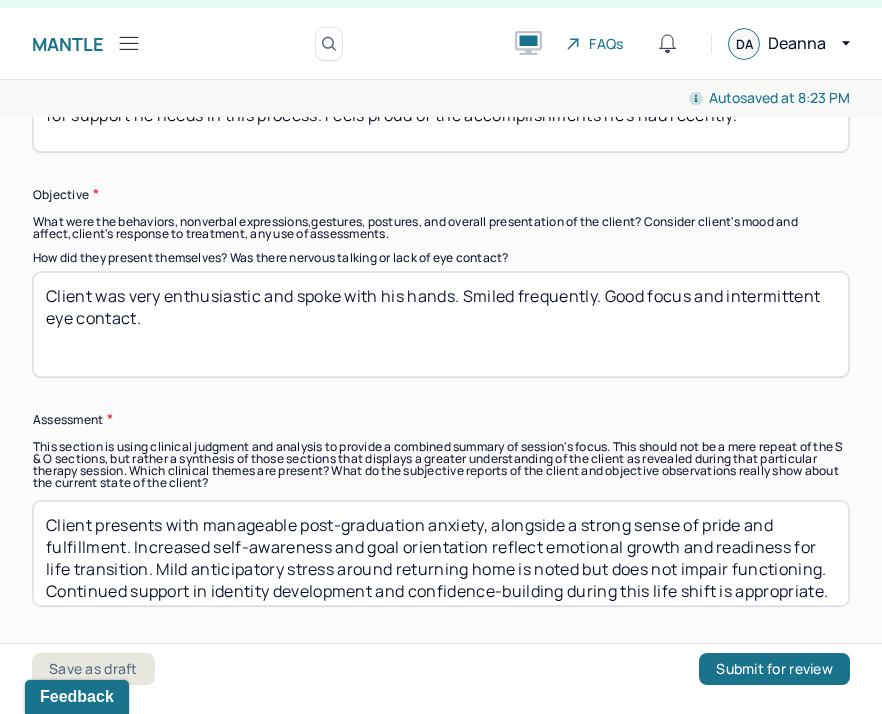 scroll, scrollTop: 1674, scrollLeft: 0, axis: vertical 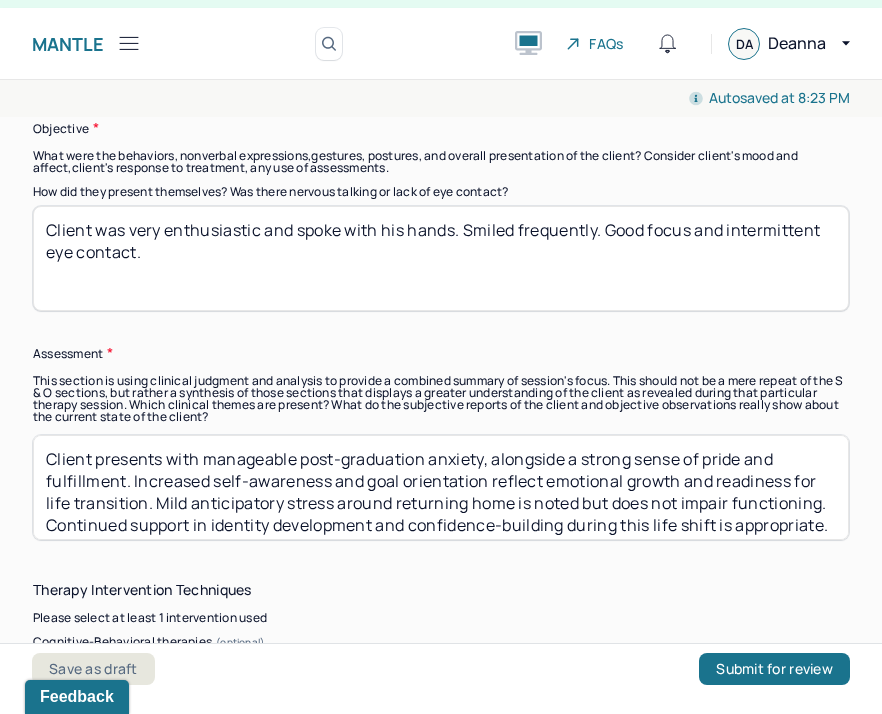 click on "Client presents with manageable post-graduation anxiety, alongside a strong sense of pride and fulfillment. Increased self-awareness and goal orientation reflect emotional growth and readiness for life transition. Mild anticipatory stress around returning home is noted but does not impair functioning. Continued support in identity development and confidence-building during this life shift is appropriate." at bounding box center (441, 487) 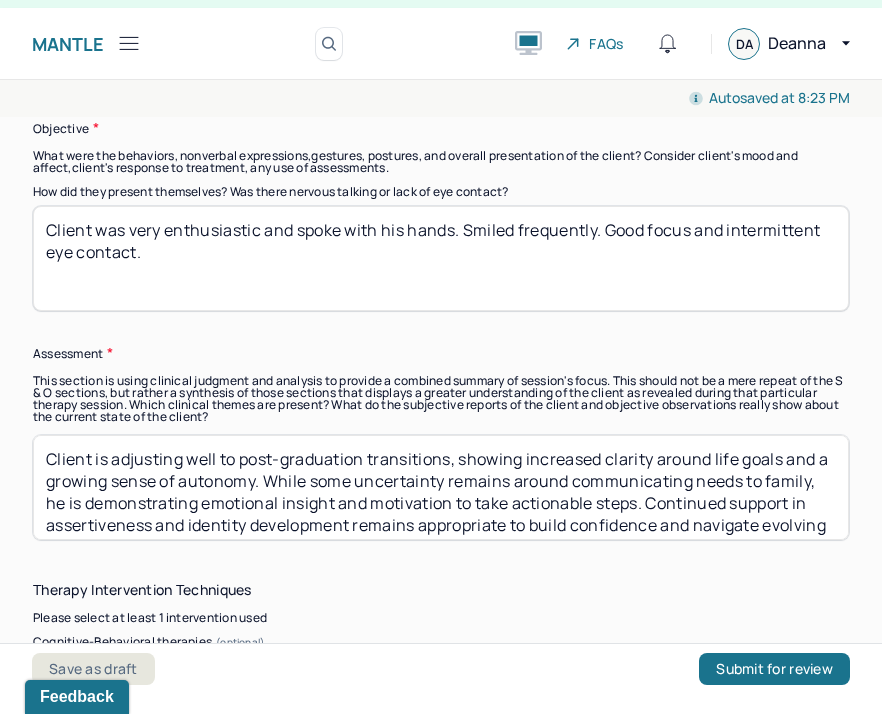 scroll, scrollTop: 18, scrollLeft: 0, axis: vertical 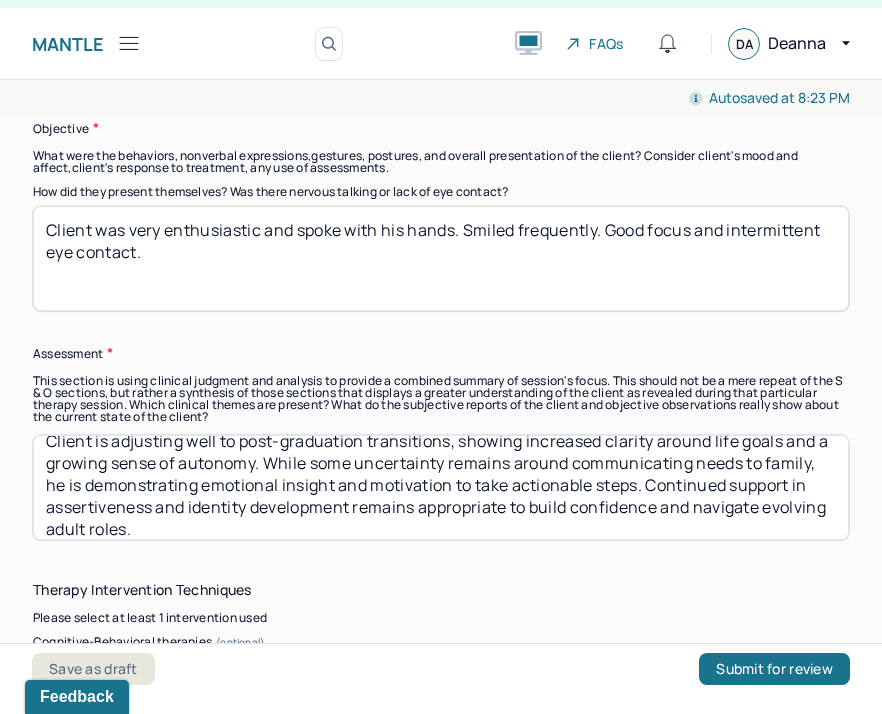 type on "Client is adjusting well to post-graduation transitions, showing increased clarity around life goals and a growing sense of autonomy. While some uncertainty remains around communicating needs to family, he is demonstrating emotional insight and motivation to take actionable steps. Continued support in assertiveness and identity development remains appropriate to build confidence and navigate evolving adult roles." 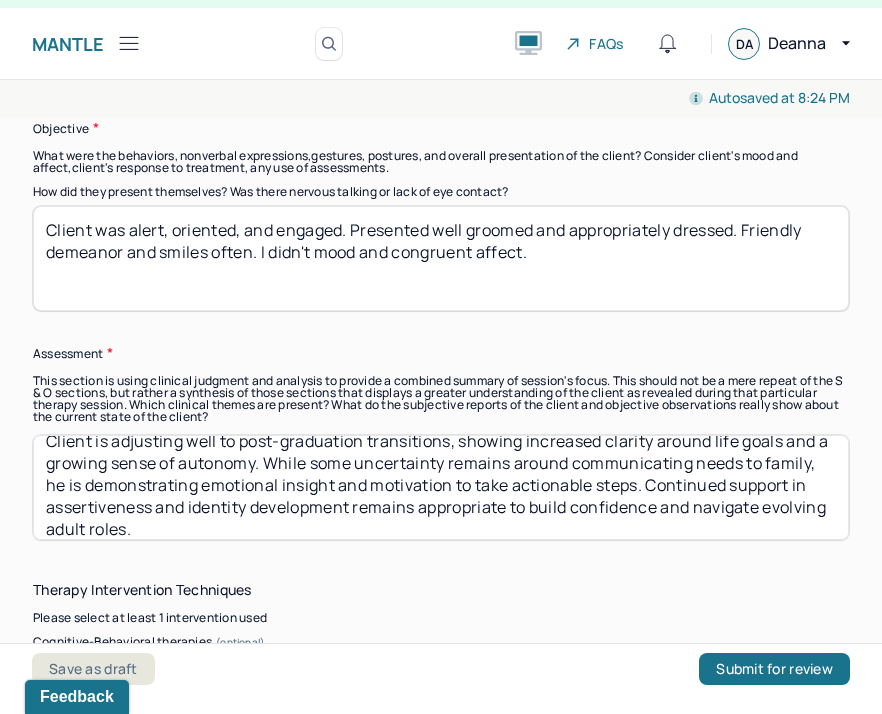 drag, startPoint x: 310, startPoint y: 248, endPoint x: 260, endPoint y: 255, distance: 50.48762 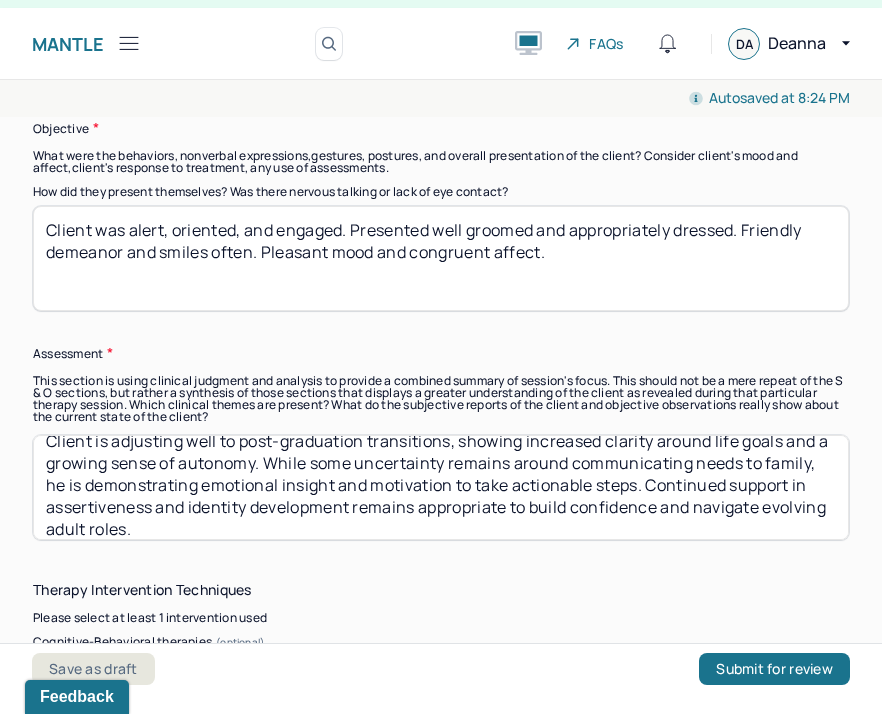 click on "Client was alert, oriented, and engaged. Presented well groomed and appropriately dressed. Friendly demeanor and smiles often. I didn't mood and congruent affect." at bounding box center (441, 258) 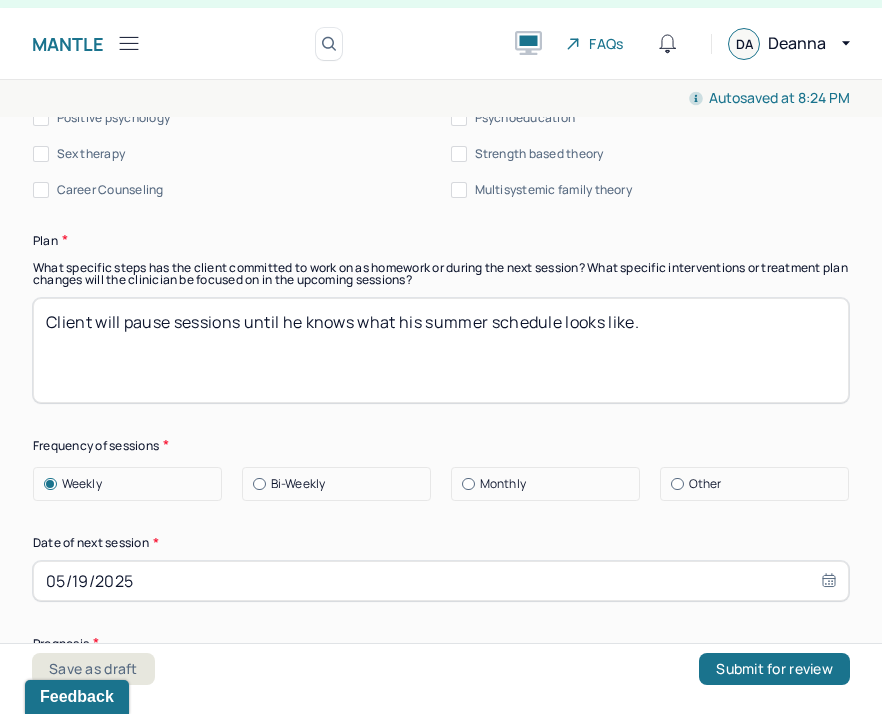 scroll, scrollTop: 2693, scrollLeft: 0, axis: vertical 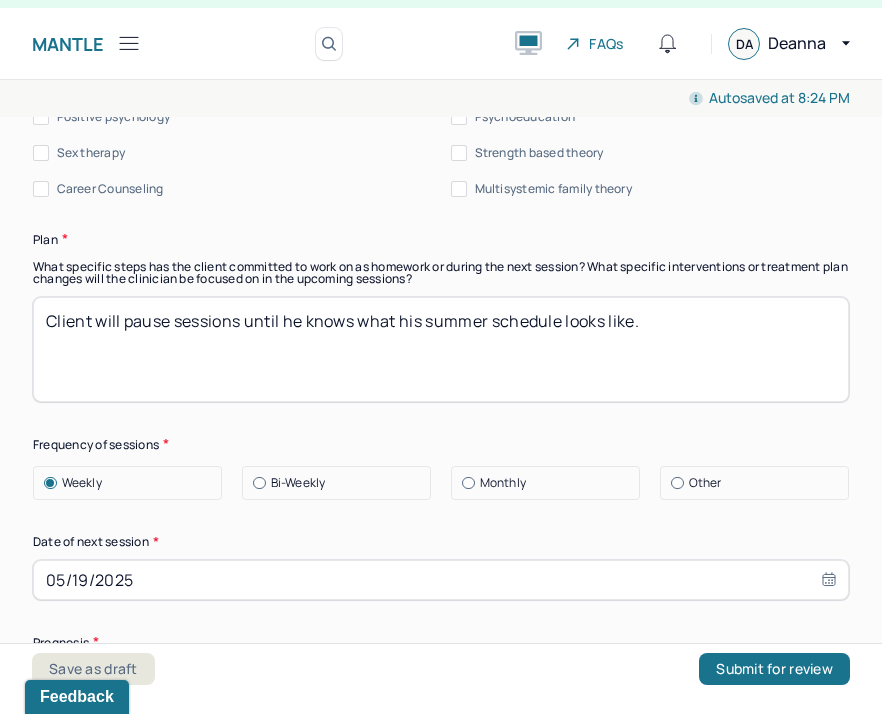 type on "Client was alert, oriented, and engaged. Presented well groomed and appropriately dressed. Friendly demeanor and smiles often. Pleasant mood and congruent affect. Review communication skills." 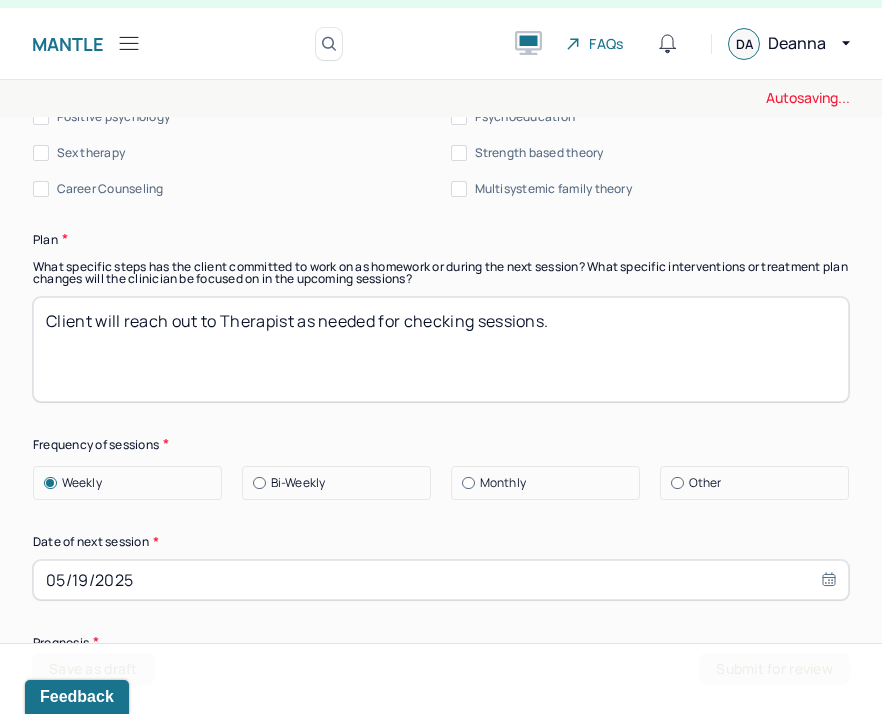 click on "Client will reach out to Therapist as needed" at bounding box center (441, 349) 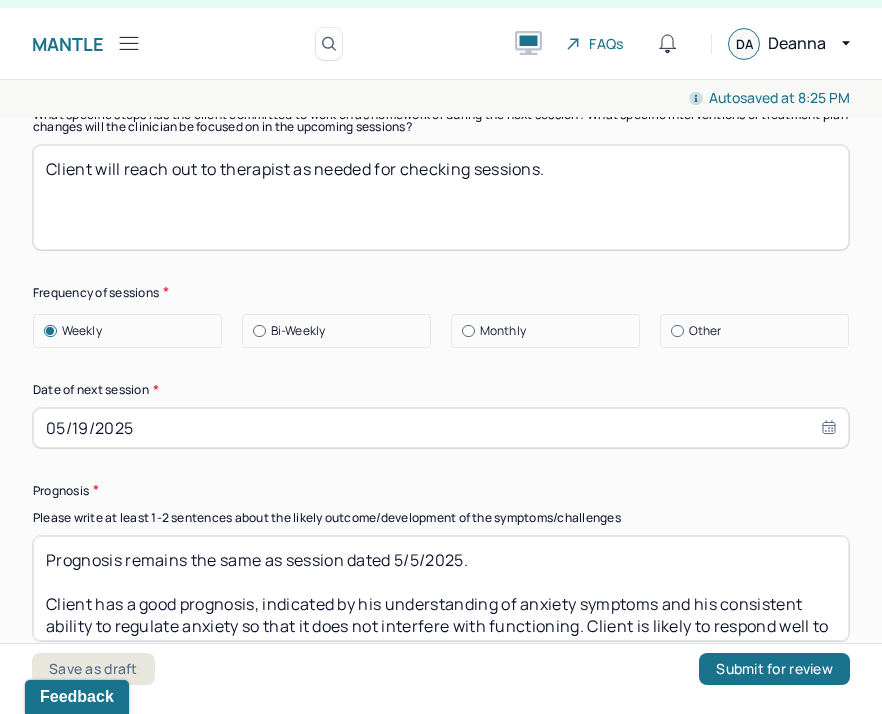 scroll, scrollTop: 2846, scrollLeft: 0, axis: vertical 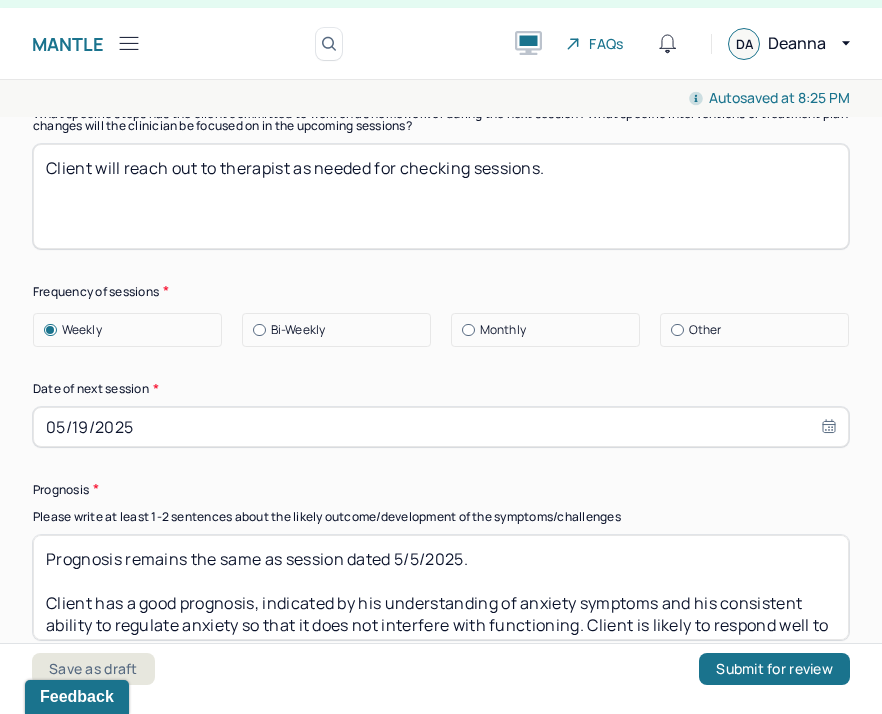 type on "Client will reach out to therapist as needed for checking sessions." 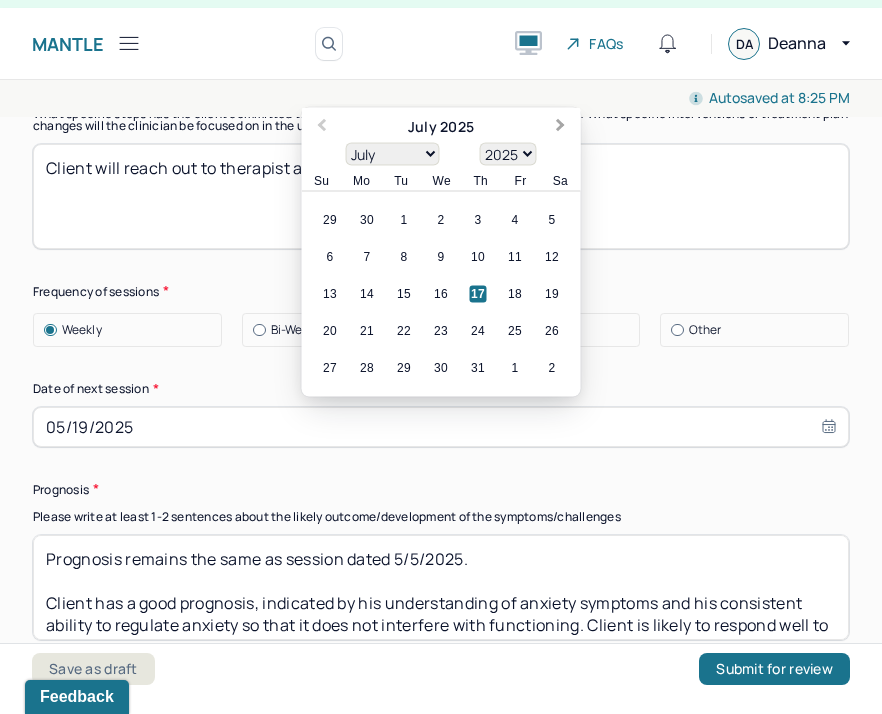 click on "Next Month" at bounding box center [561, 127] 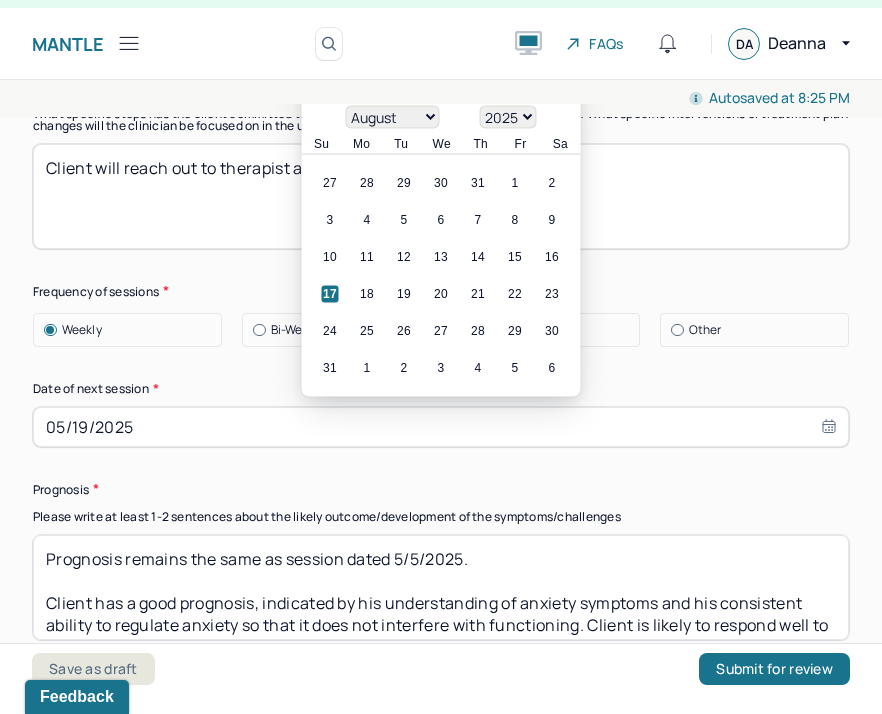 click on "January February March April May June July August September October November December 1900 1901 1902 1903 1904 1905 1906 1907 1908 1909 1910 1911 1912 1913 1914 1915 1916 1917 1918 1919 1920 1921 1922 1923 1924 1925 1926 1927 1928 1929 1930 1931 1932 1933 1934 1935 1936 1937 1938 1939 1940 1941 1942 1943 1944 1945 1946 1947 1948 1949 1950 1951 1952 1953 1954 1955 1956 1957 1958 1959 1960 1961 1962 1963 1964 1965 1966 1967 1968 1969 1970 1971 1972 1973 1974 1975 1976 1977 1978 1979 1980 1981 1982 1983 1984 1985 1986 1987 1988 1989 1990 1991 1992 1993 1994 1995 1996 1997 1998 1999 2000 2001 2002 2003 2004 2005 2006 2007 2008 2009 2010 2011 2012 2013 2014 2015 2016 2017 2018 2019 2020 2021 2022 2023 2024 2025 2026 2027 2028 2029 2030 2031 2032 2033 2034 2035 2036 2037 2038 2039 2040 2041 2042 2043 2044 2045 2046 2047 2048 2049 2050 2051 2052 2053 2054 2055 2056 2057 2058 2059 2060 2061 2062 2063 2064 2065 2066 2067 2068 2069 2070 2071 2072 2073 2074 2075 2076 2077 2078 2079 2080 2081 2082 2083 2084 2085 2086" at bounding box center (441, 116) 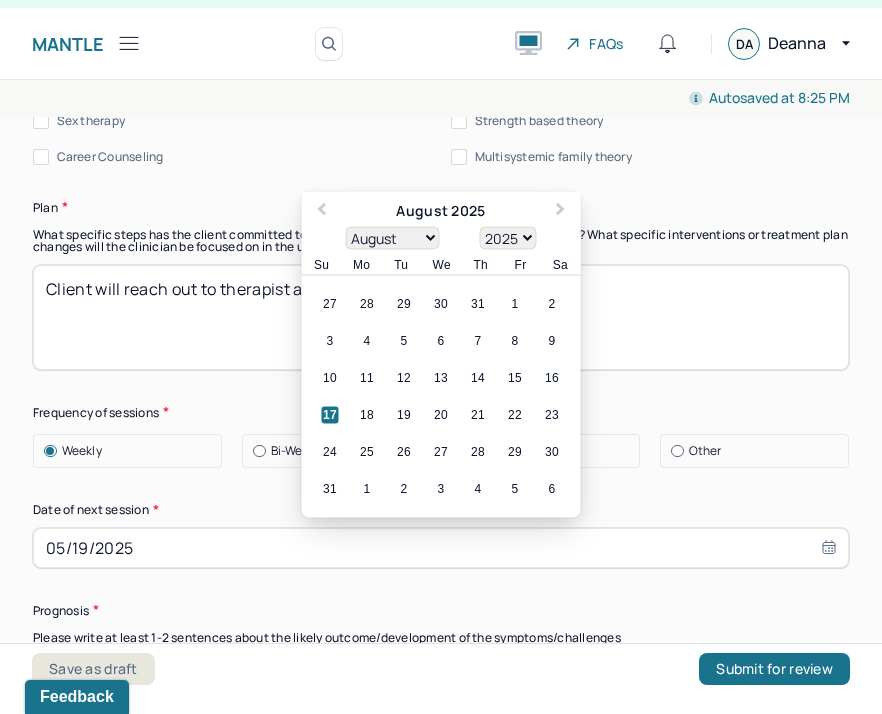 scroll, scrollTop: 2724, scrollLeft: 0, axis: vertical 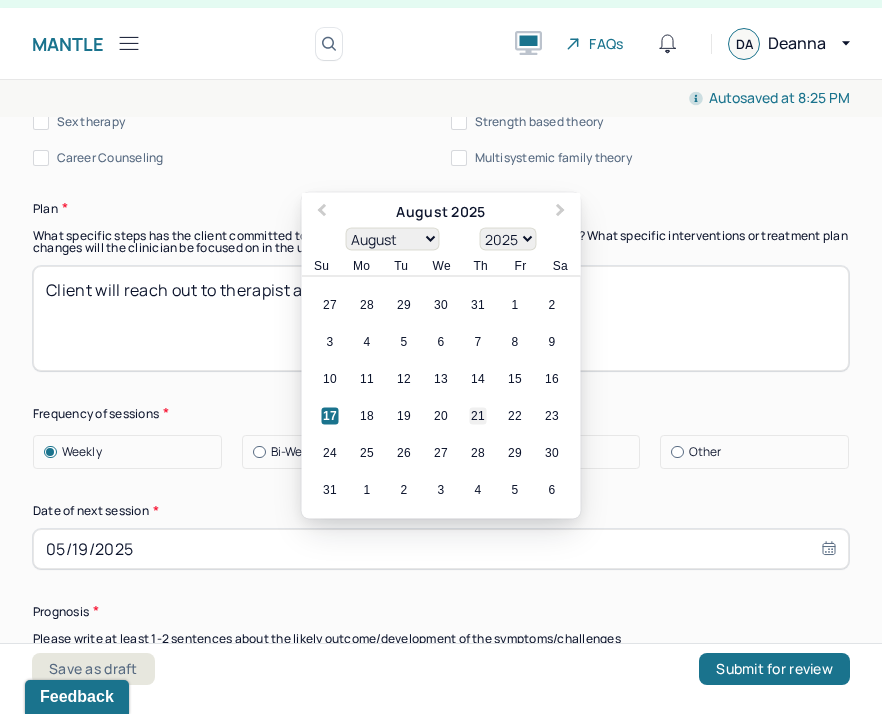 click on "21" at bounding box center [478, 415] 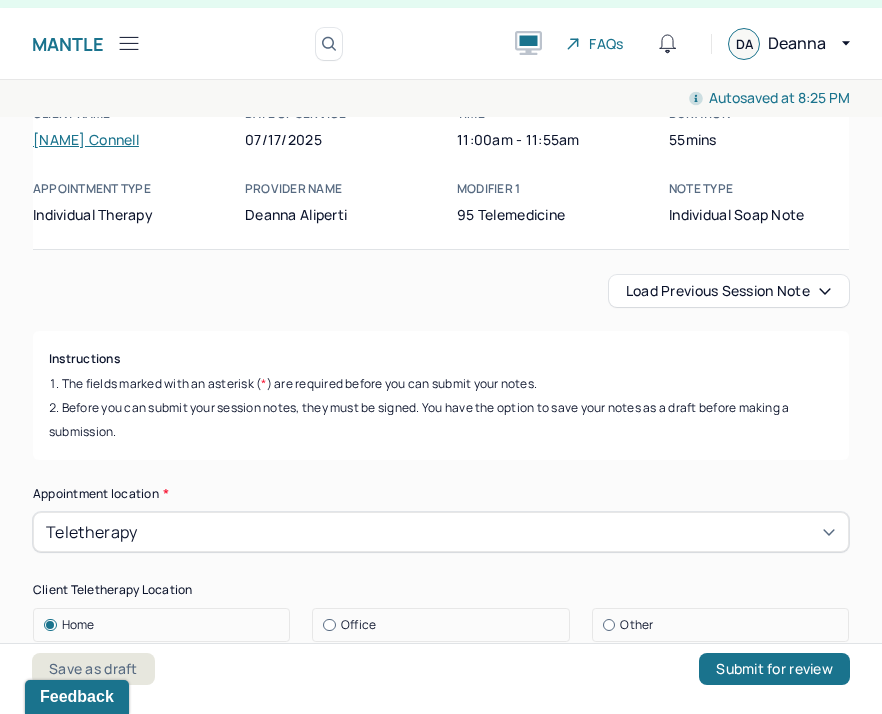 scroll, scrollTop: 0, scrollLeft: 0, axis: both 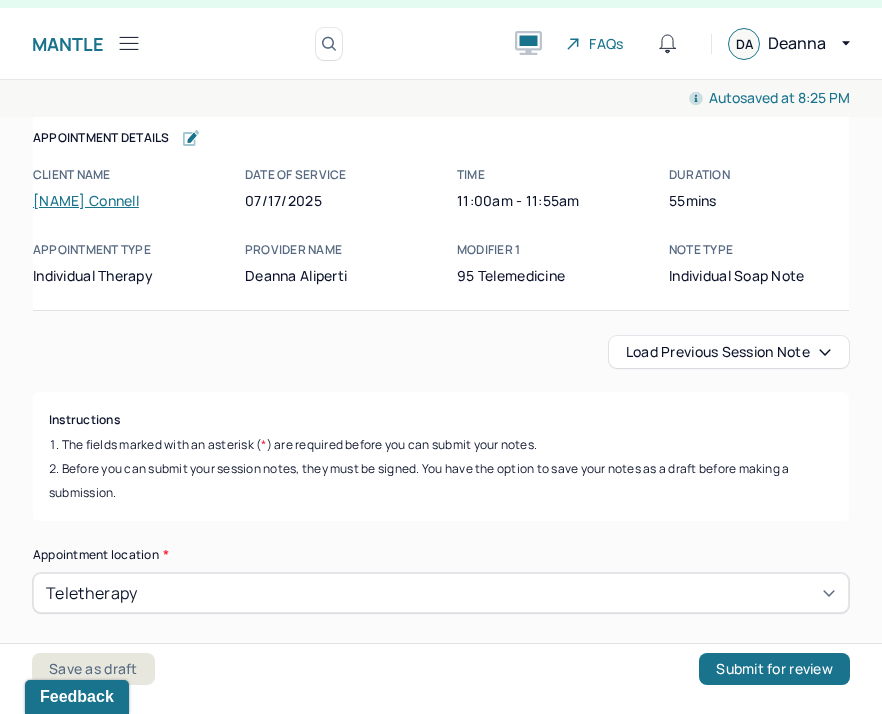 click on "Load previous session note" at bounding box center (729, 352) 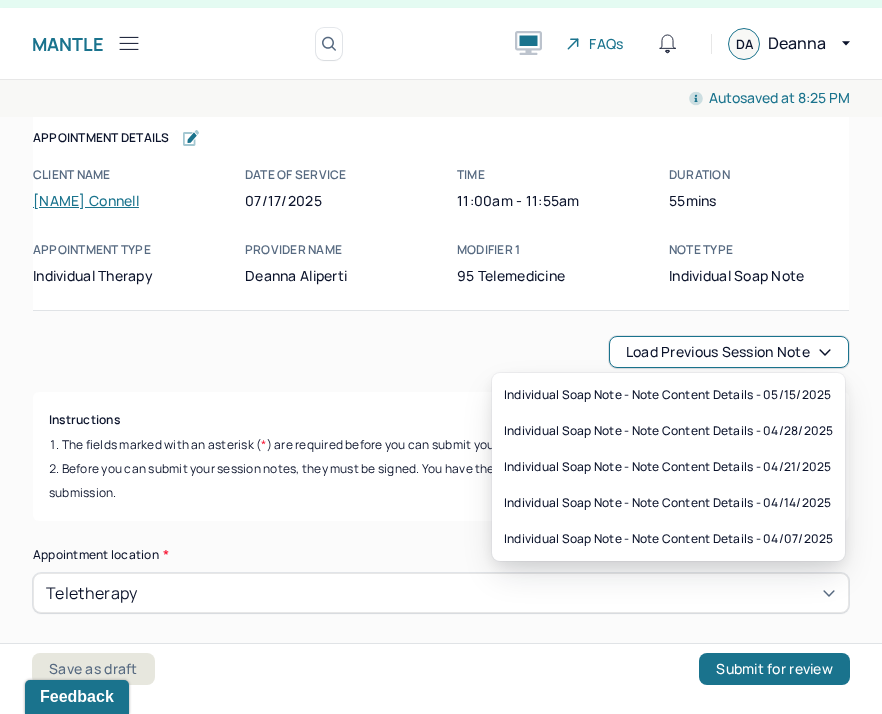 click on "Load previous session note" at bounding box center [729, 352] 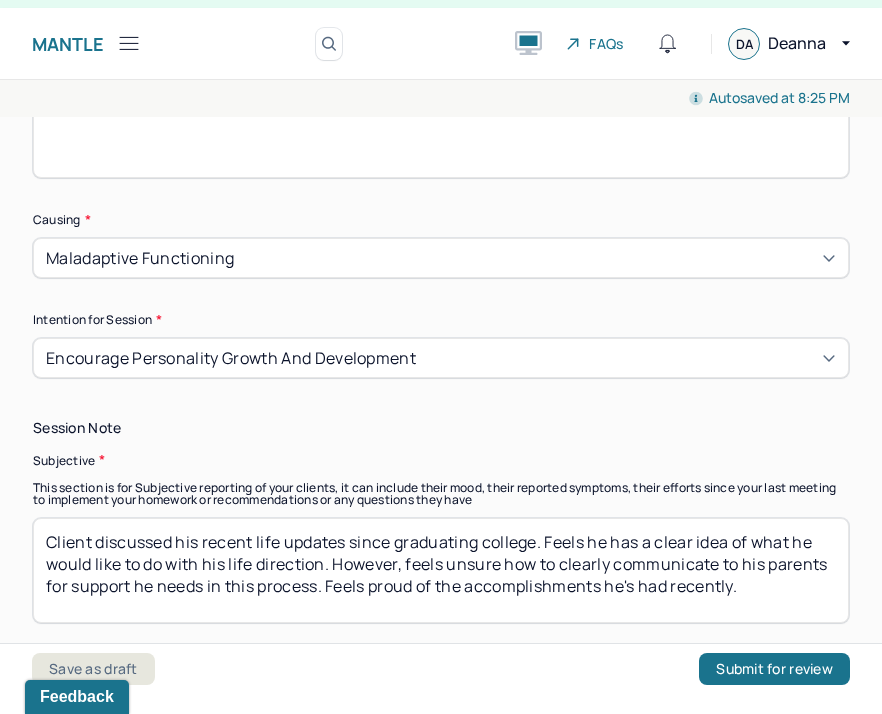 scroll, scrollTop: 1831, scrollLeft: 0, axis: vertical 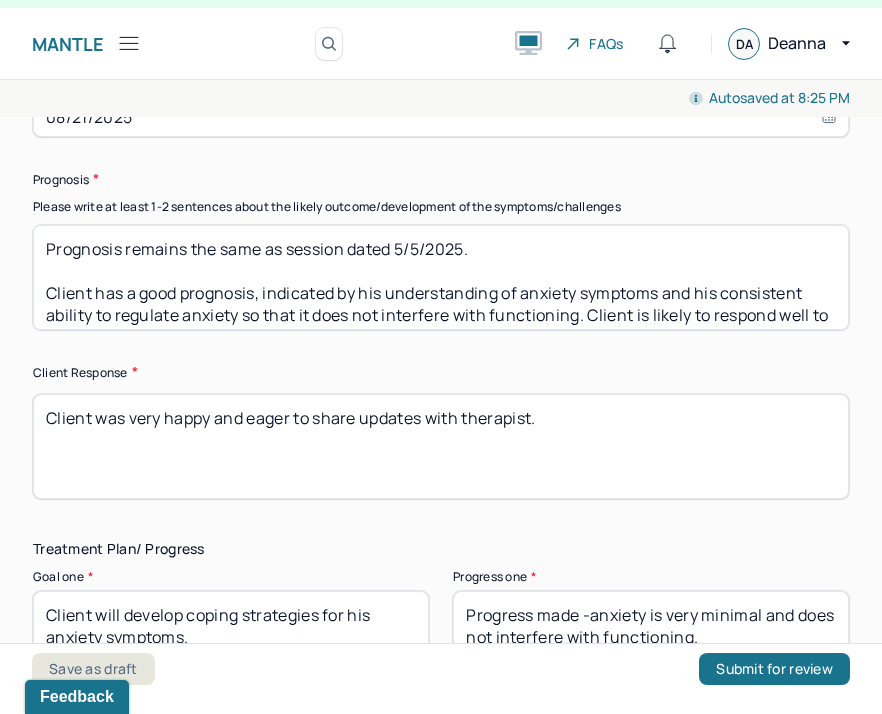 click on "Prognosis remains the same as session dated 5/5/2025.
Client has a good prognosis, indicated by his understanding of anxiety symptoms and his consistent ability to regulate anxiety so that it does not interfere with functioning. Client is likely to respond well to continued CBT challenge anxious thoughts, improve social functioning, and guide client's ability to navigate an independent future." at bounding box center (441, 277) 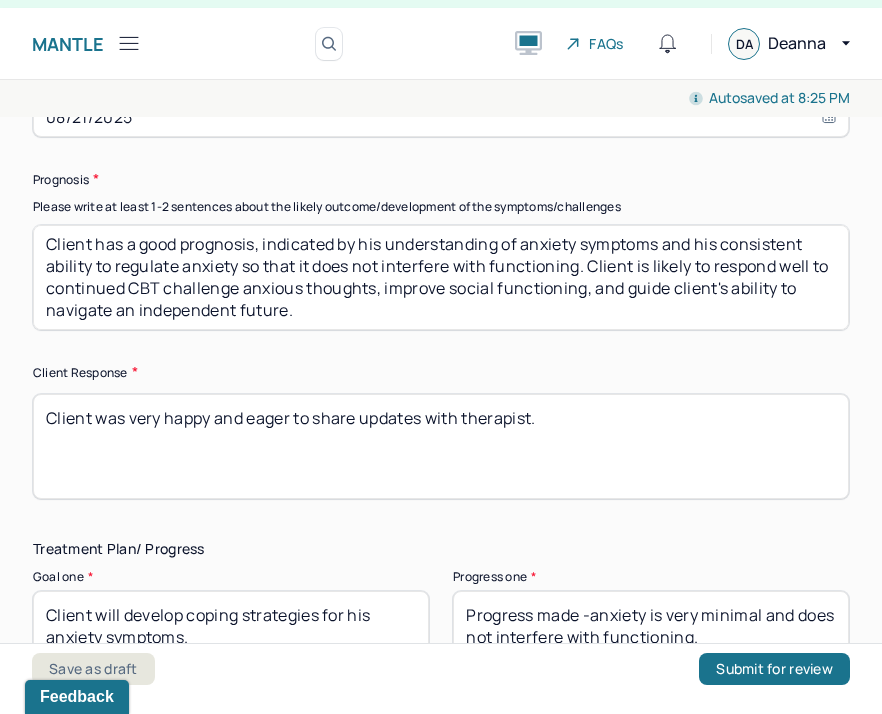 scroll, scrollTop: 52, scrollLeft: 0, axis: vertical 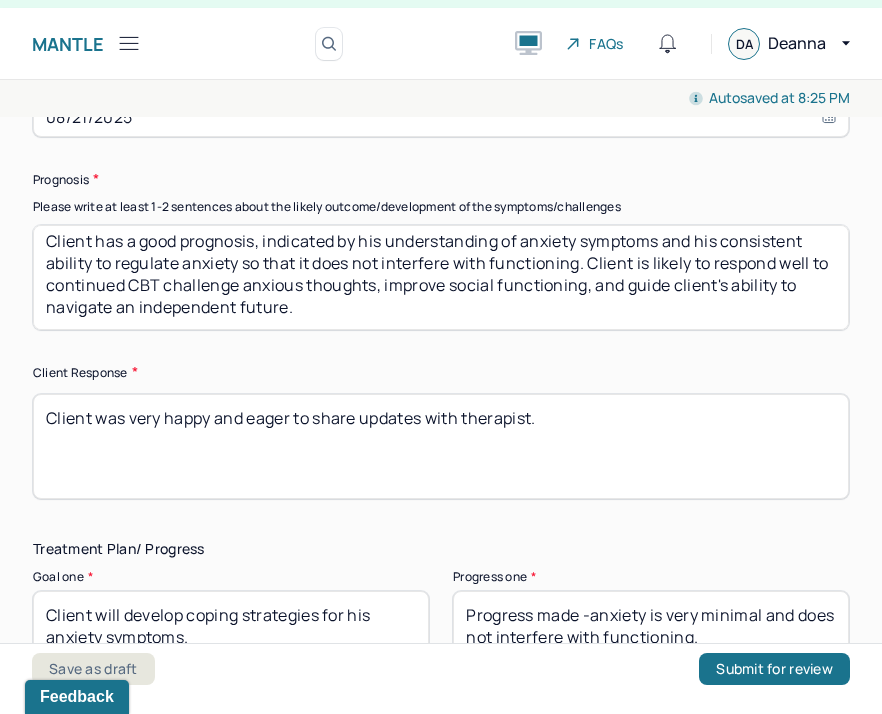 type on "Prognosis remains the same as session dated 5/15/2025.
Client has a good prognosis, indicated by his understanding of anxiety symptoms and his consistent ability to regulate anxiety so that it does not interfere with functioning. Client is likely to respond well to continued CBT challenge anxious thoughts, improve social functioning, and guide client's ability to navigate an independent future." 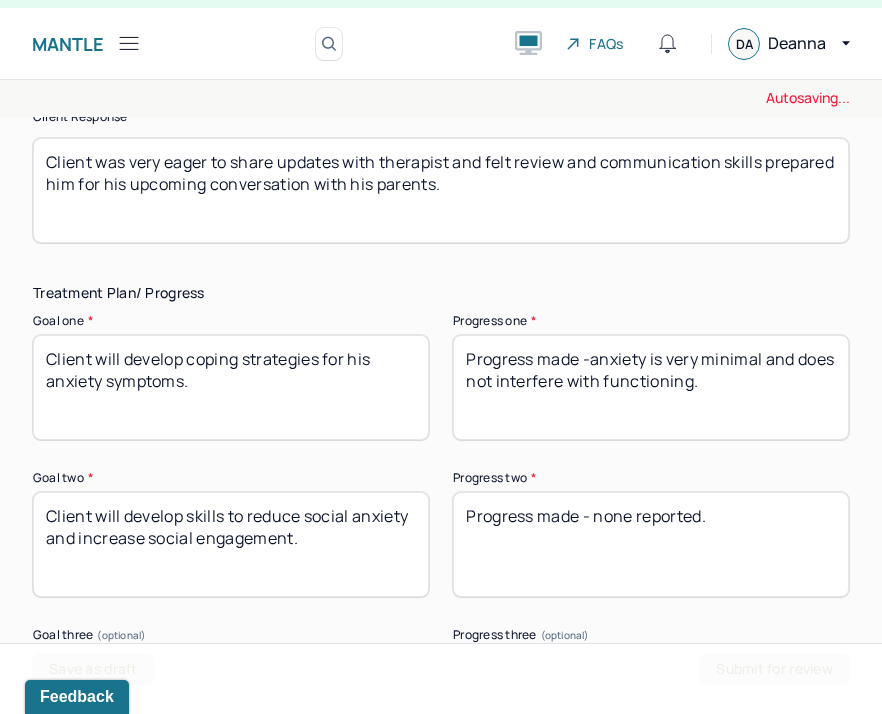 scroll, scrollTop: 3417, scrollLeft: 0, axis: vertical 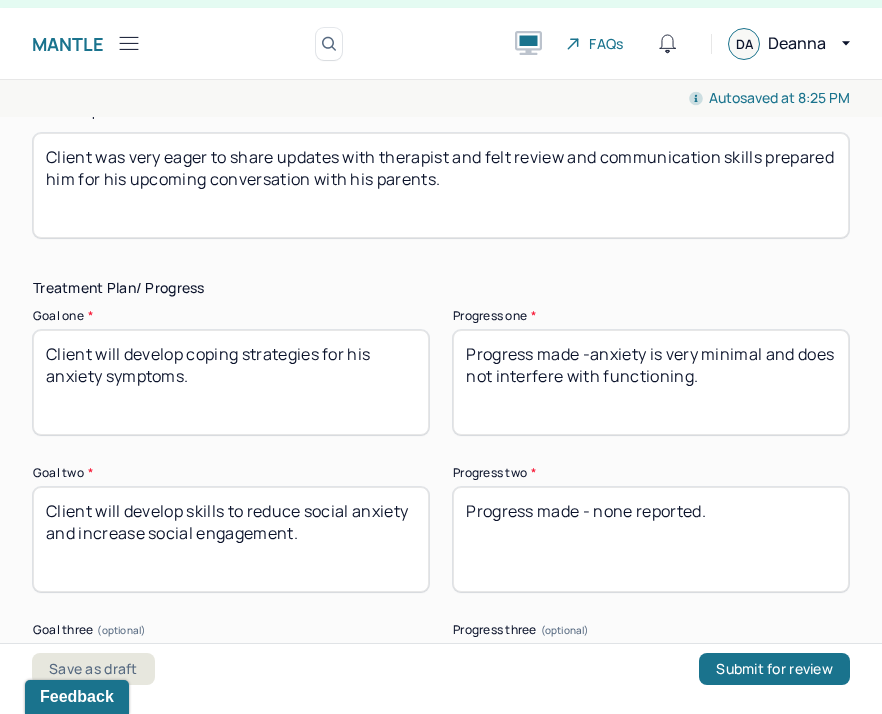 type on "Client was very eager to share updates with therapist and felt review and communication skills prepared him for his upcoming conversation with his parents." 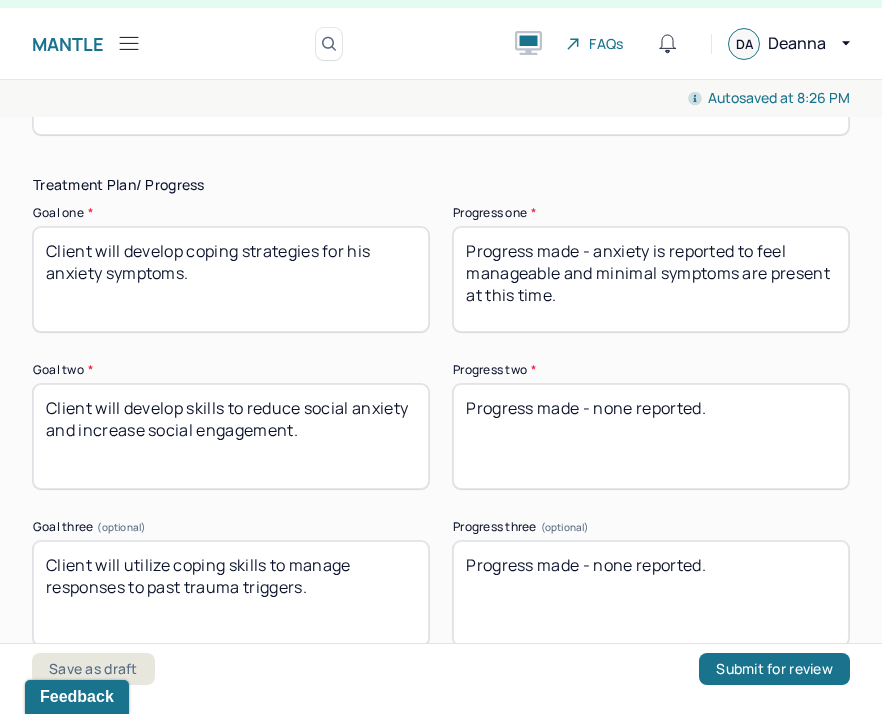 scroll, scrollTop: 3531, scrollLeft: 0, axis: vertical 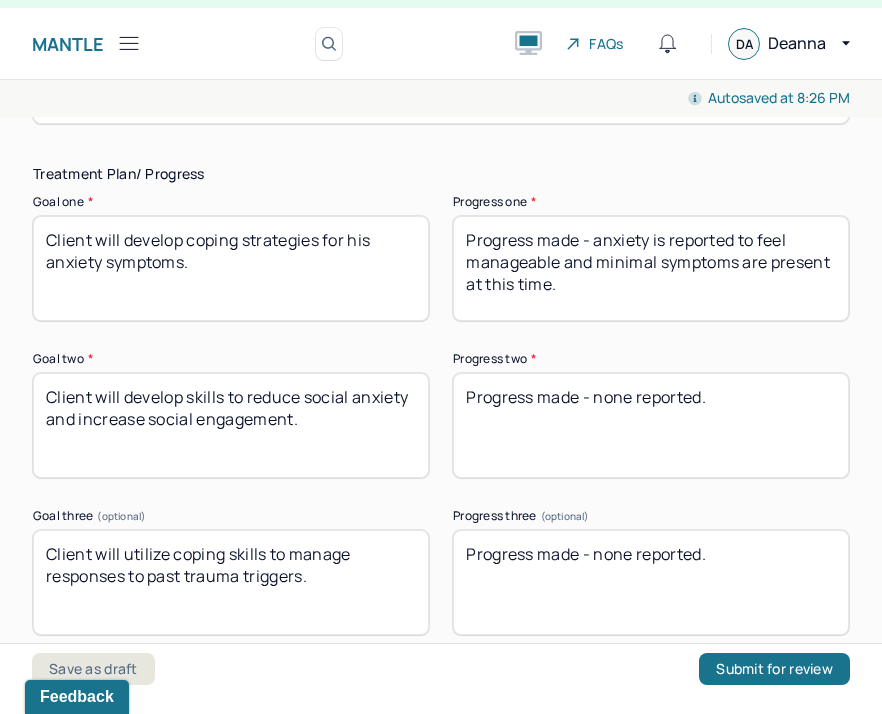 type on "Progress made - anxiety is reported to feel manageable and minimal symptoms are present at this time." 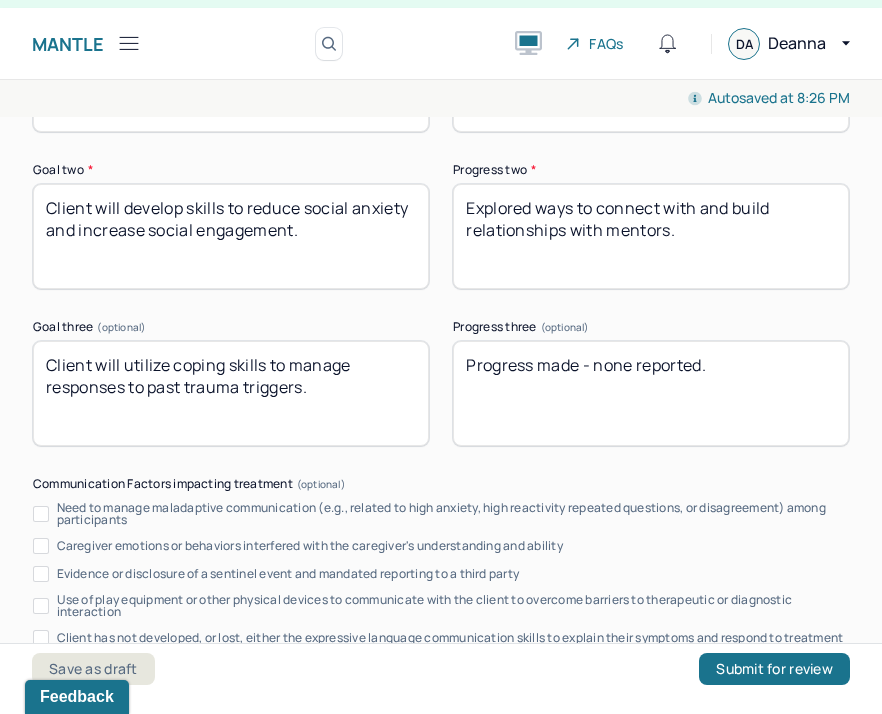 scroll, scrollTop: 4185, scrollLeft: 0, axis: vertical 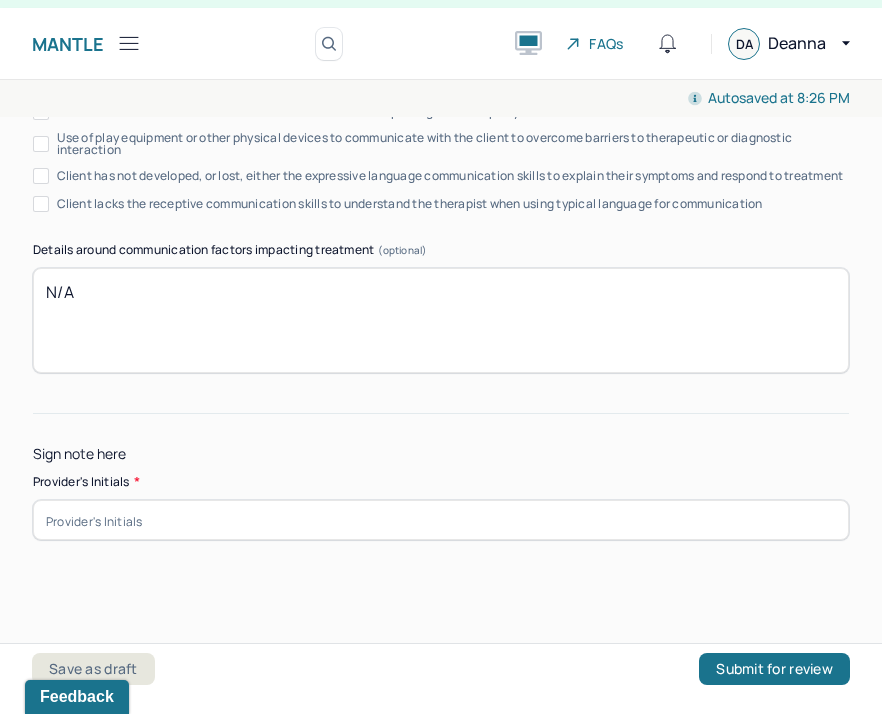 type on "Explored ways to connect with and build relationships with mentors." 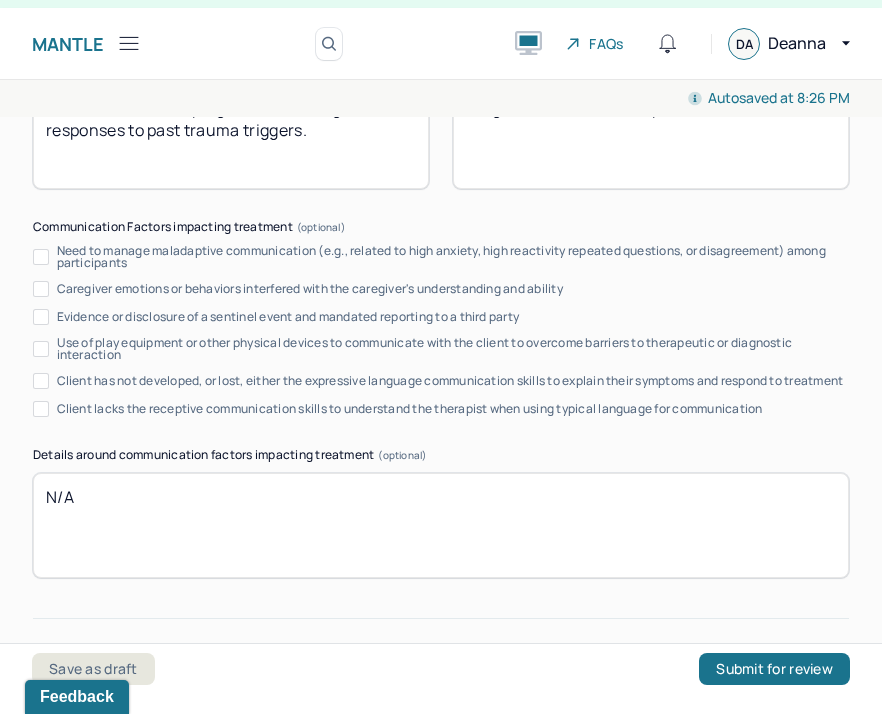 scroll, scrollTop: 4185, scrollLeft: 0, axis: vertical 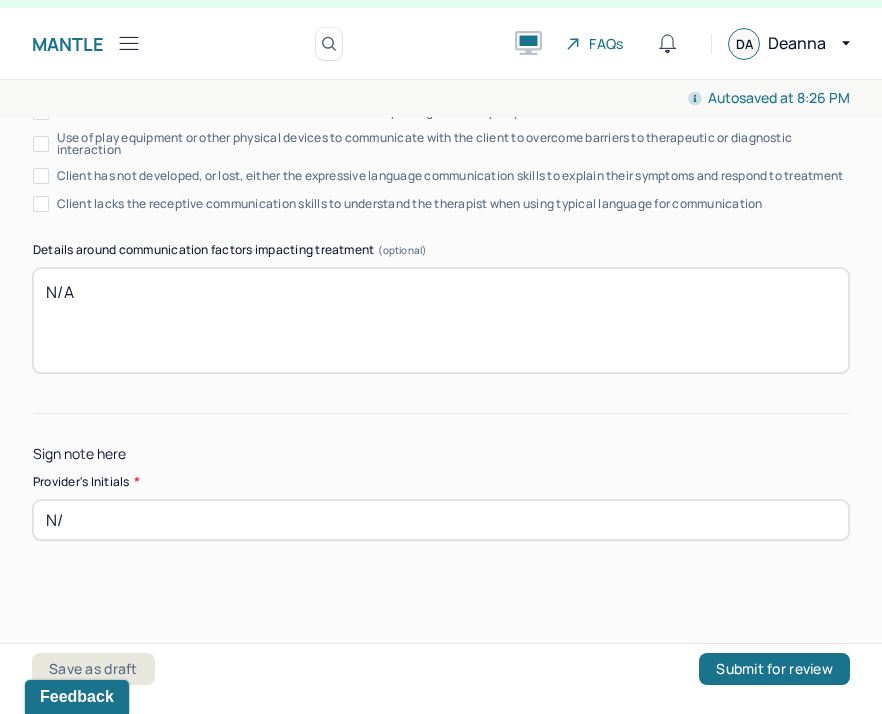 type on "N" 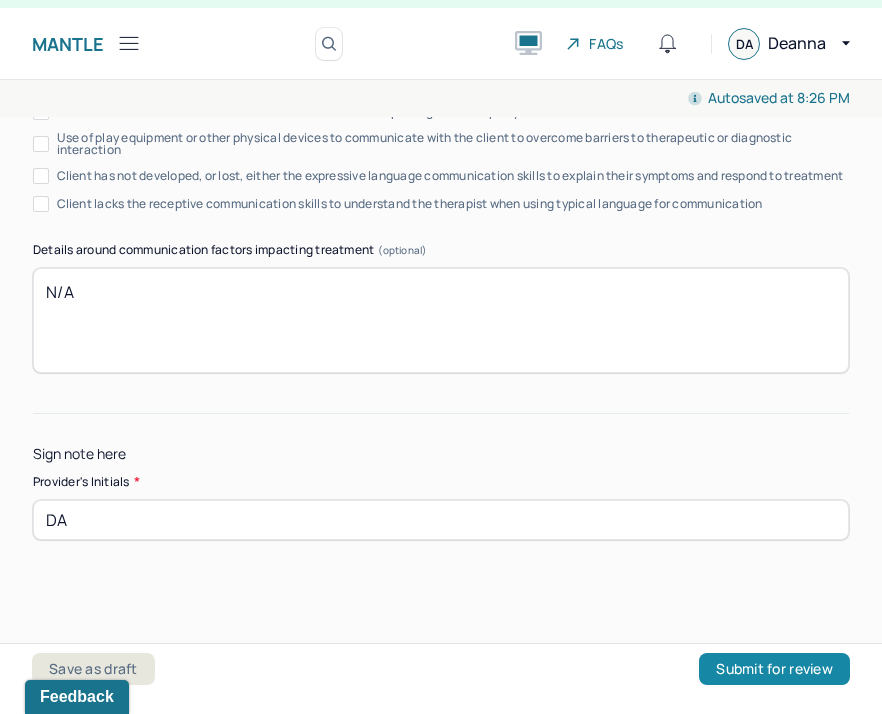 type on "DA" 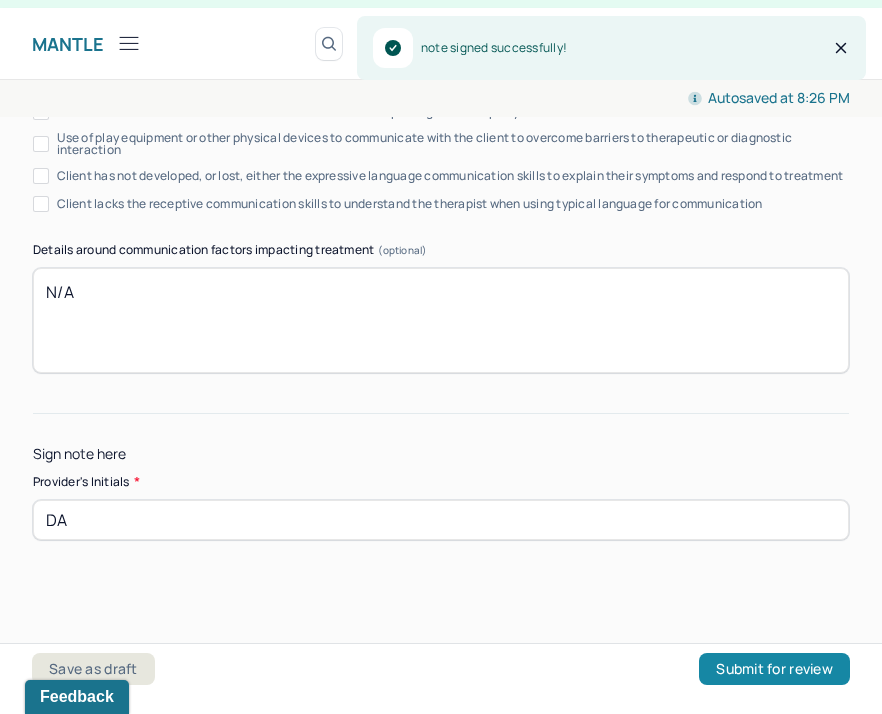 scroll, scrollTop: 0, scrollLeft: 0, axis: both 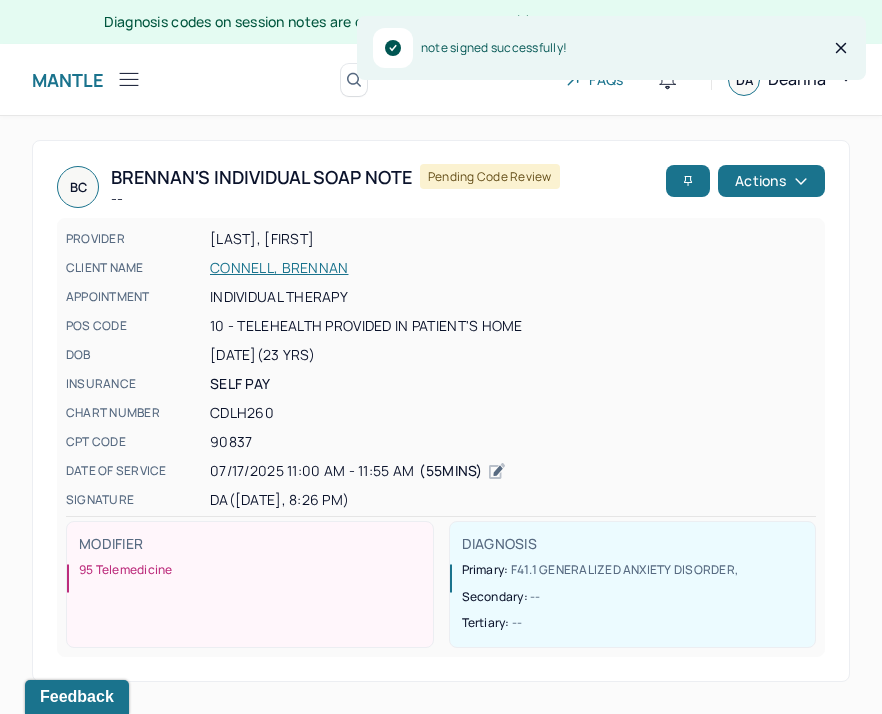 click 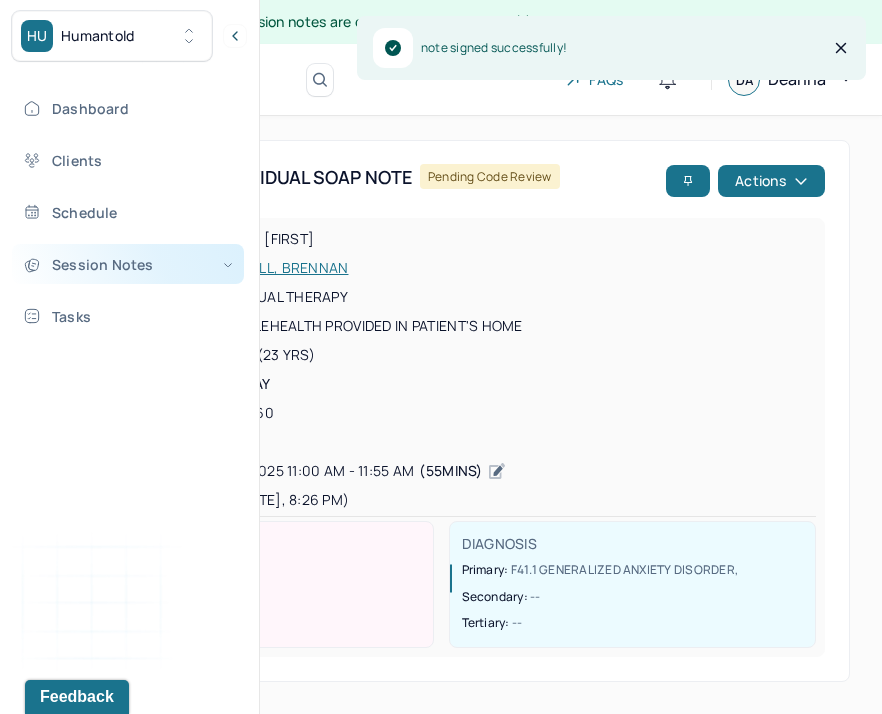 click on "Session Notes" at bounding box center (128, 264) 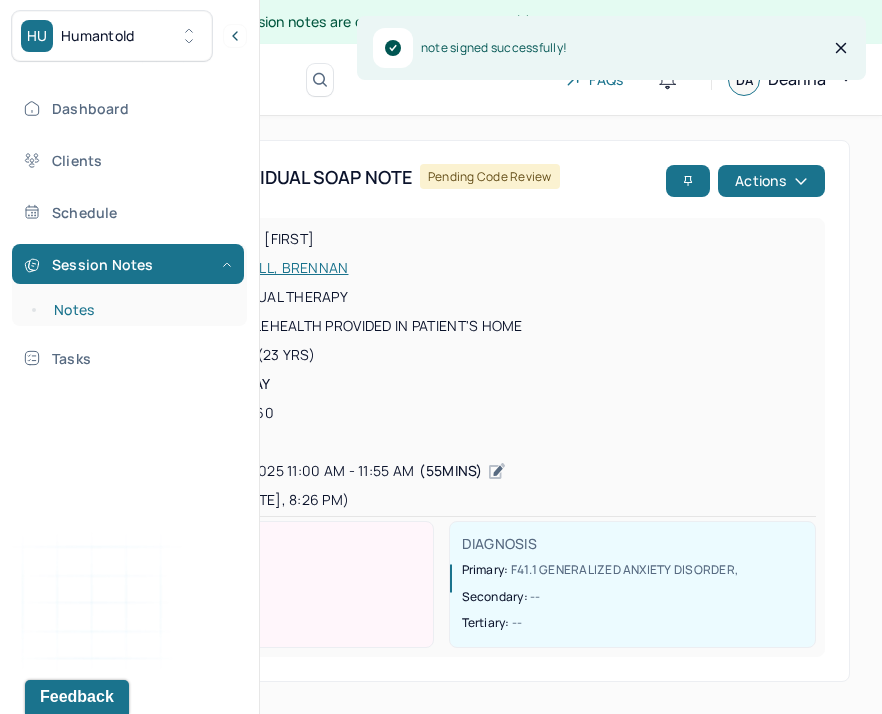 click on "Notes" at bounding box center [139, 310] 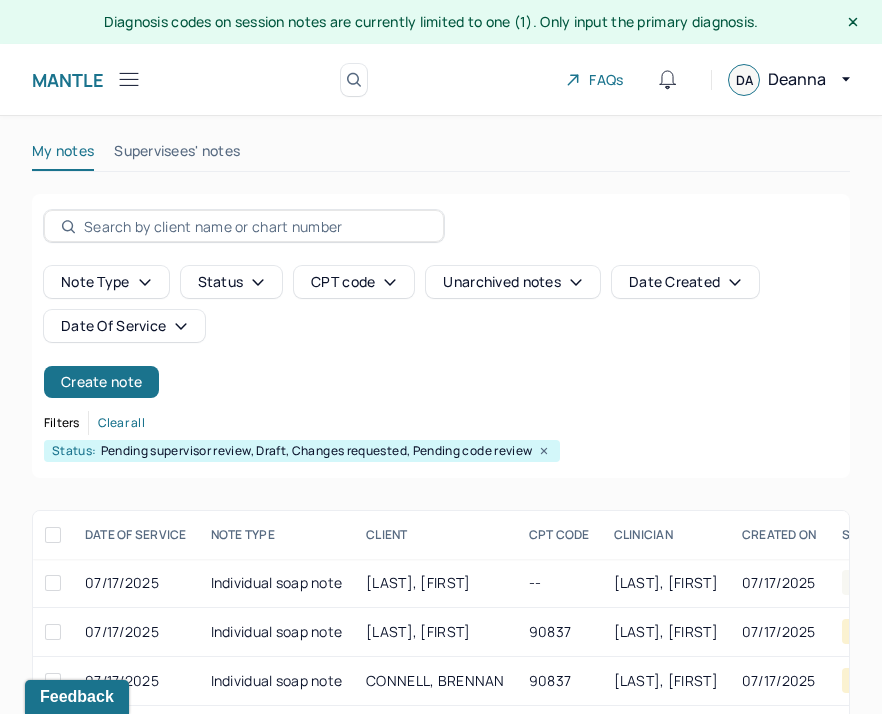 scroll, scrollTop: 167, scrollLeft: 0, axis: vertical 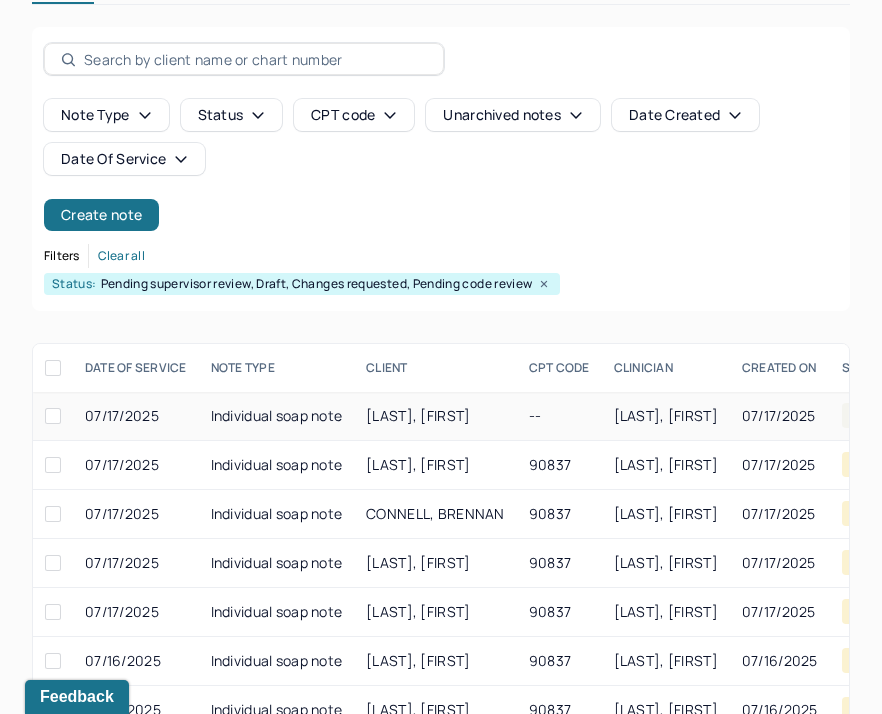 click on "[LAST_NAME], [FIRST_NAME]" at bounding box center [435, 416] 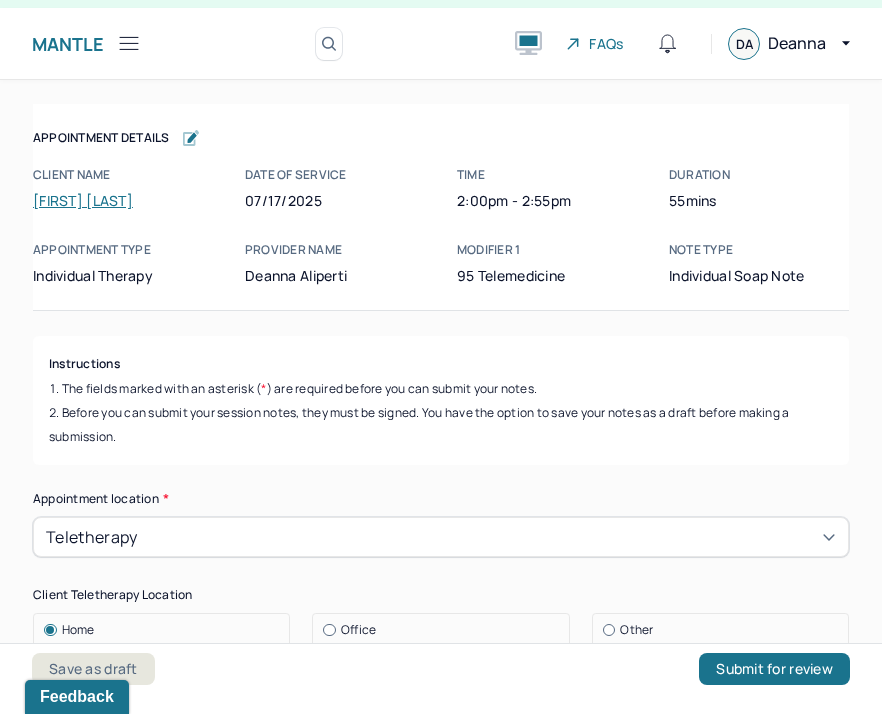 scroll, scrollTop: 36, scrollLeft: 0, axis: vertical 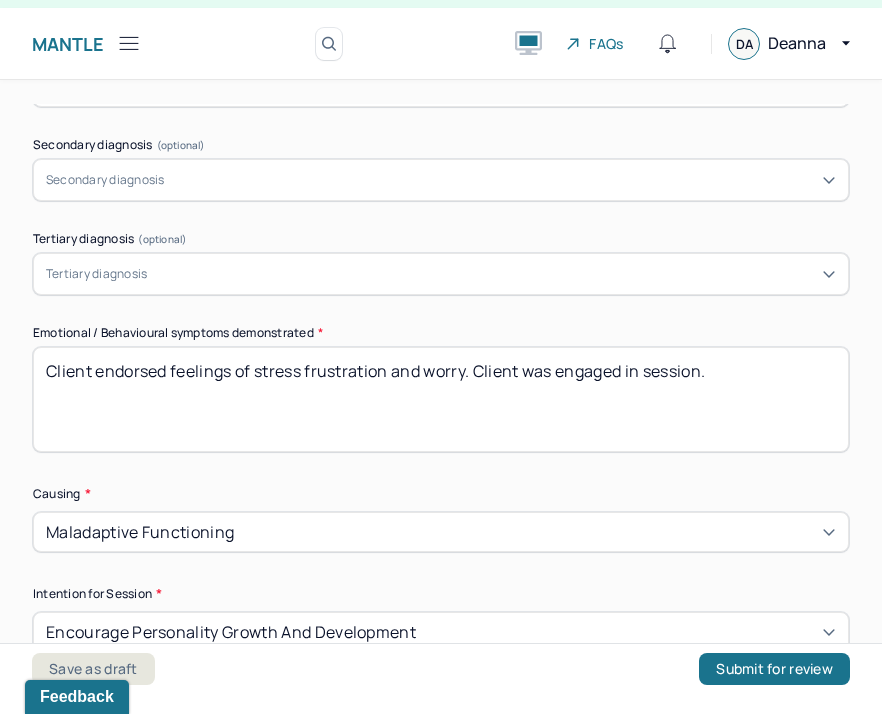 drag, startPoint x: 255, startPoint y: 369, endPoint x: 855, endPoint y: 369, distance: 600 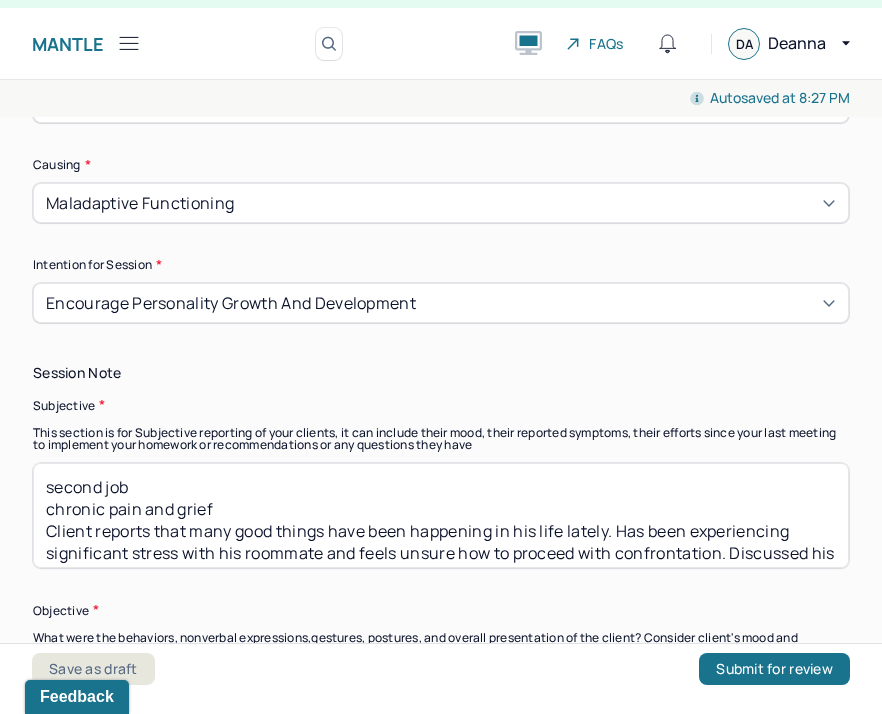 scroll, scrollTop: 1223, scrollLeft: 0, axis: vertical 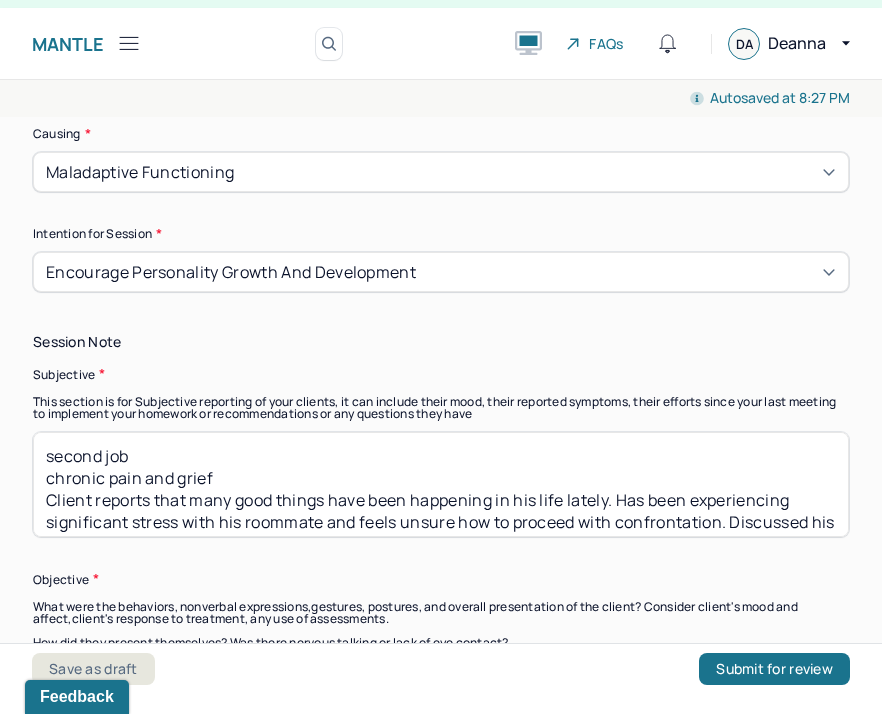 type on "Client endorsed feelings of worry, stress, disappointment, and grief." 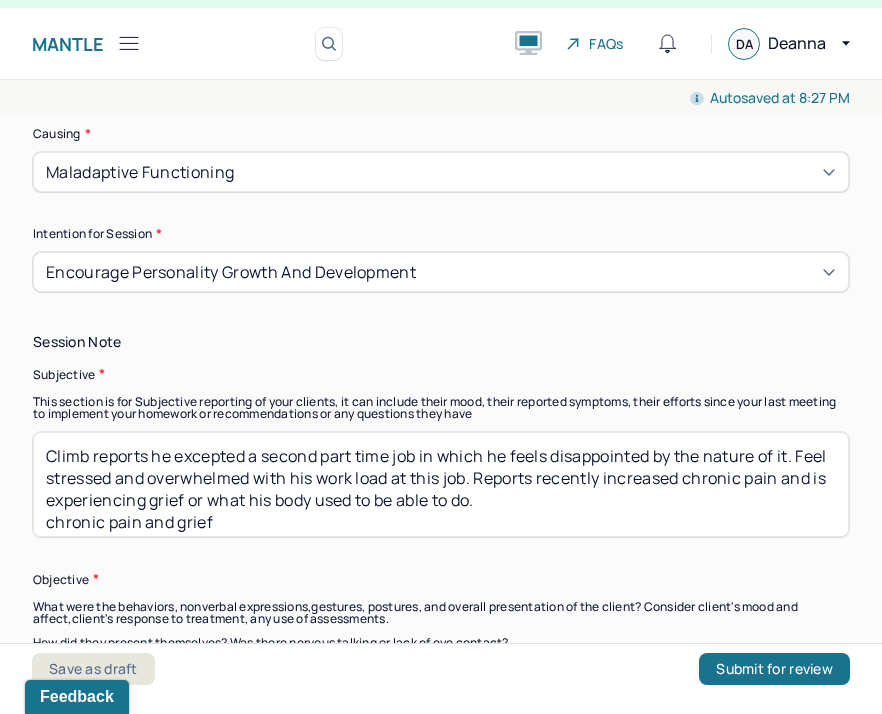 scroll, scrollTop: 96, scrollLeft: 0, axis: vertical 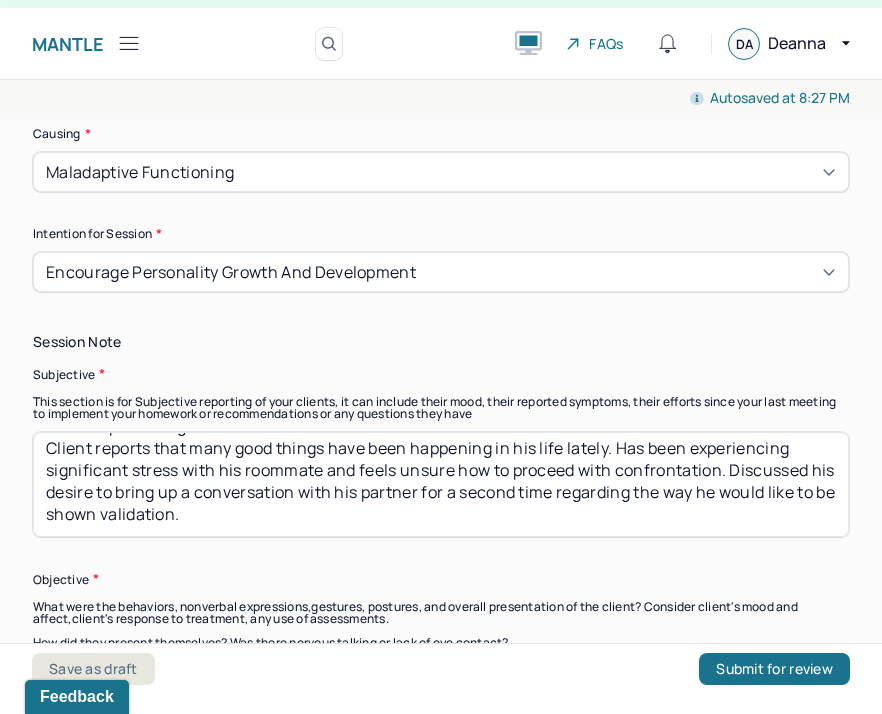 drag, startPoint x: 49, startPoint y: 519, endPoint x: 156, endPoint y: 590, distance: 128.41339 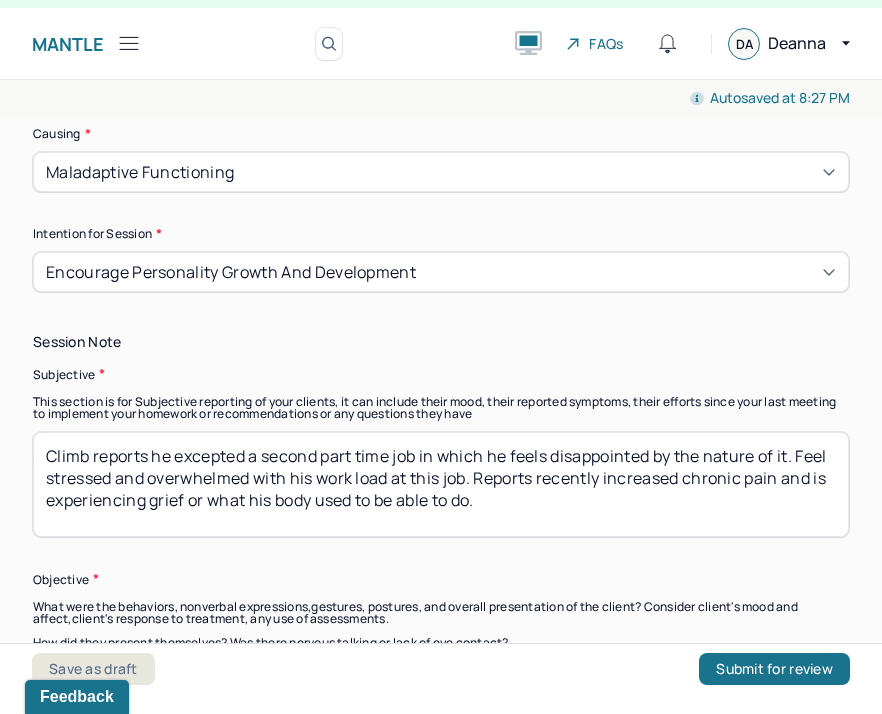 scroll, scrollTop: 0, scrollLeft: 0, axis: both 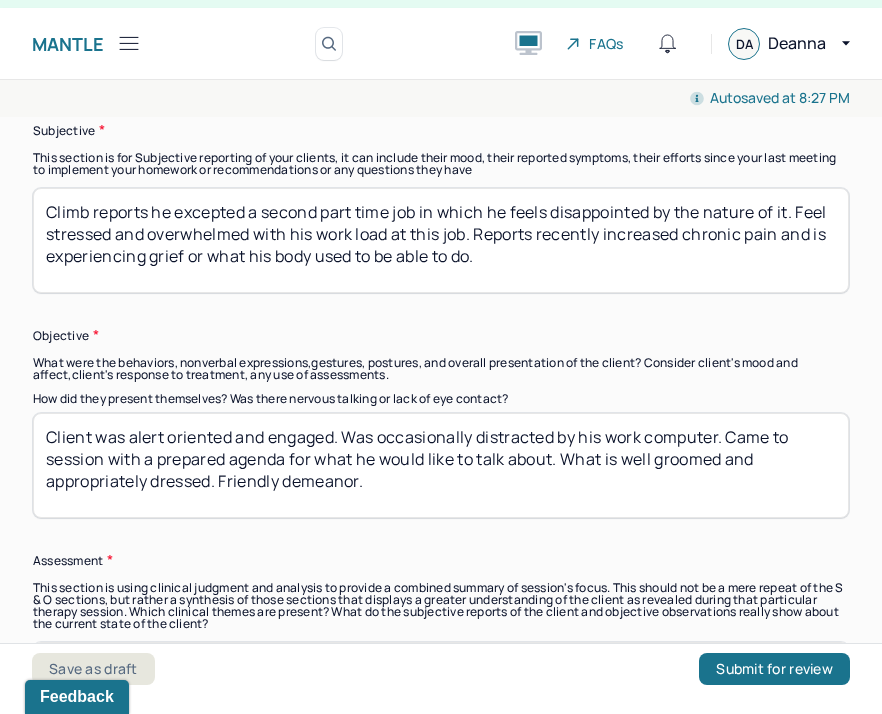 drag, startPoint x: 389, startPoint y: 485, endPoint x: 43, endPoint y: 362, distance: 367.21246 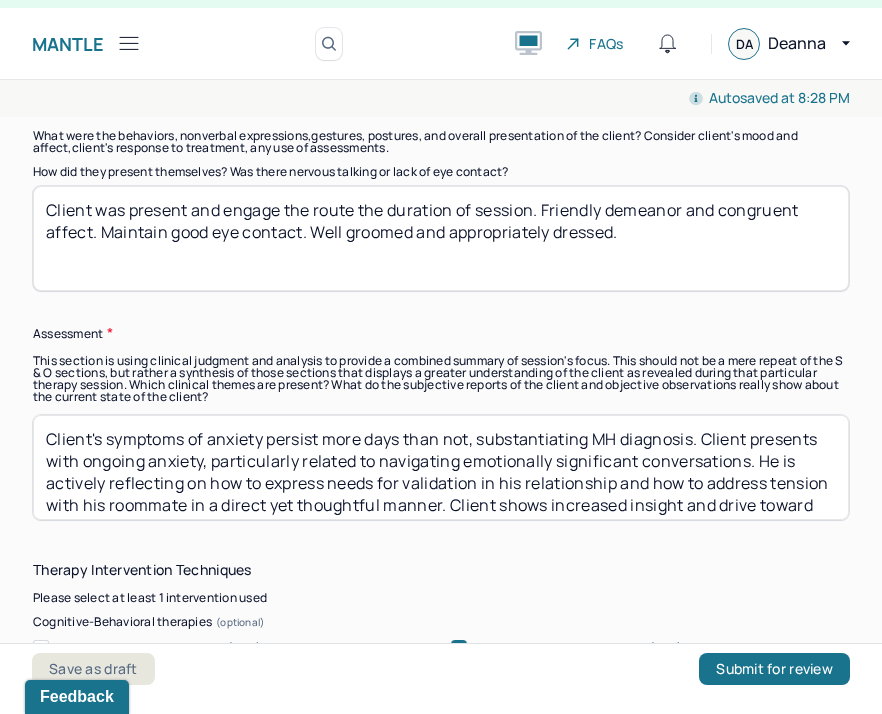 scroll, scrollTop: 1695, scrollLeft: 0, axis: vertical 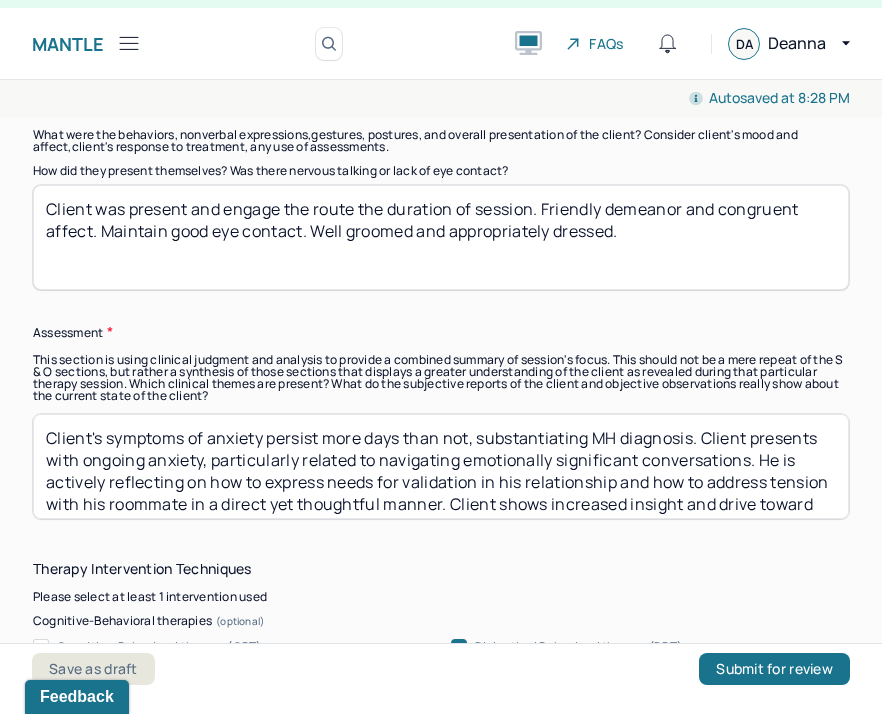 type on "Client was present and engage the route the duration of session. Friendly demeanor and congruent affect. Maintain good eye contact. Well groomed and appropriately dressed." 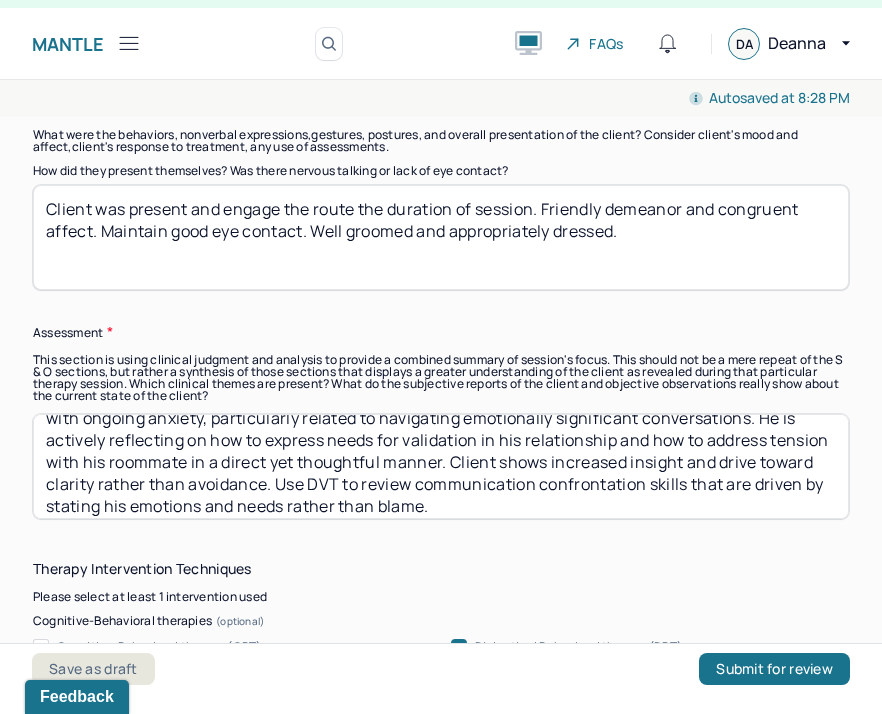 scroll, scrollTop: 0, scrollLeft: 0, axis: both 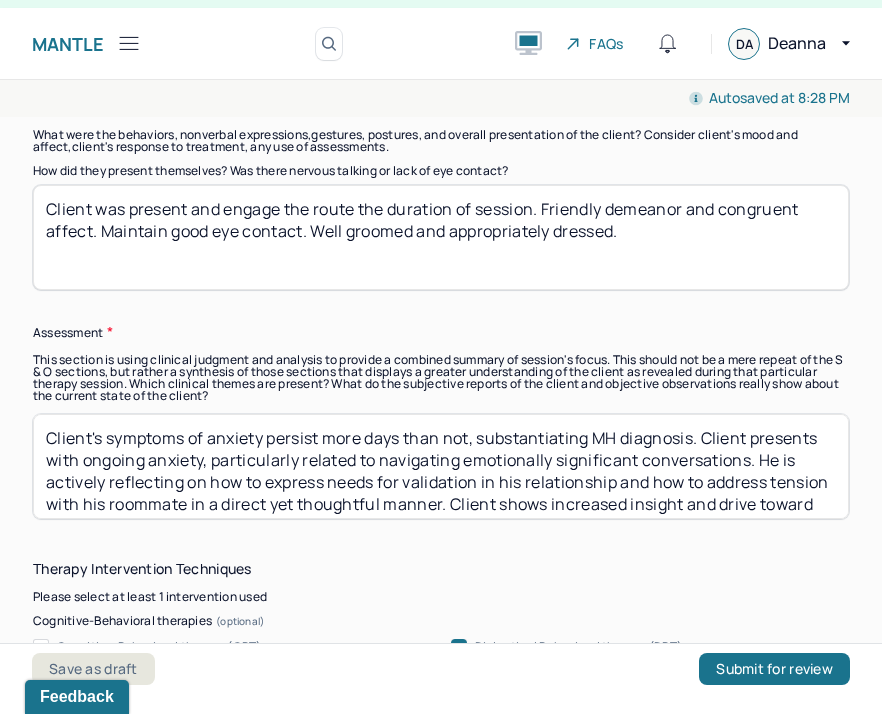 paste on "is experiencing increased stress related to workload dissatisfaction and recent exacerbation of chronic pain, which is contributing to emotional fatigue and grief over physical limitations. Feelings of disappointment and overwhelm appear to be impacting his overall mood and capacity for self-care. Despite this, client remains engaged in therapy and open to reflecting on how his environment and expectations may be contributing to current distress. Continued DBT remains appropriate to support emotion regulation, pacing, and values-aligned decision-making" 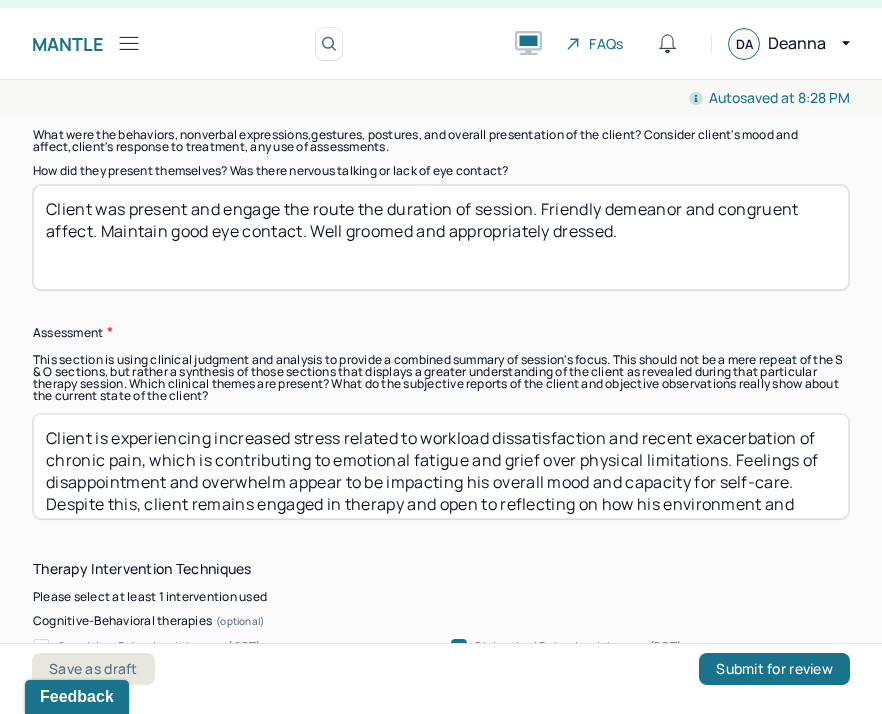 scroll, scrollTop: 40, scrollLeft: 0, axis: vertical 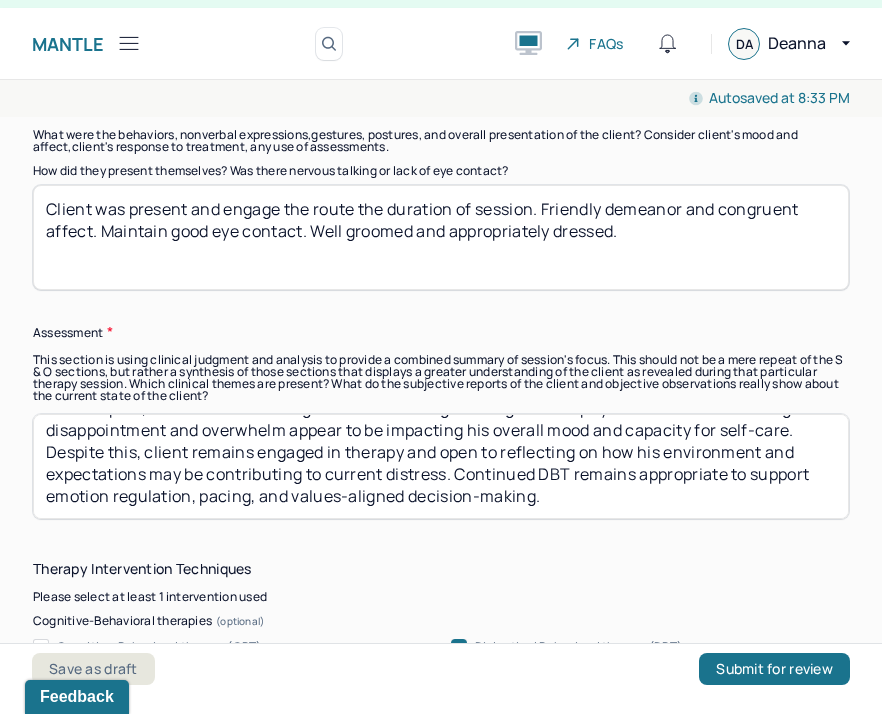 drag, startPoint x: 190, startPoint y: 496, endPoint x: 677, endPoint y: 529, distance: 488.1168 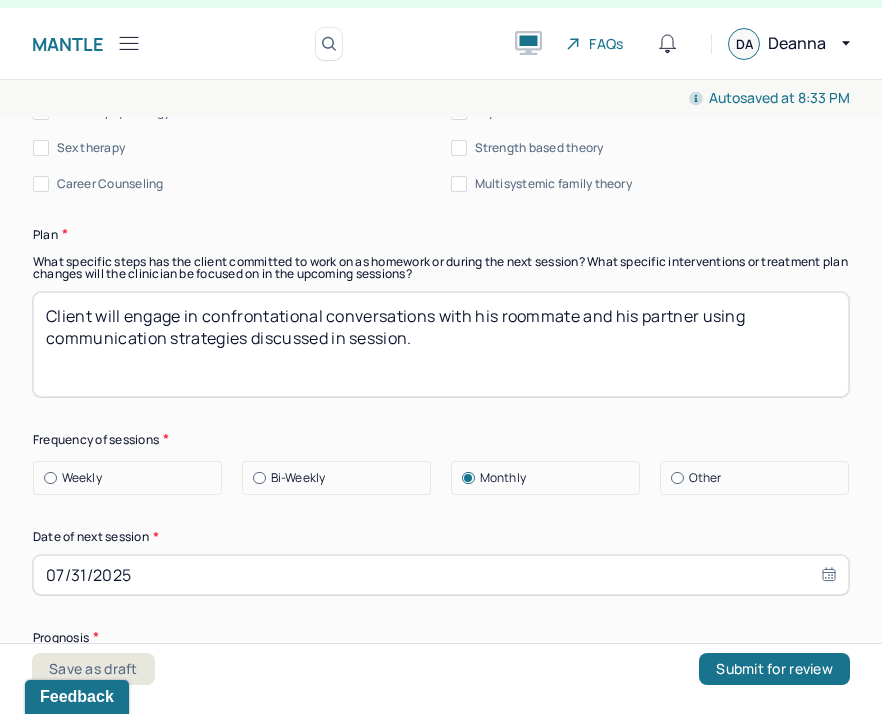 scroll, scrollTop: 2700, scrollLeft: 0, axis: vertical 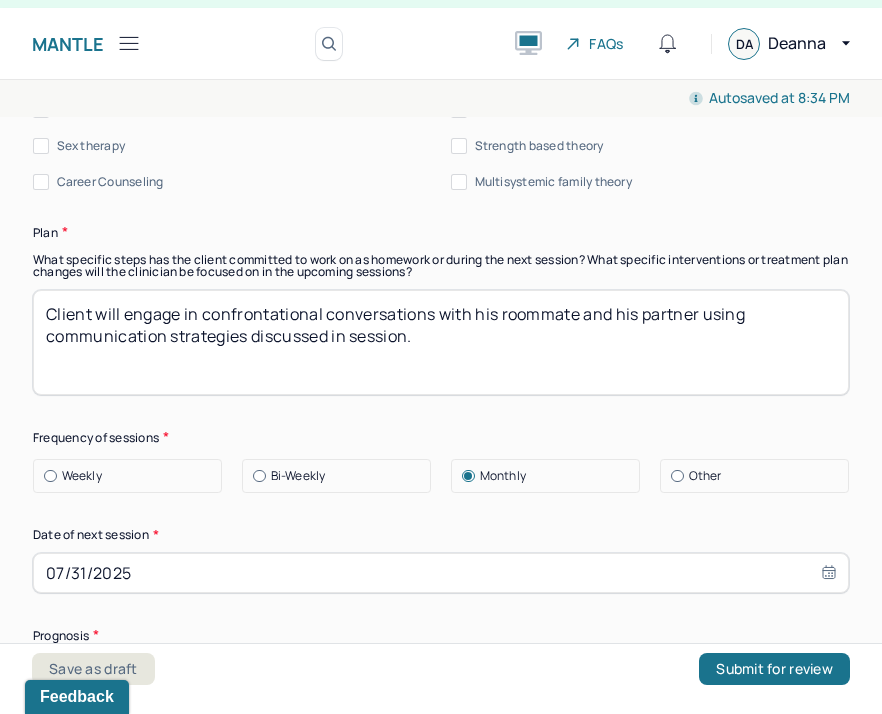 type on "Client is experiencing increased stress related to workload dissatisfaction and recent exacerbation of chronic pain, which is contributing to emotional fatigue and grief over physical limitations. Feelings of disappointment and overwhelm appear to be impacting his overall mood and capacity for self-care. Despite this, client remains engaged in therapy and open to reflecting on how his environment and expectations may be contributing to current distress. Continued DBT remains appropriate to support emotion regulation and communication skills around his emotions." 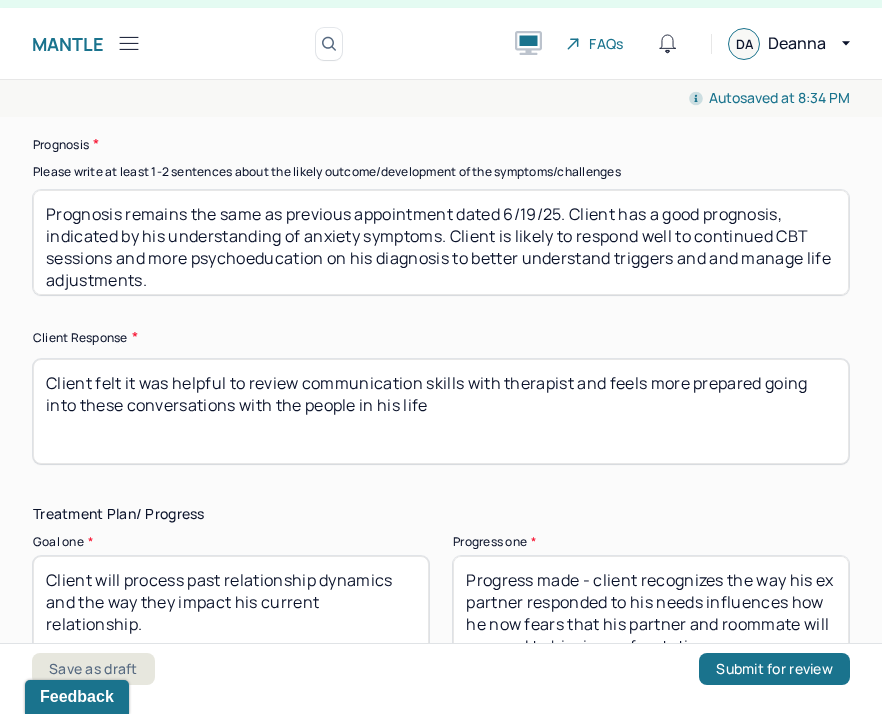scroll, scrollTop: 3201, scrollLeft: 0, axis: vertical 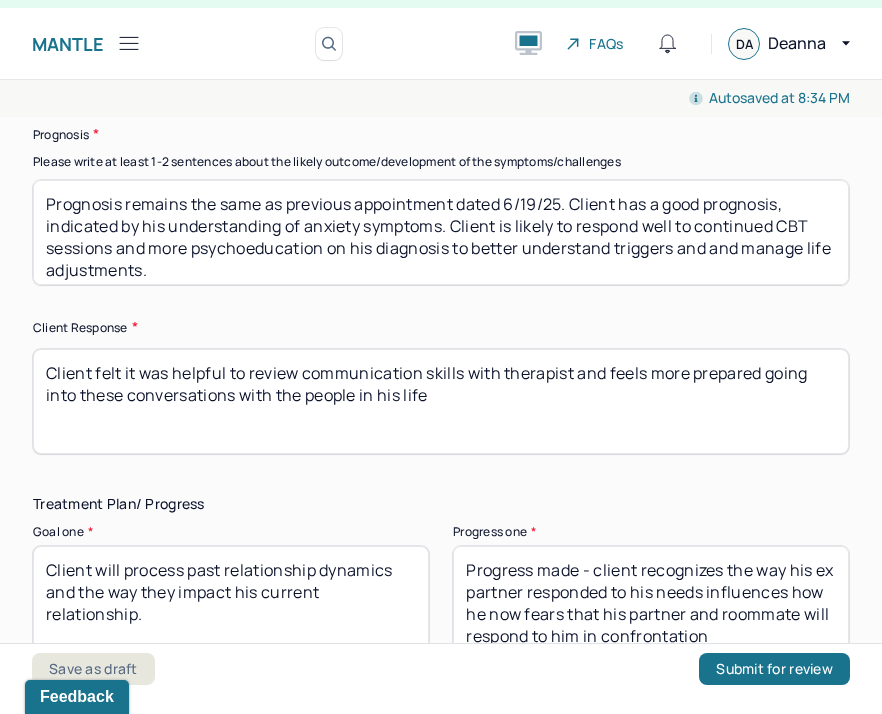 type on "Follow up with client's upcoming travels." 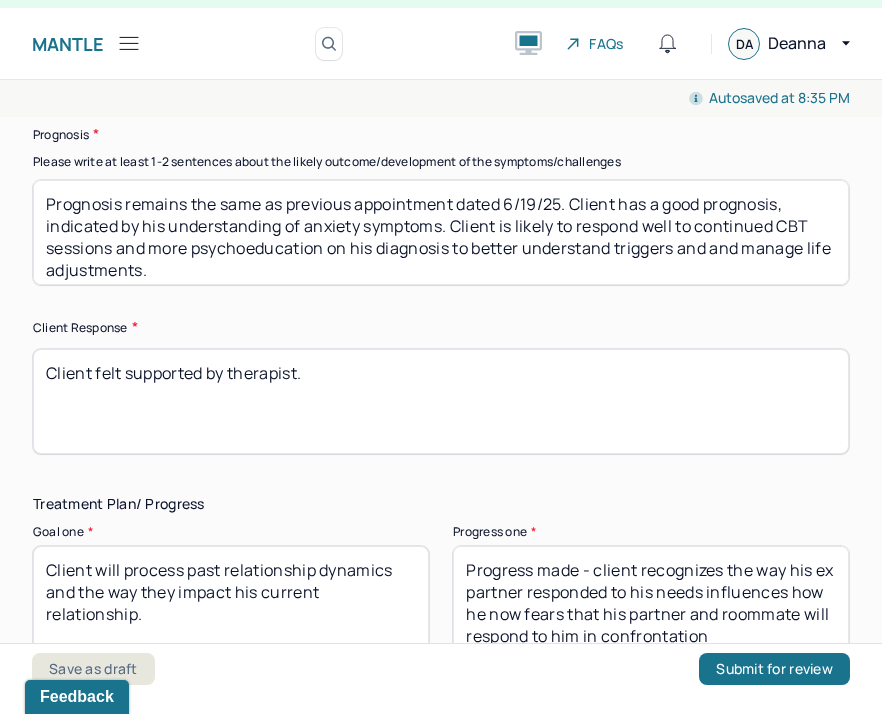 scroll, scrollTop: 8, scrollLeft: 0, axis: vertical 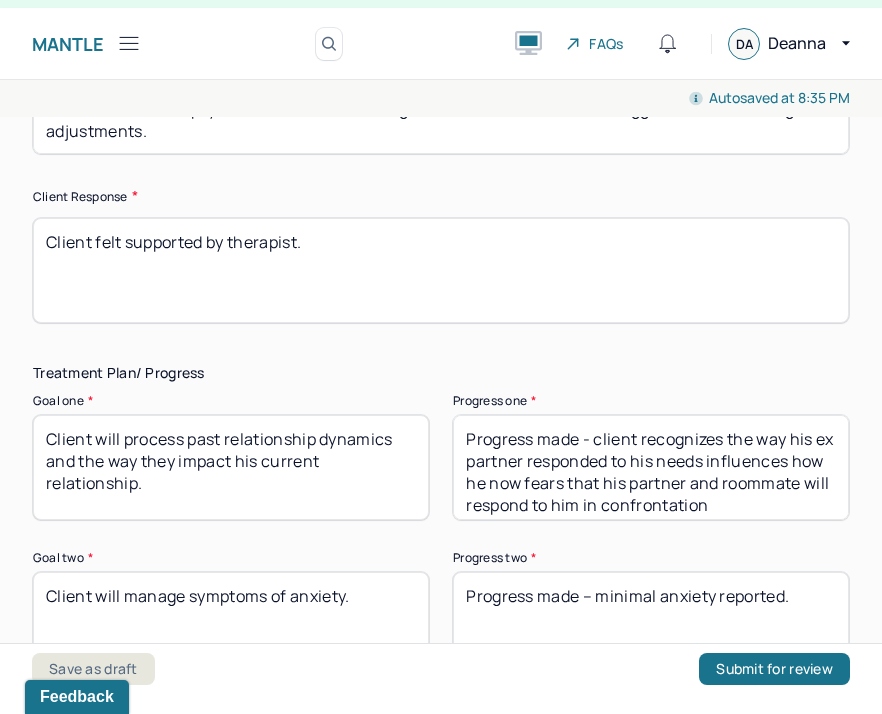 type on "Client felt supported by therapist." 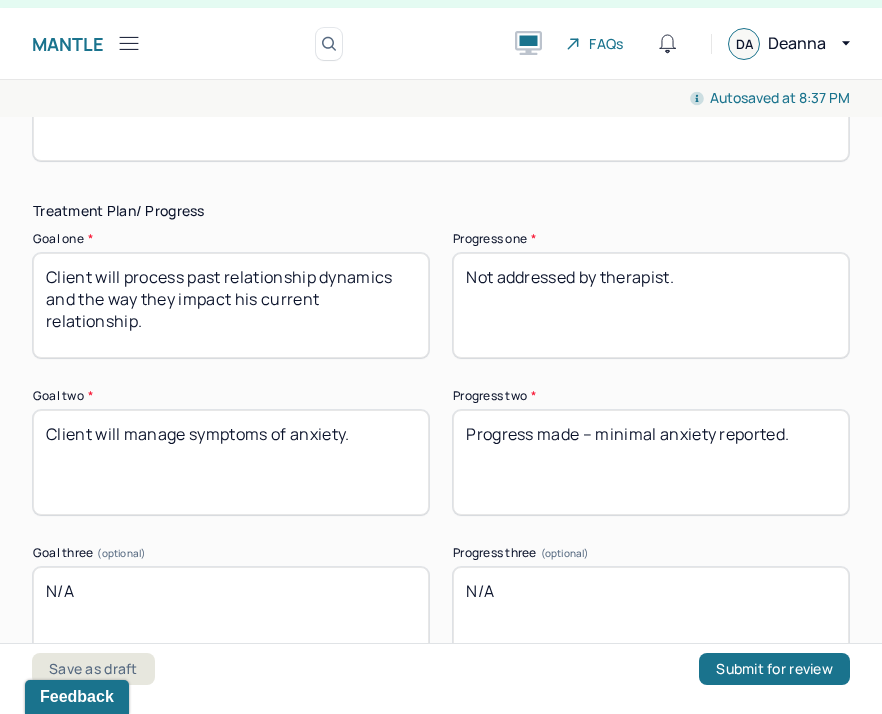 scroll, scrollTop: 4185, scrollLeft: 0, axis: vertical 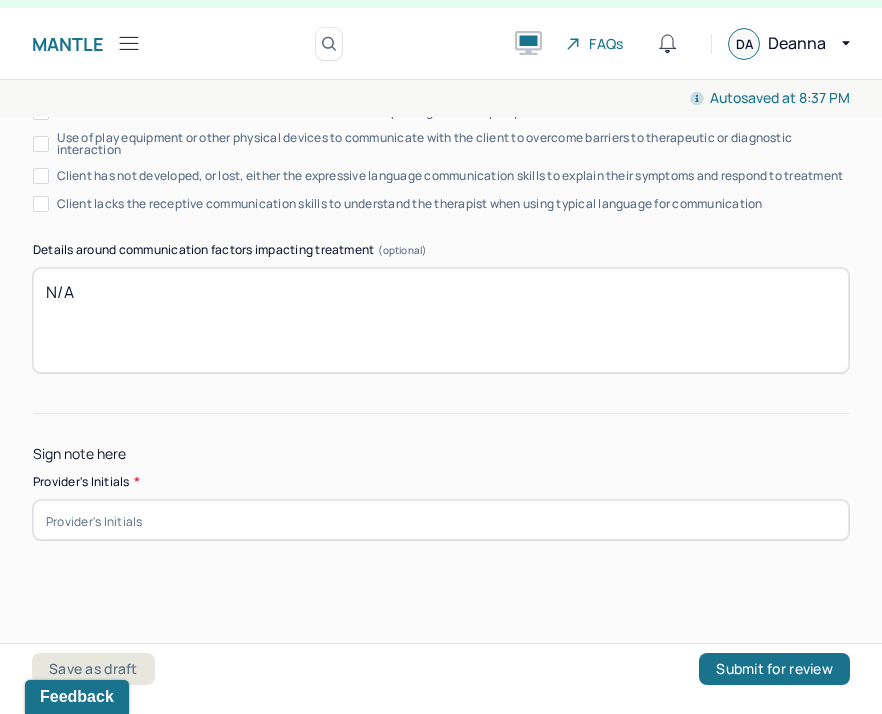 type on "Not addressed by therapist." 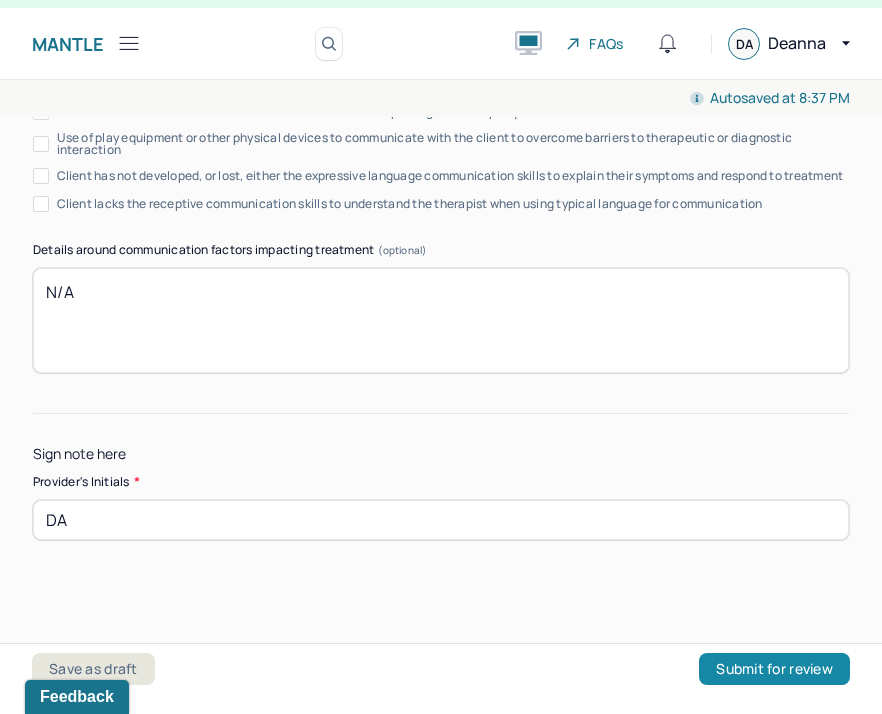 type on "DA" 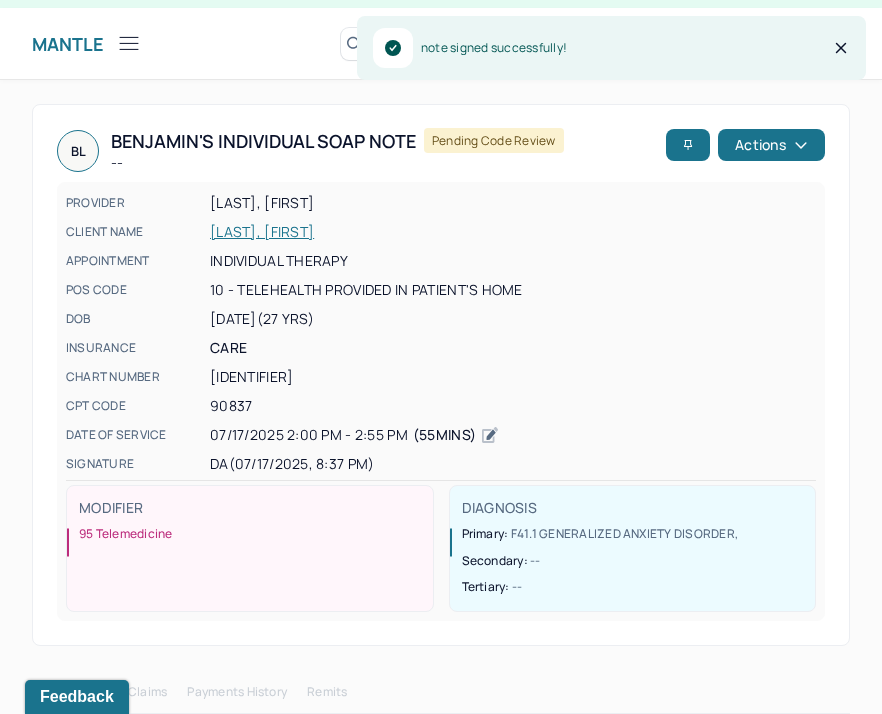 click on "Mantle" at bounding box center [87, 43] 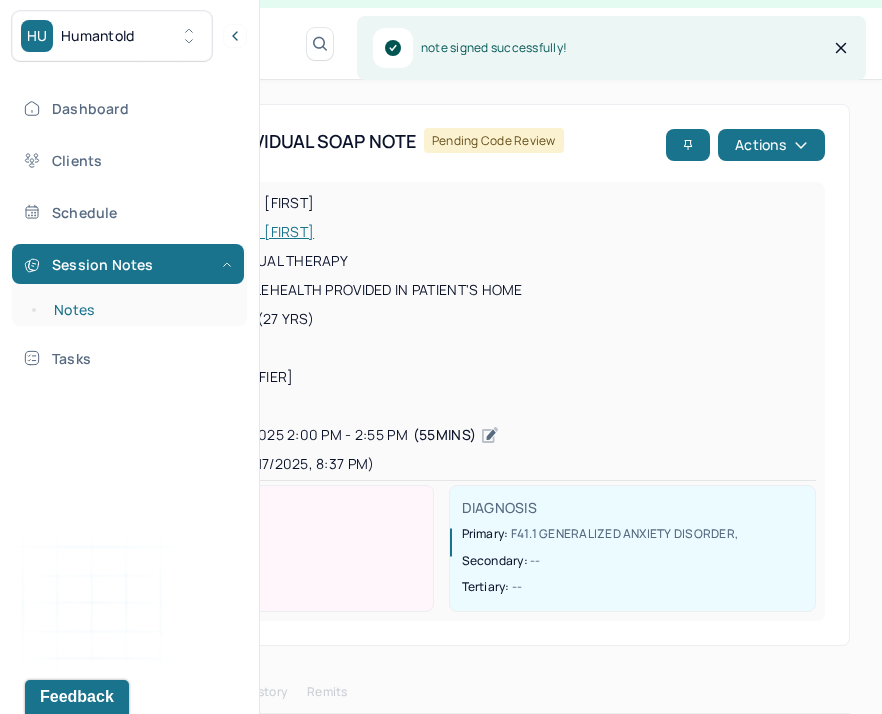 click on "Notes" at bounding box center [139, 310] 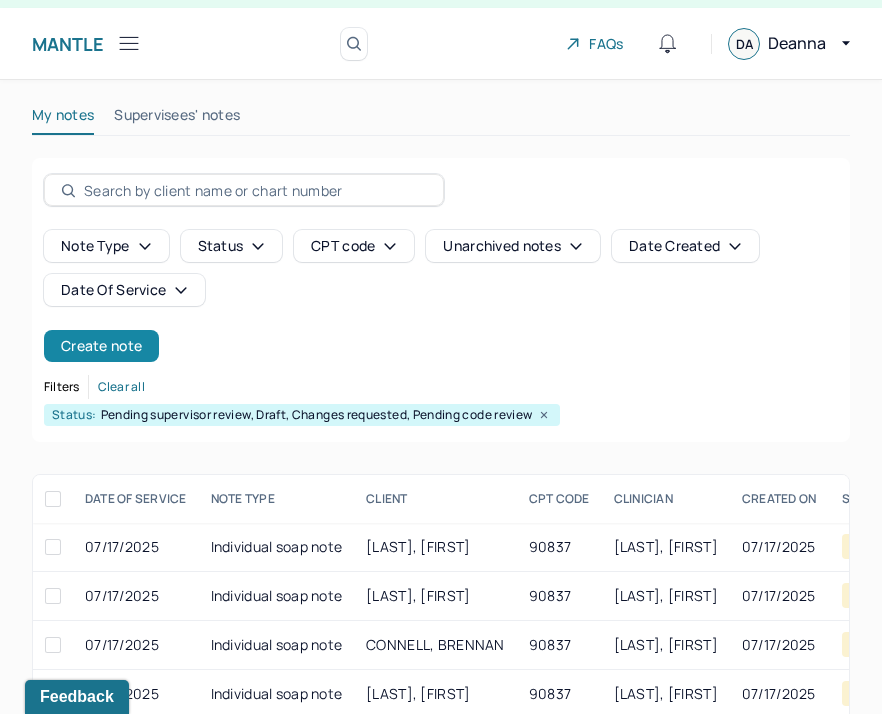 click on "Create note" at bounding box center (101, 346) 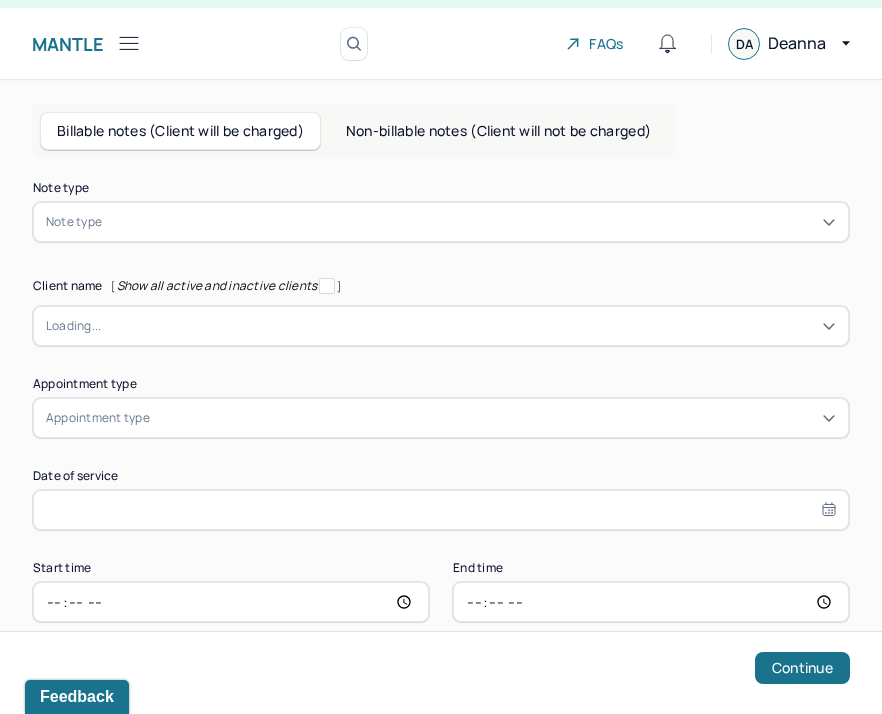 scroll, scrollTop: 0, scrollLeft: 0, axis: both 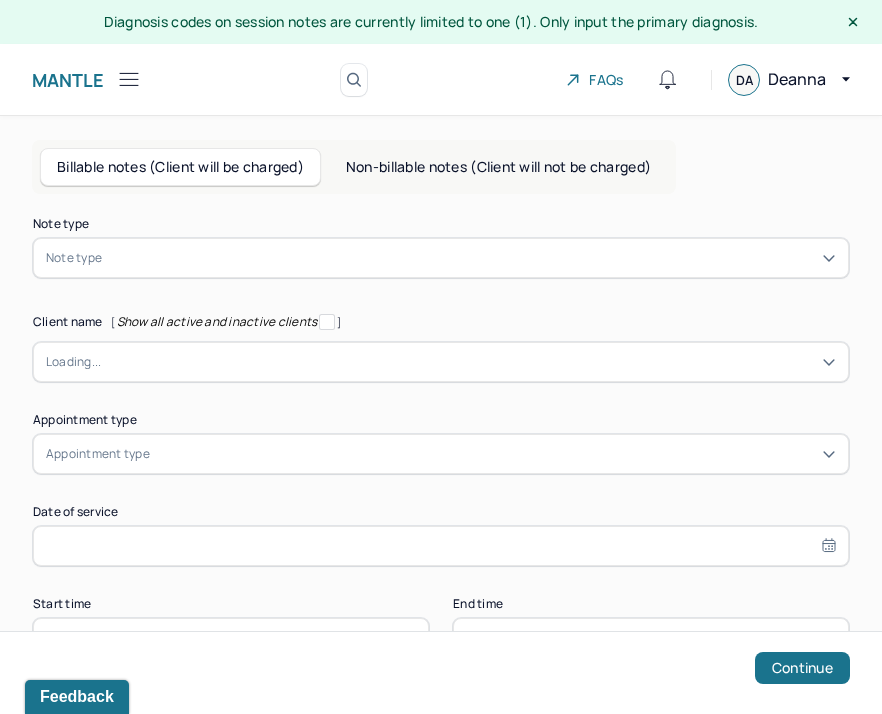 click on "Note type" at bounding box center [74, 258] 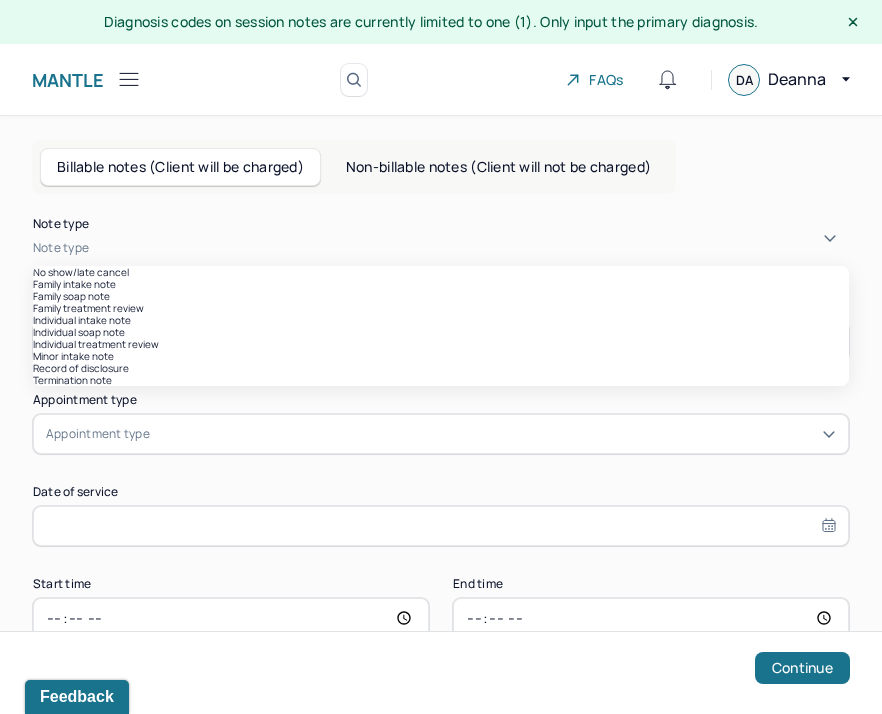 click on "Individual soap note" at bounding box center [441, 332] 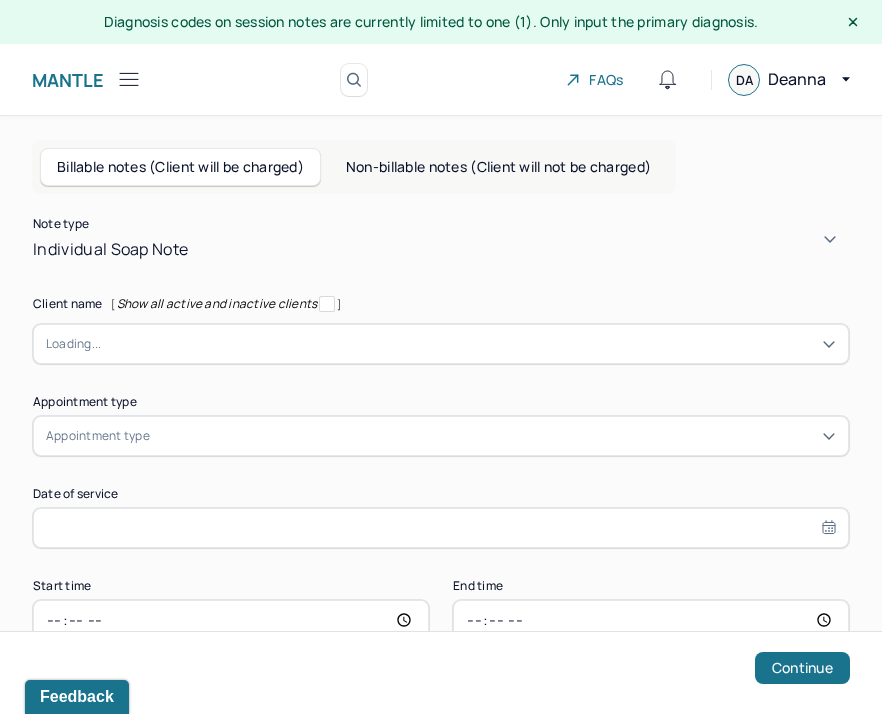 click on "Loading..." at bounding box center (73, 344) 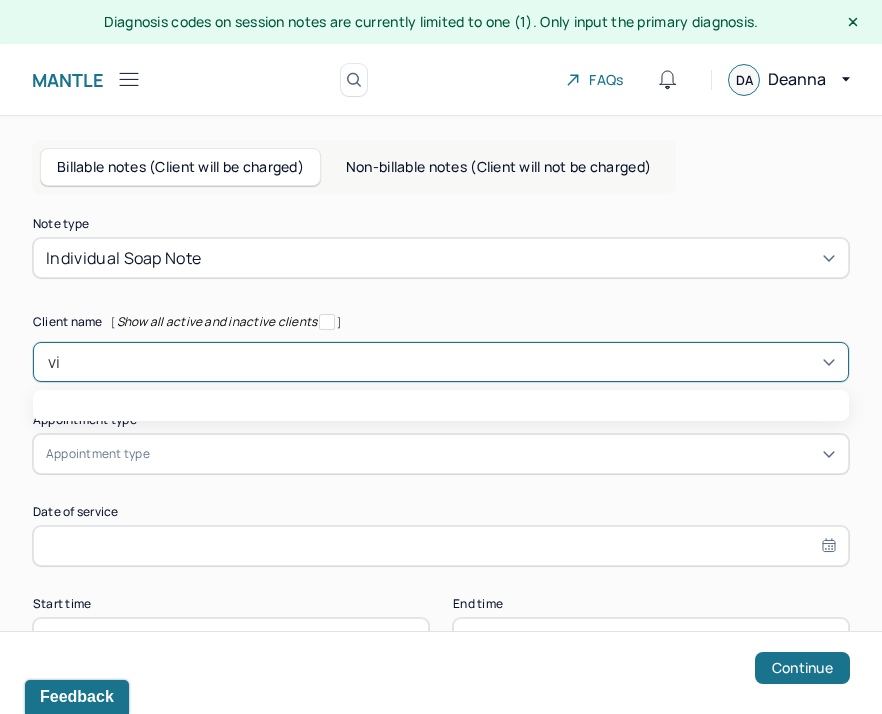 type on "vic" 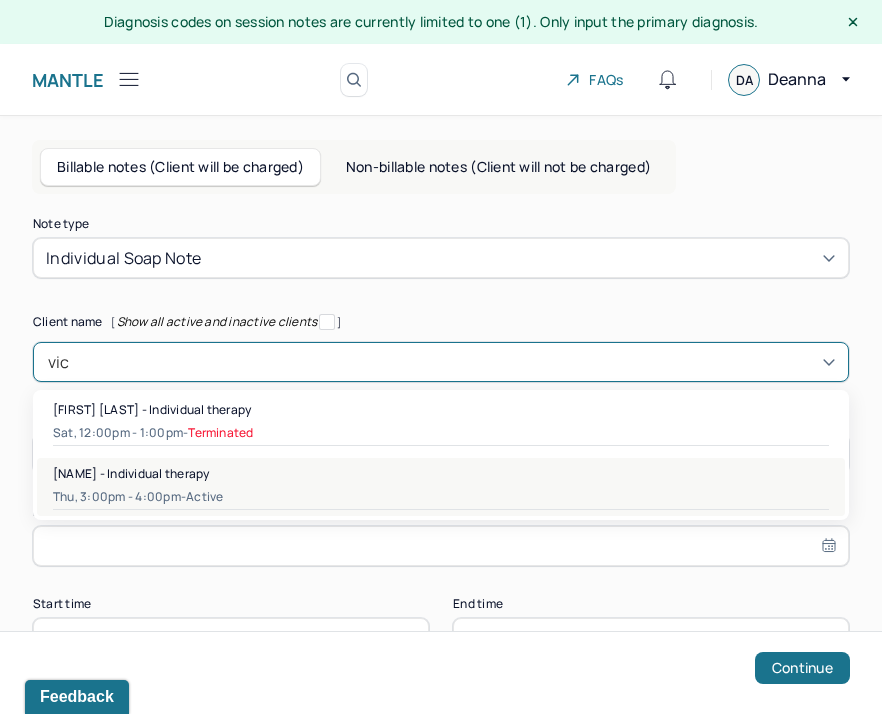 click on "Thu, 3:00pm - 4:00pm  -  active" at bounding box center (441, 497) 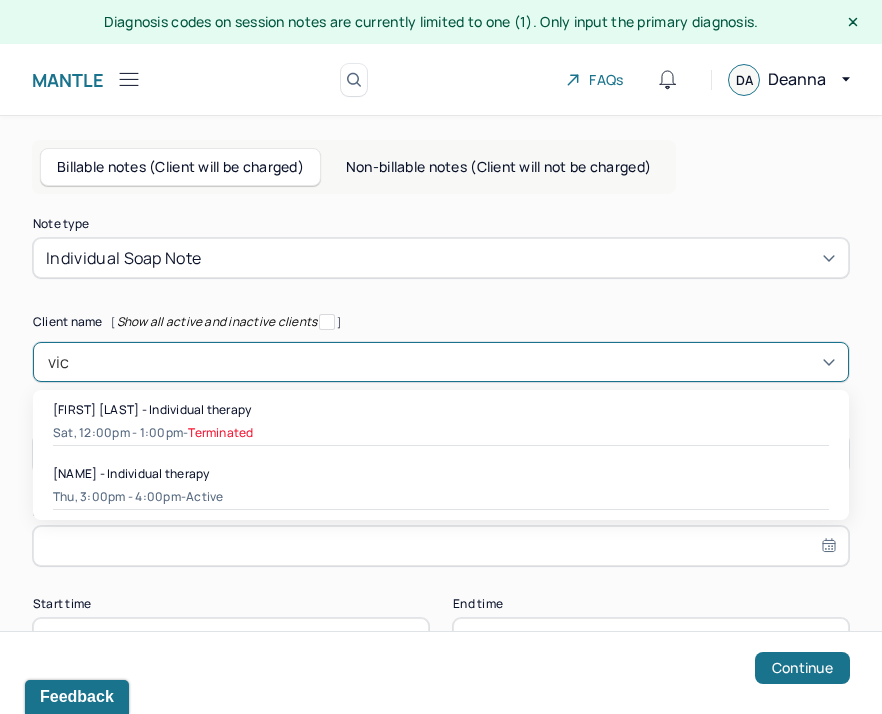 type 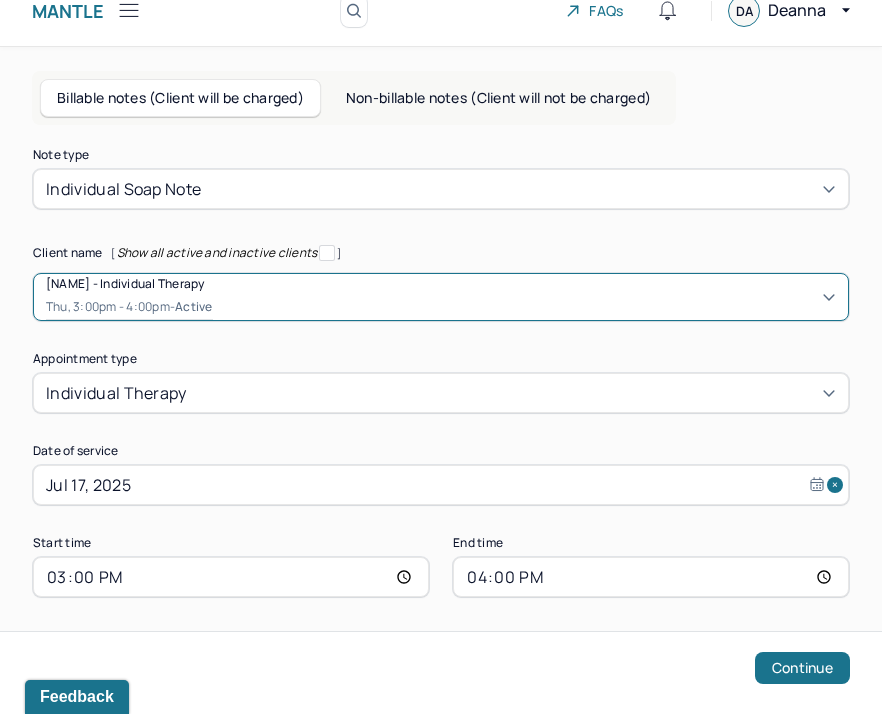 scroll, scrollTop: 107, scrollLeft: 0, axis: vertical 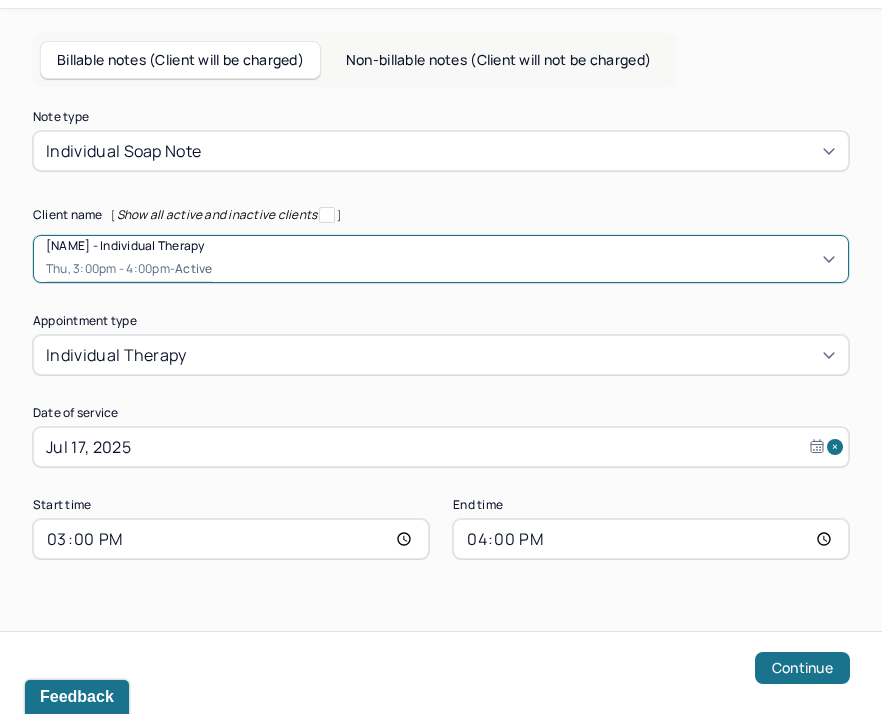 click on "Jul 17, 2025" at bounding box center (441, 447) 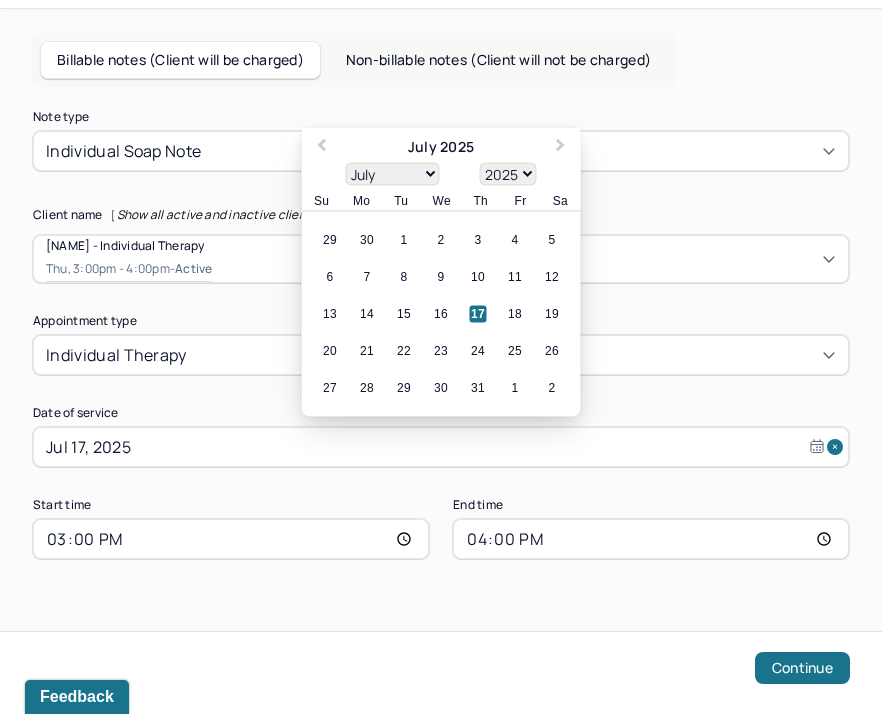 click on "Note type Individual soap note Client name [ Show all active and inactive clients ] Victoriya Volkova - Individual therapy Thu, 3:00pm - 4:00pm  -  active Supervisee name Deanna Aliperti Appointment type individual therapy Date of service Jul 17, 2025 Previous Month Next Month July 2025 January February March April May June July August September October November December 1900 1901 1902 1903 1904 1905 1906 1907 1908 1909 1910 1911 1912 1913 1914 1915 1916 1917 1918 1919 1920 1921 1922 1923 1924 1925 1926 1927 1928 1929 1930 1931 1932 1933 1934 1935 1936 1937 1938 1939 1940 1941 1942 1943 1944 1945 1946 1947 1948 1949 1950 1951 1952 1953 1954 1955 1956 1957 1958 1959 1960 1961 1962 1963 1964 1965 1966 1967 1968 1969 1970 1971 1972 1973 1974 1975 1976 1977 1978 1979 1980 1981 1982 1983 1984 1985 1986 1987 1988 1989 1990 1991 1992 1993 1994 1995 1996 1997 1998 1999 2000 2001 2002 2003 2004 2005 2006 2007 2008 2009 2010 2011 2012 2013 2014 2015 2016 2017 2018 2019 2020 2021 2022 2023 2024 2025 2026 2027 2028 2029" at bounding box center [441, 401] 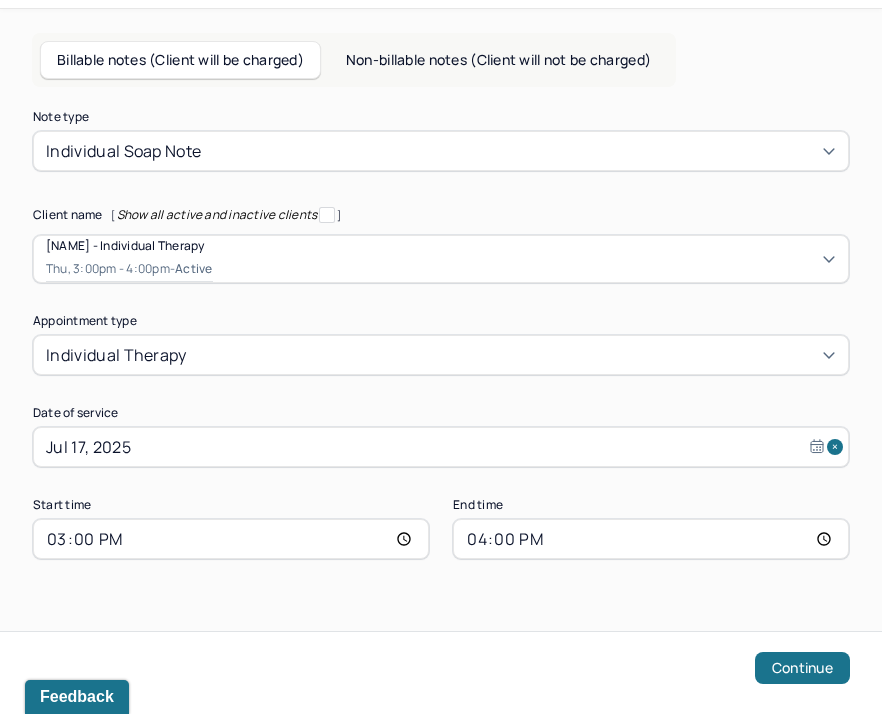 click on "16:00" at bounding box center [651, 539] 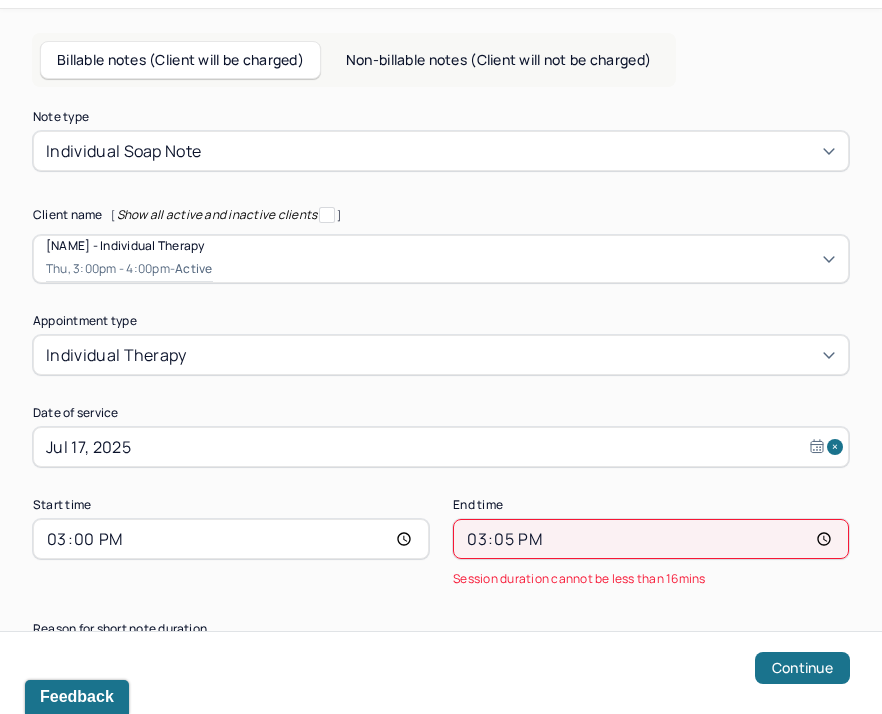 type on "15:55" 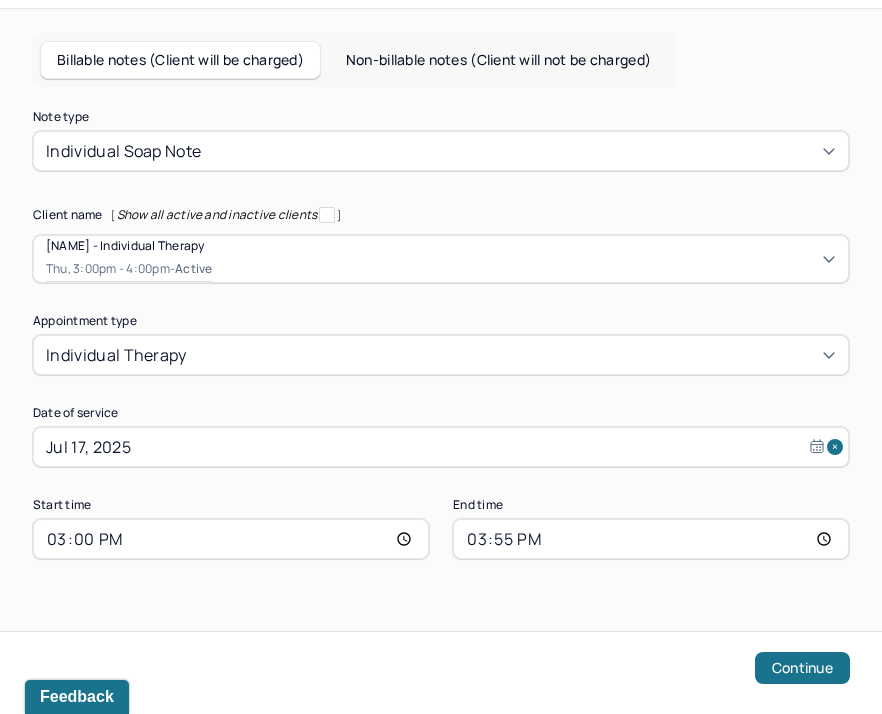 click on "Note type Individual soap note Client name [ Show all active and inactive clients ] Victoriya Volkova - Individual therapy Thu, 3:00pm - 4:00pm  -  active Supervisee name Deanna Aliperti Appointment type individual therapy Date of service Jul 17, 2025 Start time 15:00 End time 15:55   Continue" at bounding box center [441, 401] 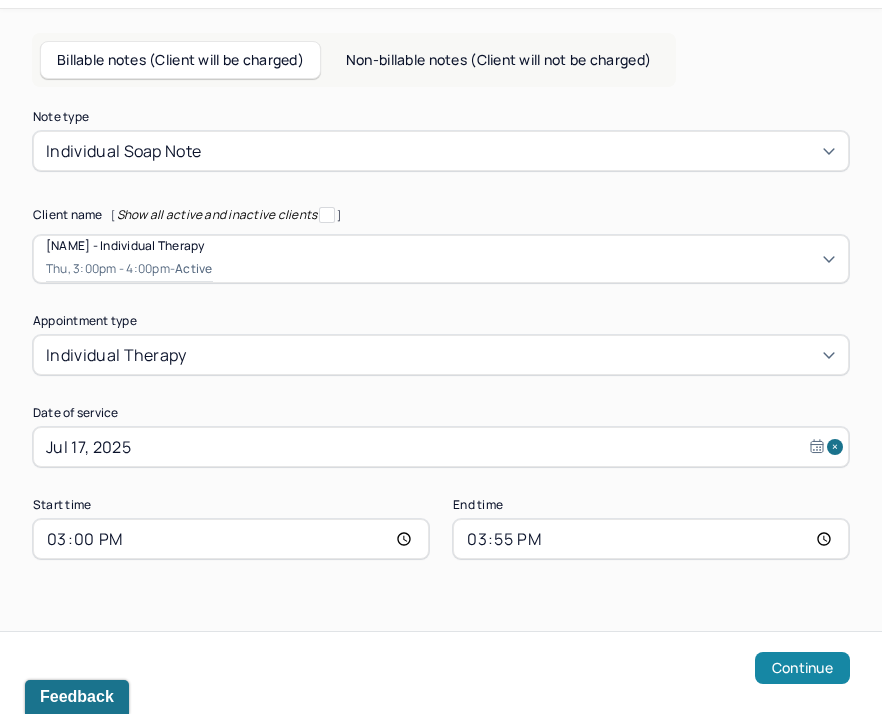 click on "Continue" at bounding box center (802, 668) 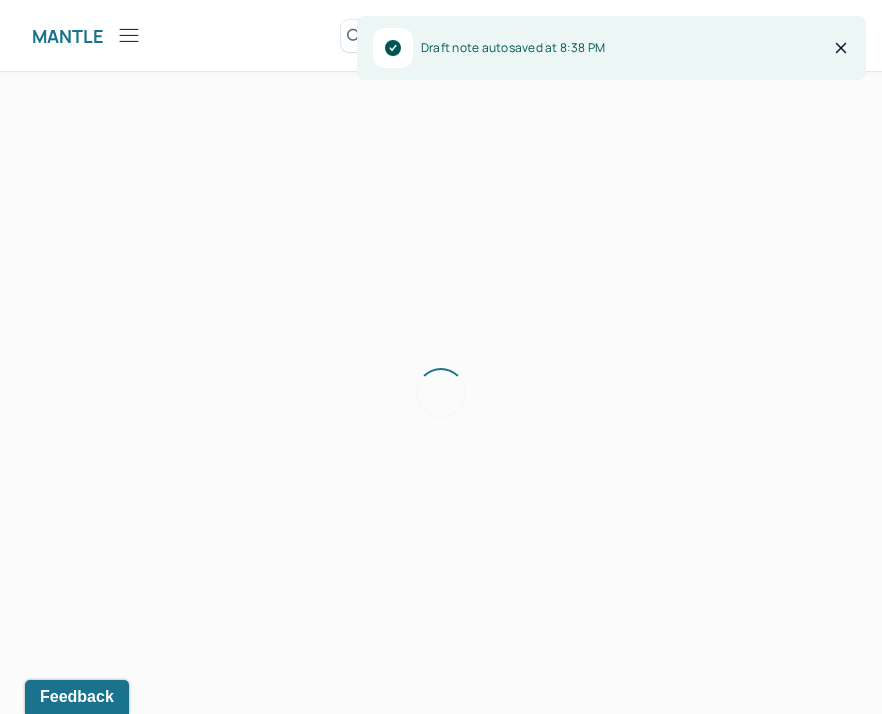 scroll, scrollTop: 36, scrollLeft: 0, axis: vertical 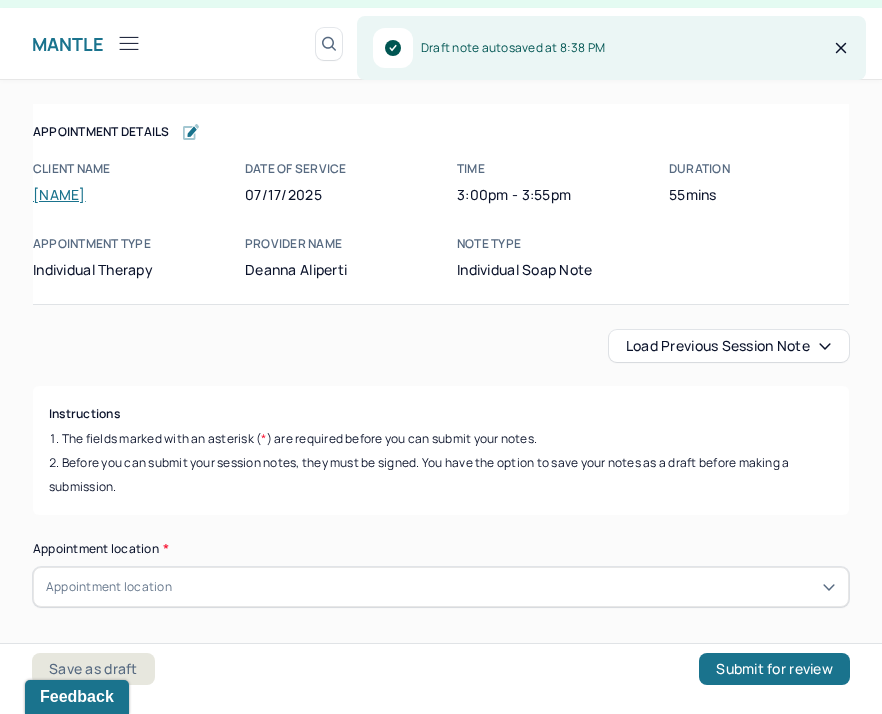 click on "Appointment Details     Client name Victoriya Volkova Date of service 07/17/2025 Time 3:00pm - 3:55pm Duration 55mins Appointment type individual therapy Provider name Deanna Aliperti Note type Individual soap note Appointment Details     Client name Victoriya Volkova Date of service 07/17/2025 Time 3:00pm - 3:55pm Duration 55mins Appointment type individual therapy Provider name Deanna Aliperti Note type Individual soap note   Load previous session note   Instructions The fields marked with an asterisk ( * ) are required before you can submit your notes. Before you can submit your session notes, they must be signed. You have the option to save your notes as a draft before making a submission. Appointment location * Appointment location Primary diagnosis * Primary diagnosis Secondary diagnosis (optional) Secondary diagnosis Tertiary diagnosis (optional) Tertiary diagnosis Emotional / Behavioural symptoms demonstrated * Causing * Causing Intention for Session * Intention for Session Session Note Subjective * *" at bounding box center (441, 2353) 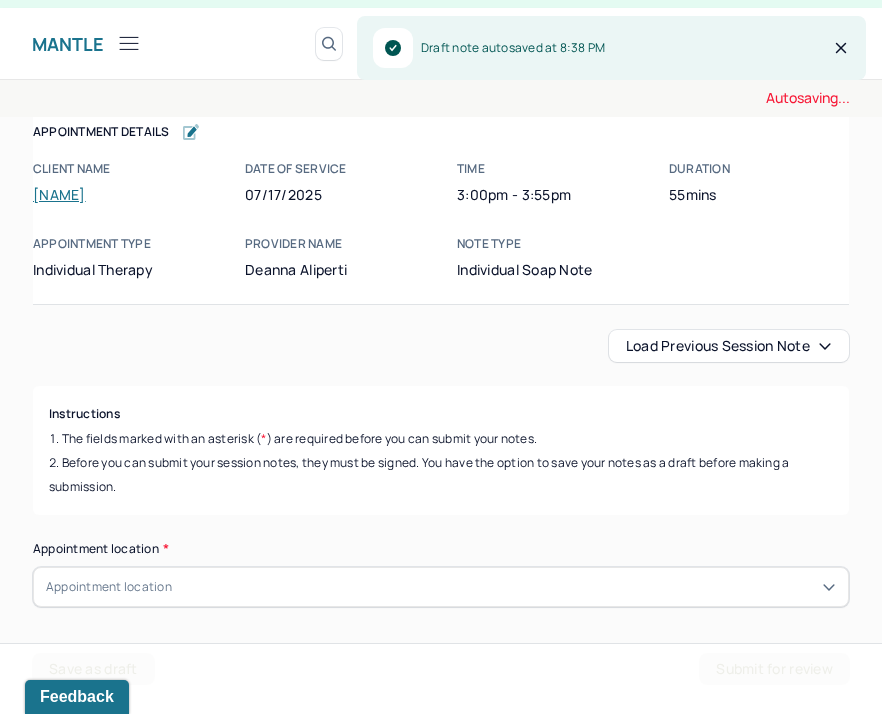 click on "Load previous session note" at bounding box center [729, 346] 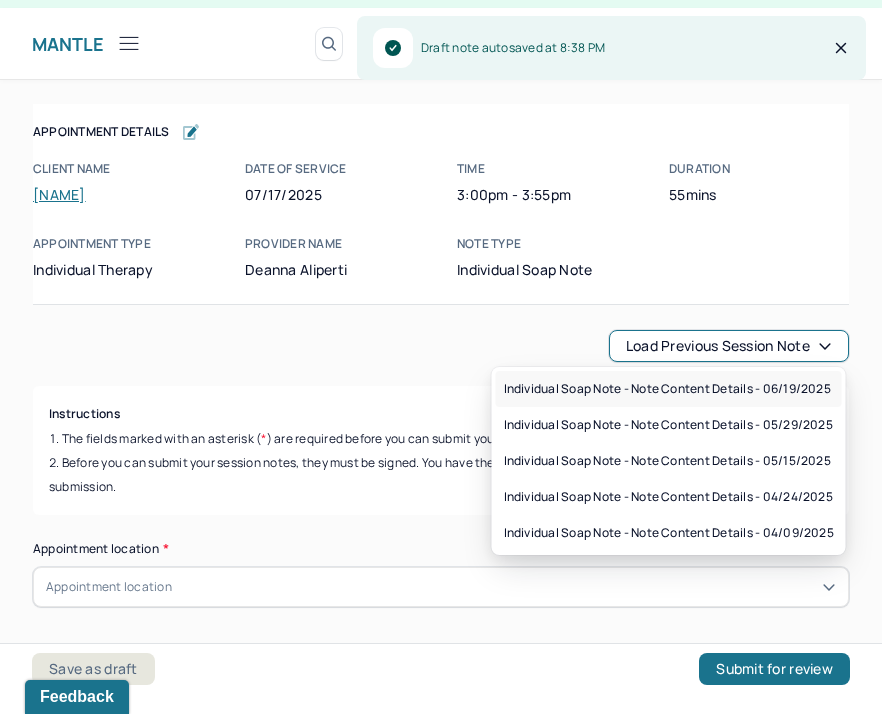 click on "Individual soap note   - Note content Details -   06/19/2025" at bounding box center (667, 389) 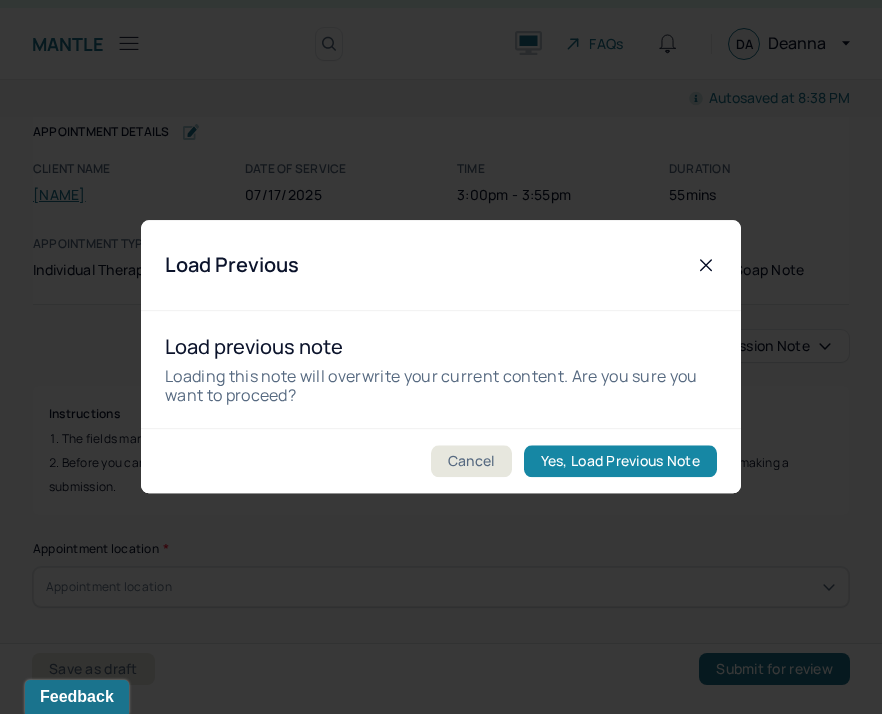 click on "Yes, Load Previous Note" at bounding box center (620, 462) 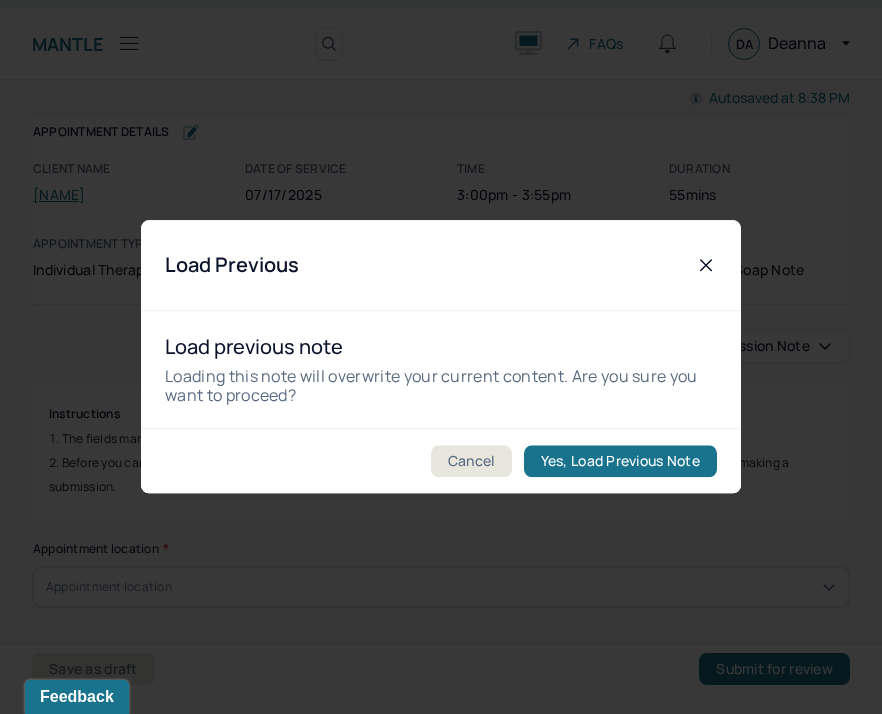 type on "Client reports she completed psychological testing and is waiting for results that she will find out next week. Reports continued conflict and tension with her son. Feels misunderstood by him. Client would like to work on ways to confront him and advocate for her needs while also having empathy for him. Client recognizes she cannot take responsibility for him and his actions, as he is an adult and feels he needs to face consequences of his actions." 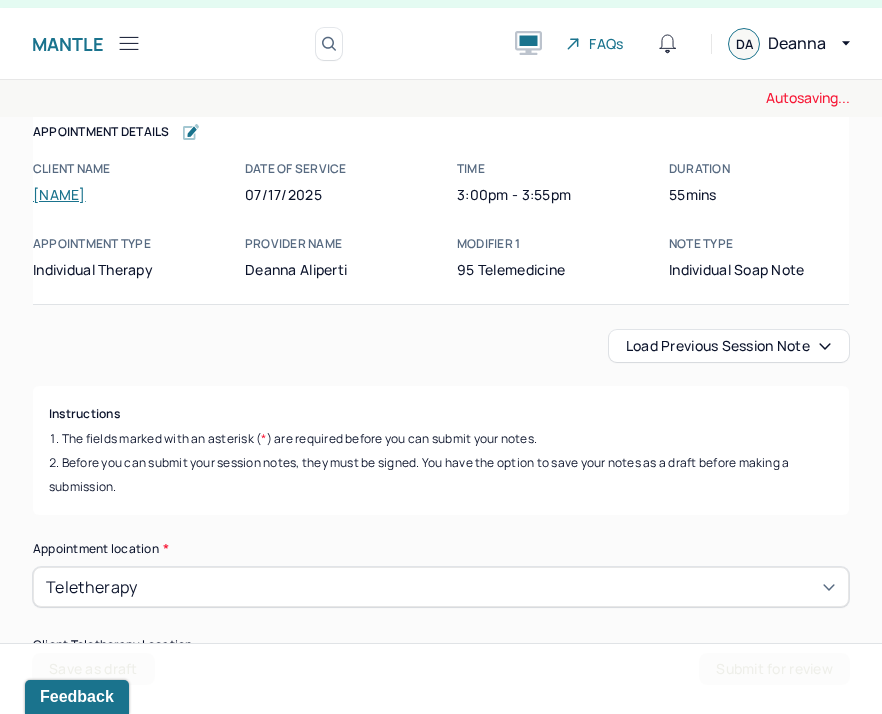 click on "Victoriya Volkova" at bounding box center (59, 194) 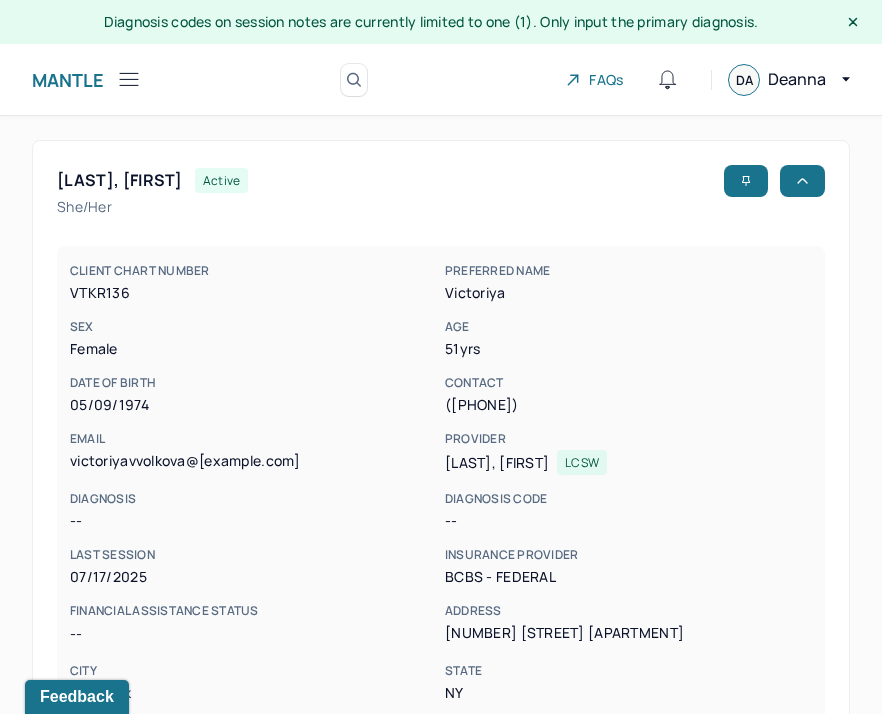 scroll, scrollTop: 510, scrollLeft: 0, axis: vertical 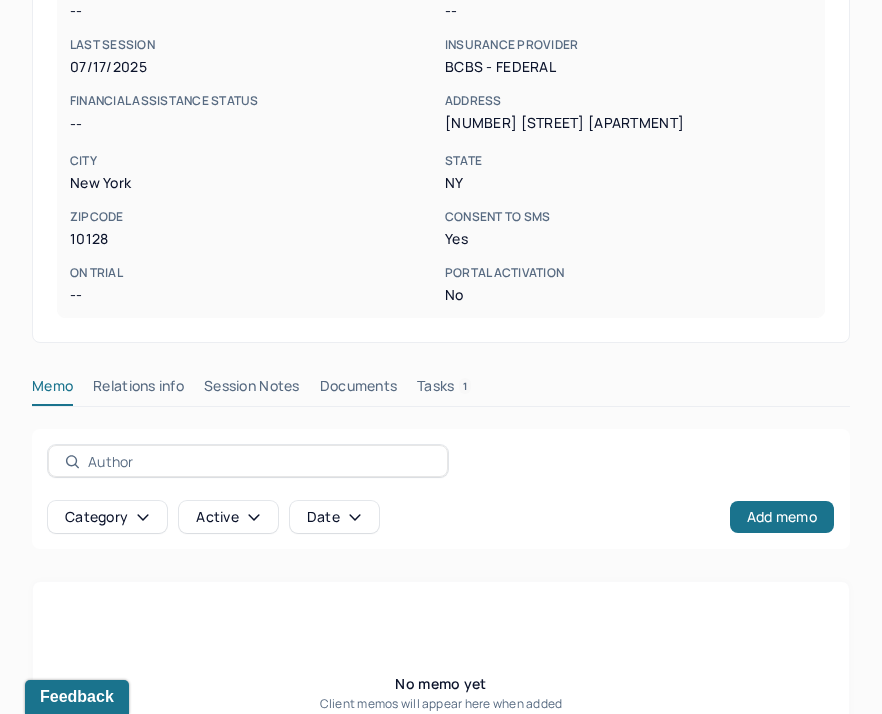 click on "Session Notes" at bounding box center [252, 390] 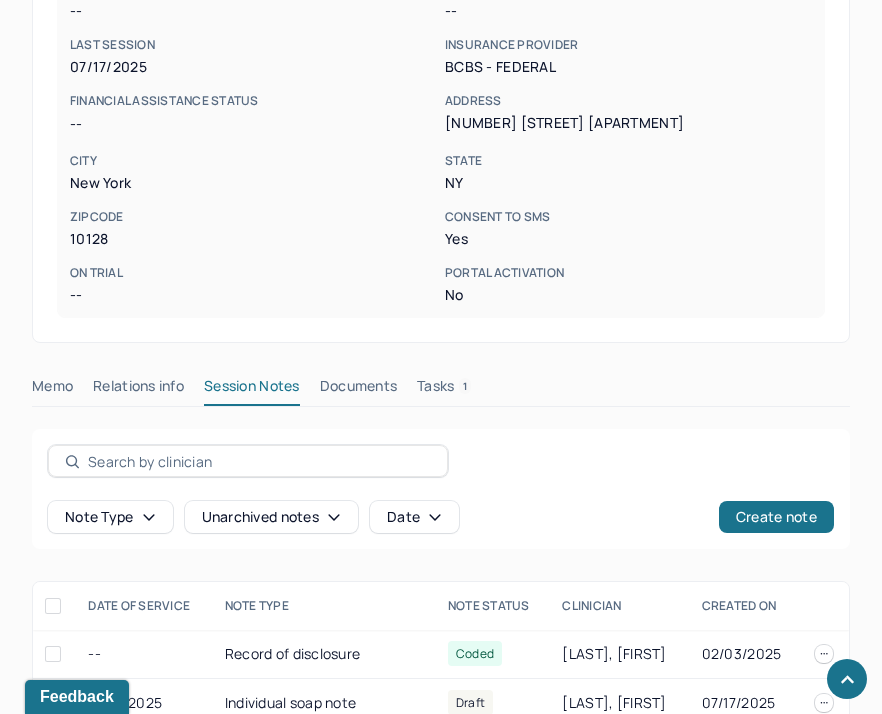 scroll, scrollTop: 772, scrollLeft: 0, axis: vertical 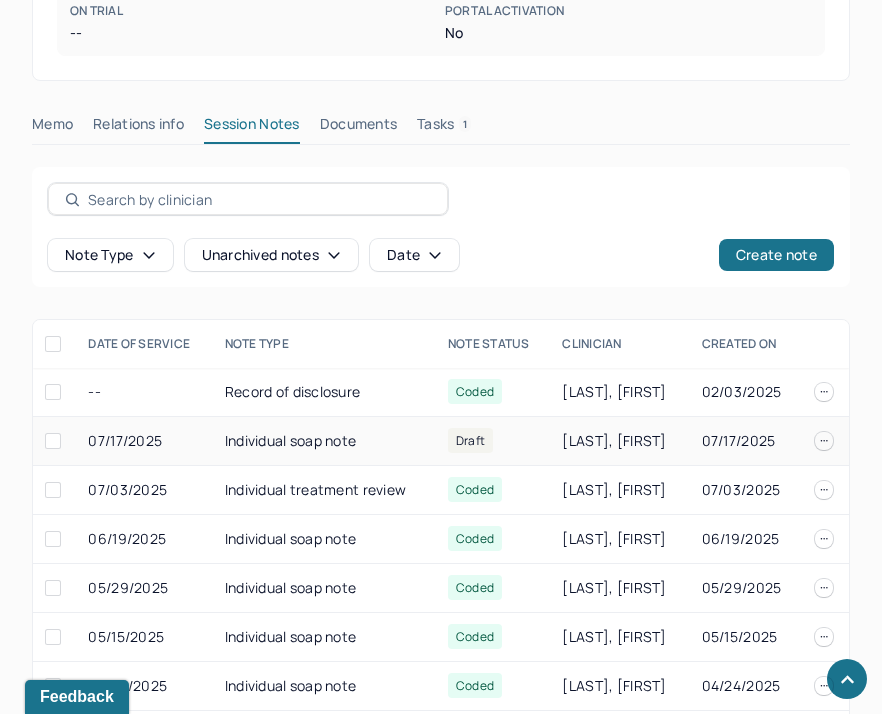 click on "Individual soap note" at bounding box center [324, 441] 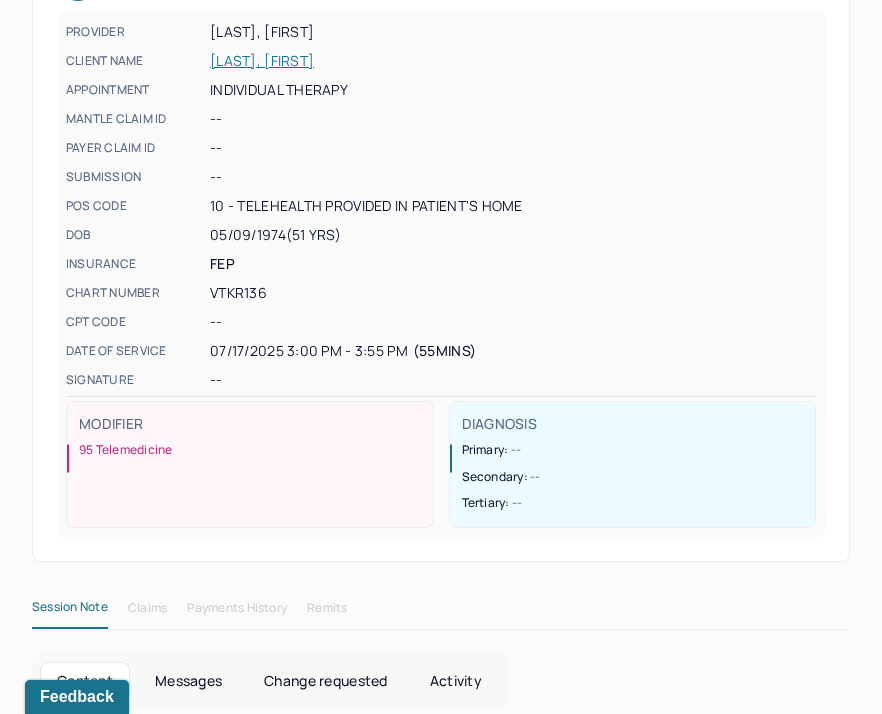 scroll, scrollTop: 0, scrollLeft: 0, axis: both 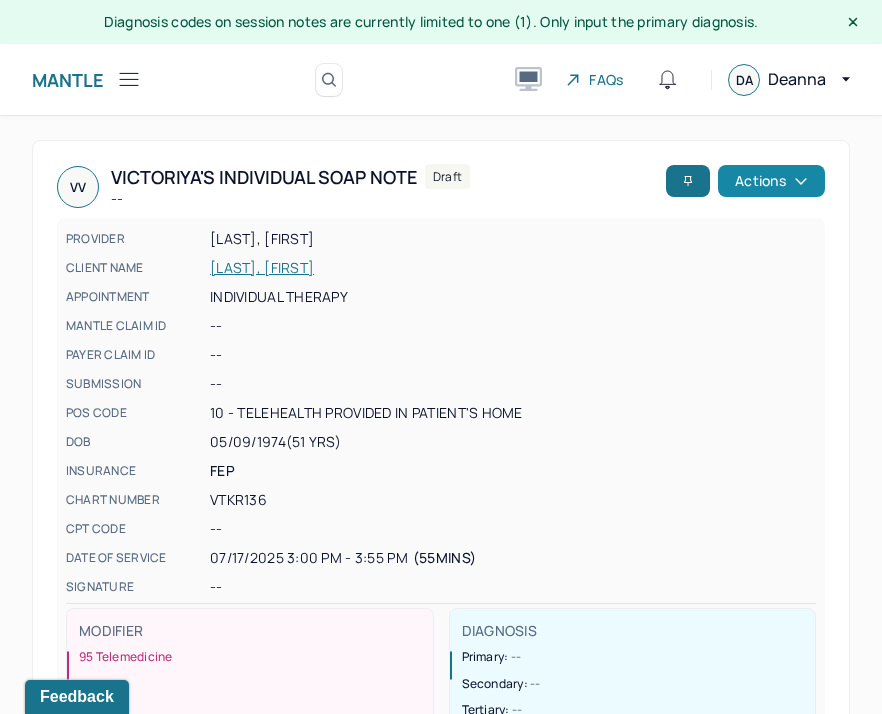 click on "Actions" at bounding box center (771, 181) 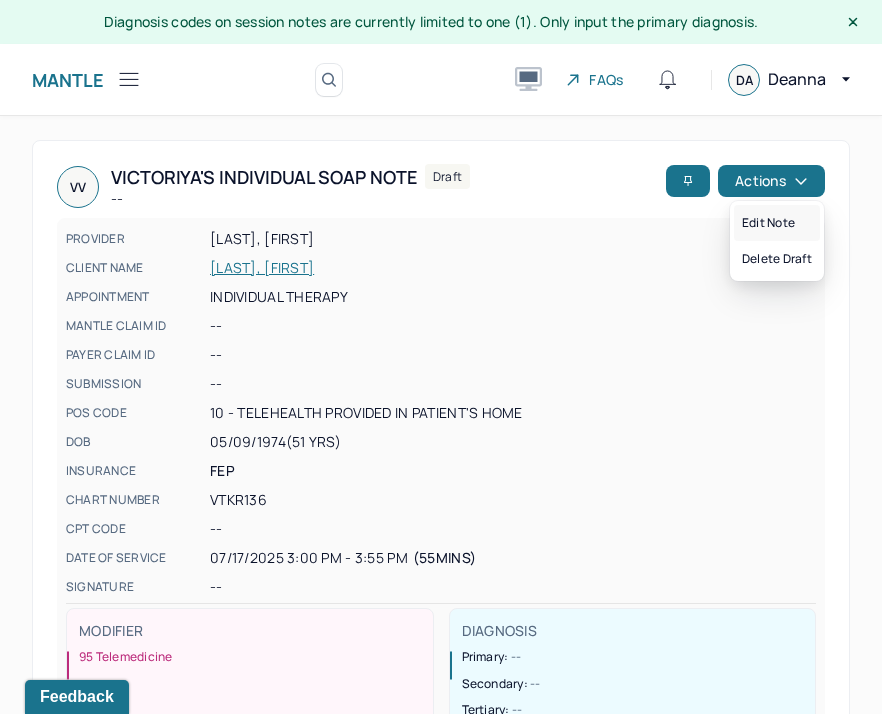 click on "Edit note" at bounding box center (777, 223) 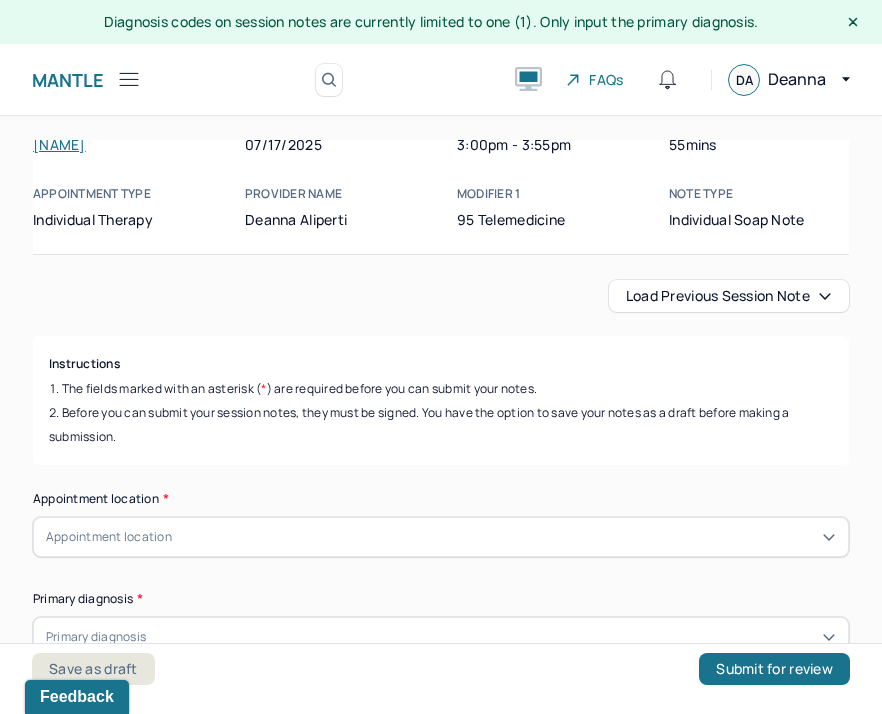 scroll, scrollTop: 0, scrollLeft: 0, axis: both 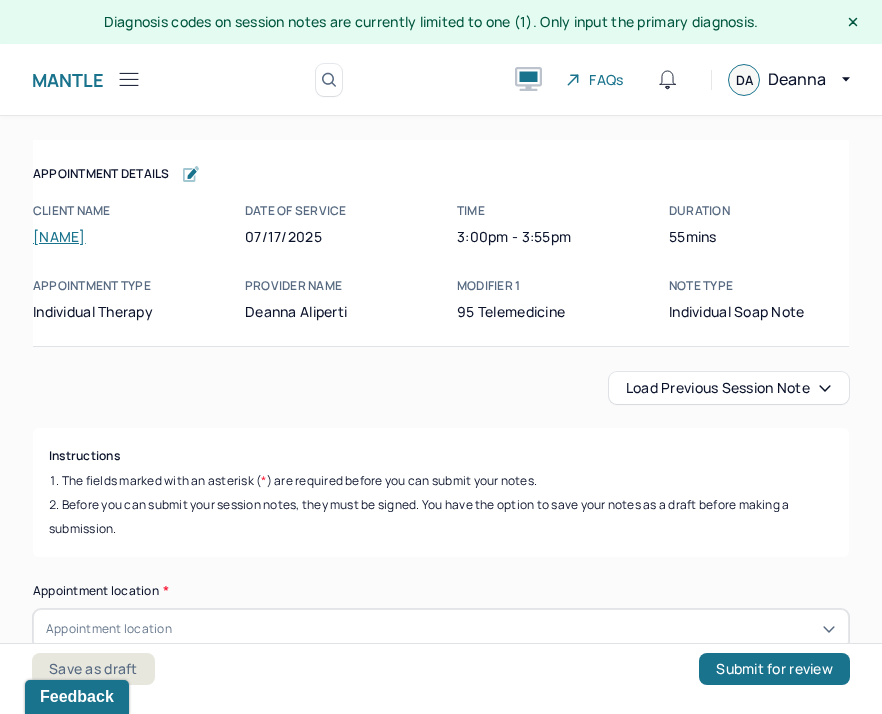 click on "Load previous session note" at bounding box center (729, 388) 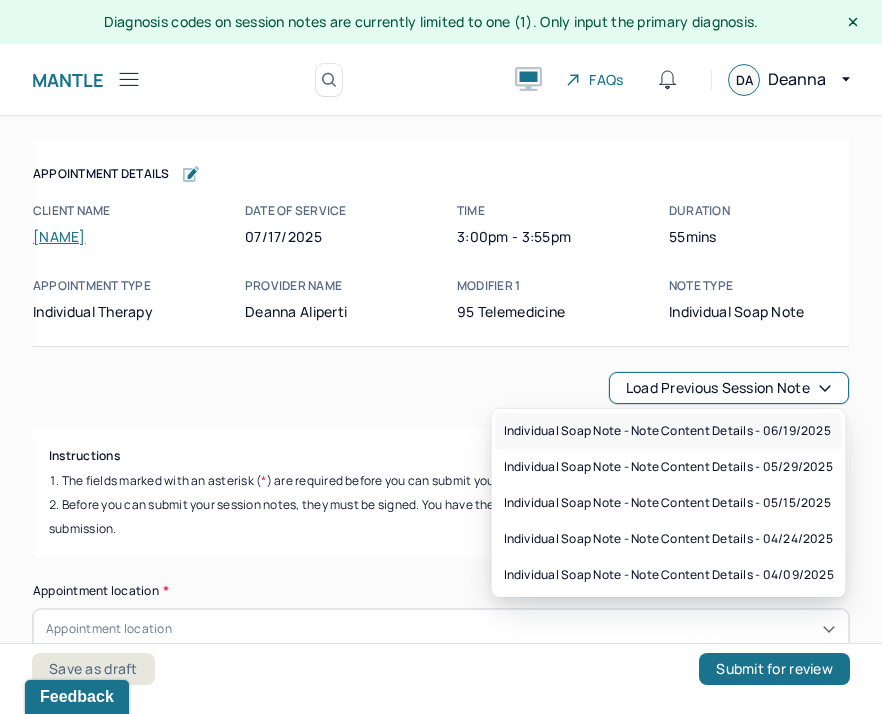click on "Individual soap note   - Note content Details -   06/19/2025" at bounding box center [667, 431] 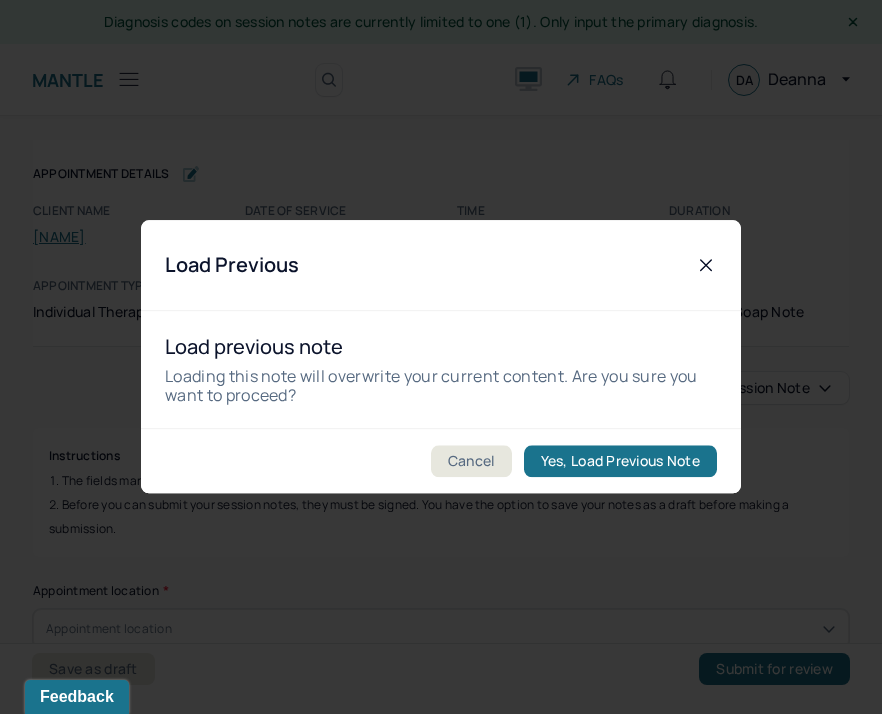 click on "Yes, Load Previous Note" at bounding box center (620, 462) 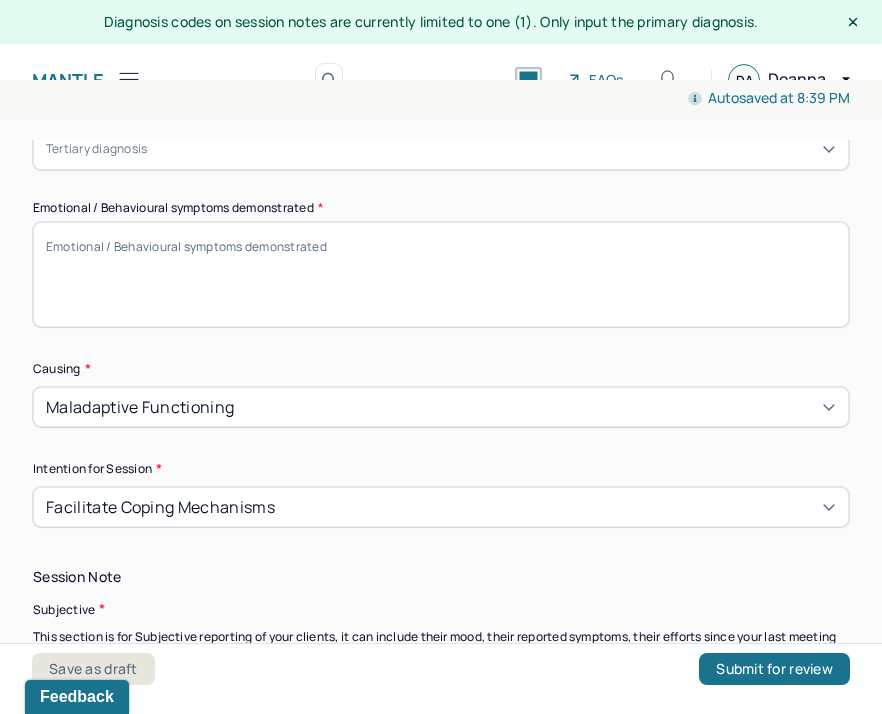 scroll, scrollTop: 1023, scrollLeft: 0, axis: vertical 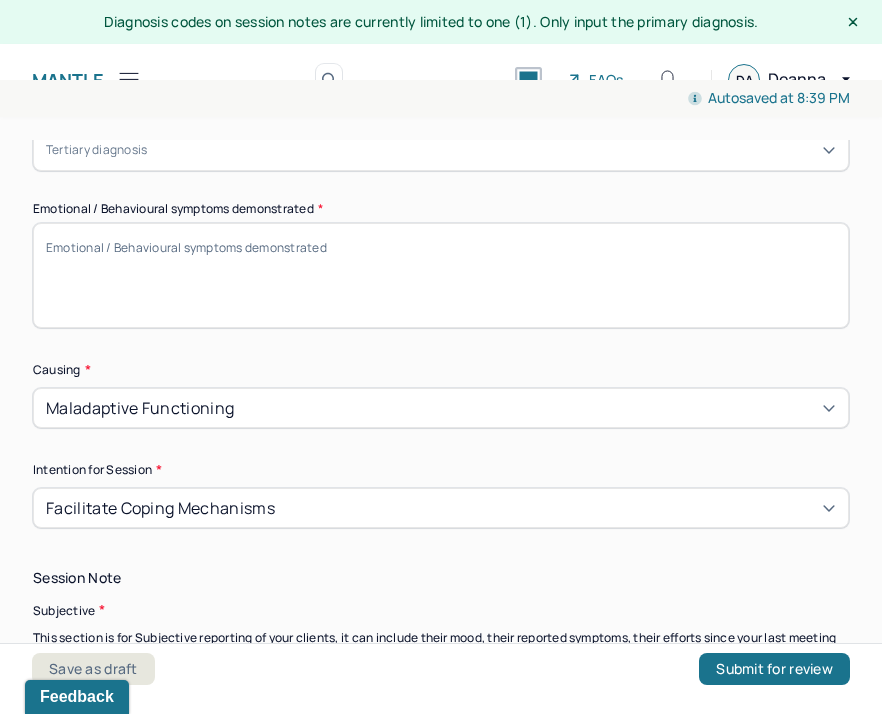 click on "Emotional / Behavioural symptoms demonstrated *" at bounding box center [441, 275] 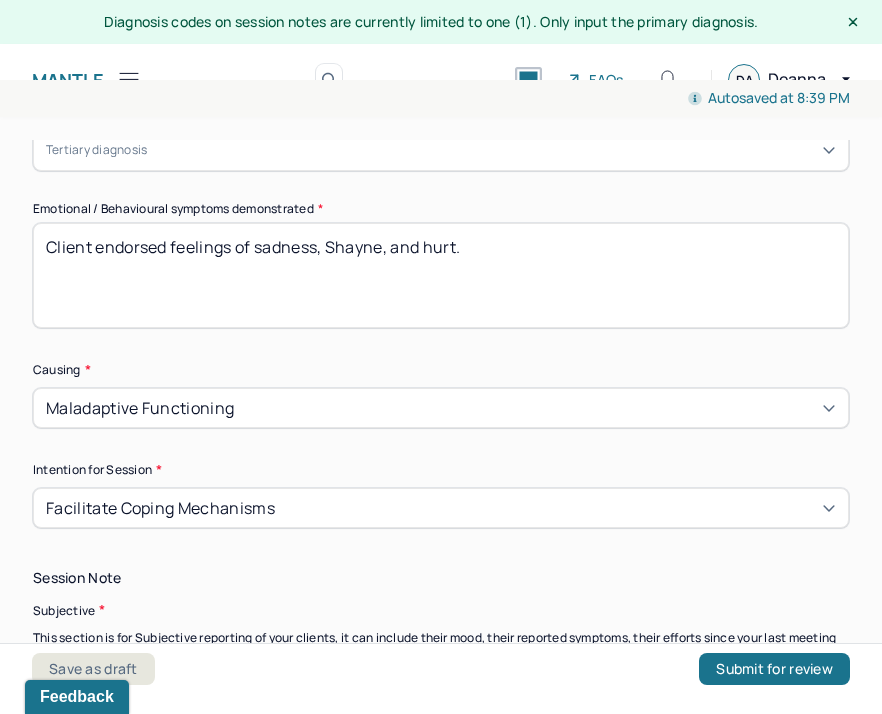click on "Client endorsed feelings of sadness, Shayne, and hurt." at bounding box center [441, 275] 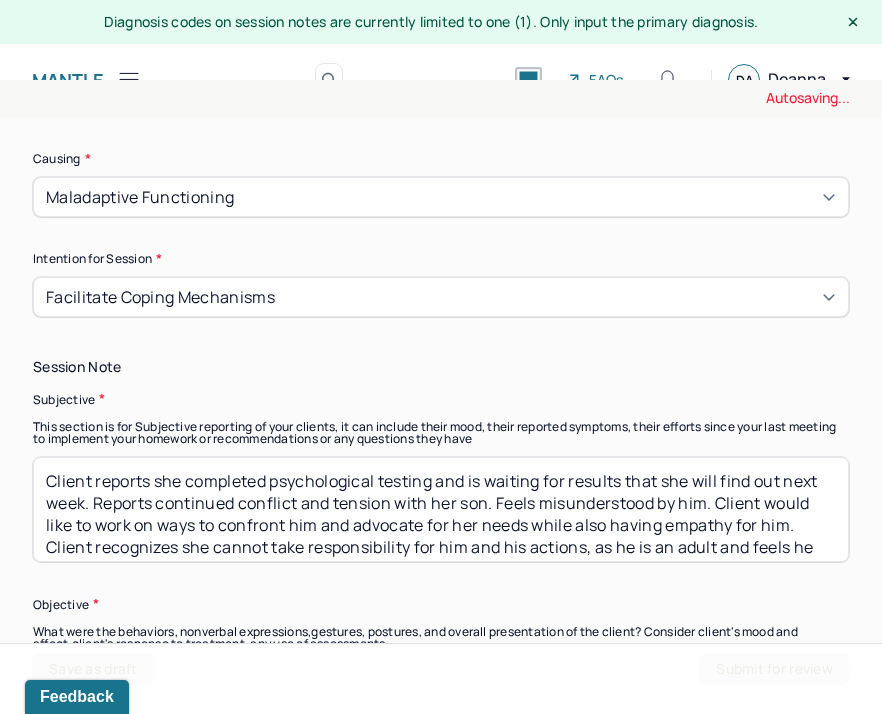scroll, scrollTop: 1250, scrollLeft: 0, axis: vertical 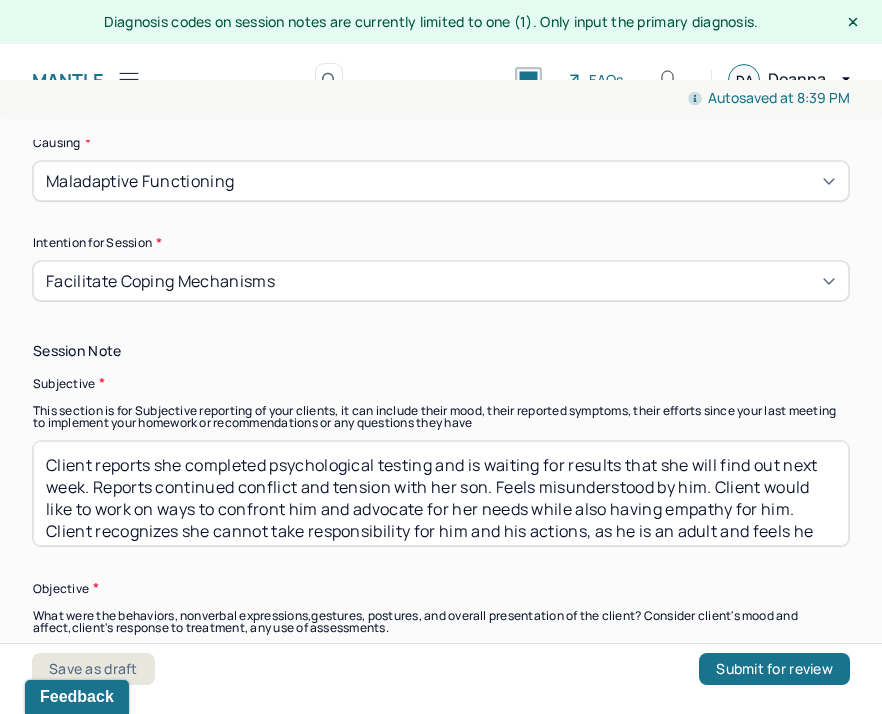 type on "Client endorsed feelings of sadness, shame, and hurt." 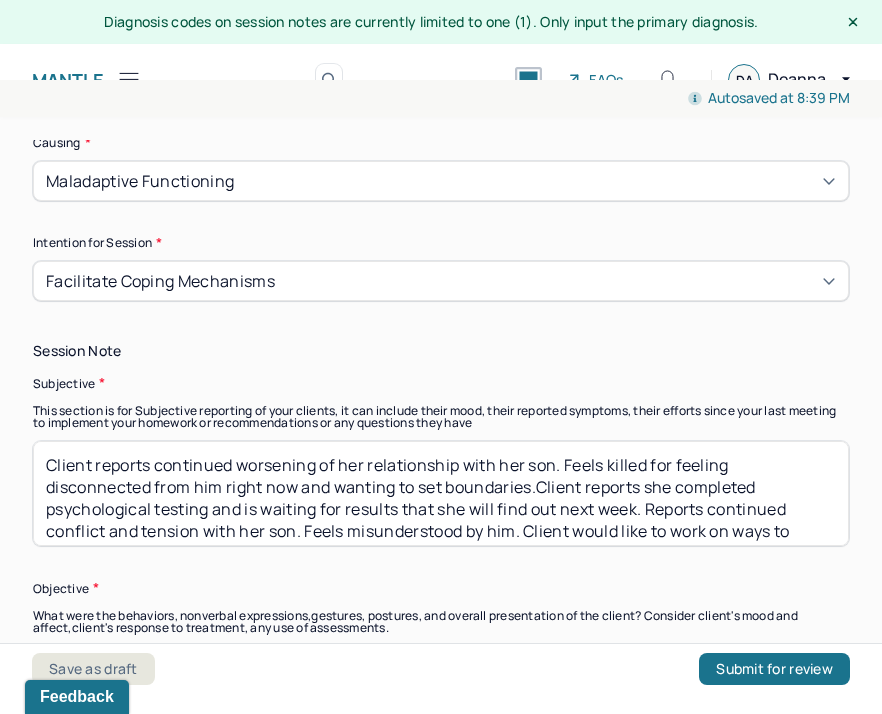 drag, startPoint x: 391, startPoint y: 478, endPoint x: 297, endPoint y: 490, distance: 94.76286 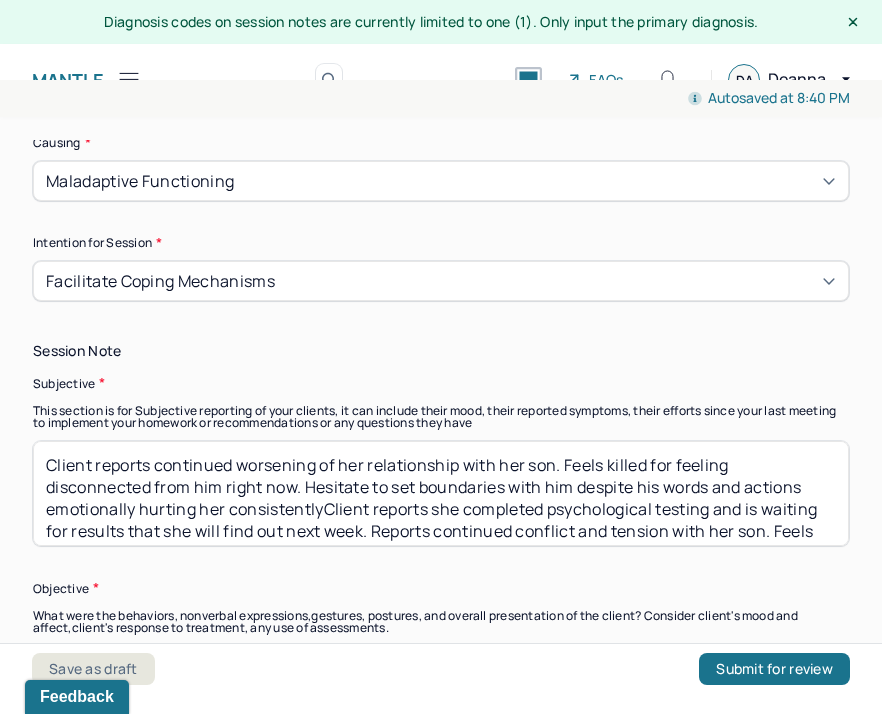 click on "Client reports continued worsening of her relationship with her son. Feels killed for feeling disconnected from him right now. Hesitate to set boundaries with him despite his words and actions emotionally hurting her consistentlyClient reports she completed psychological testing and is waiting for results that she will find out next week. Reports continued conflict and tension with her son. Feels misunderstood by him. Client would like to work on ways to confront him and advocate for her needs while also having empathy for him. Client recognizes she cannot take responsibility for him and his actions, as he is an adult and feels he needs to face consequences of his actions." at bounding box center [441, 493] 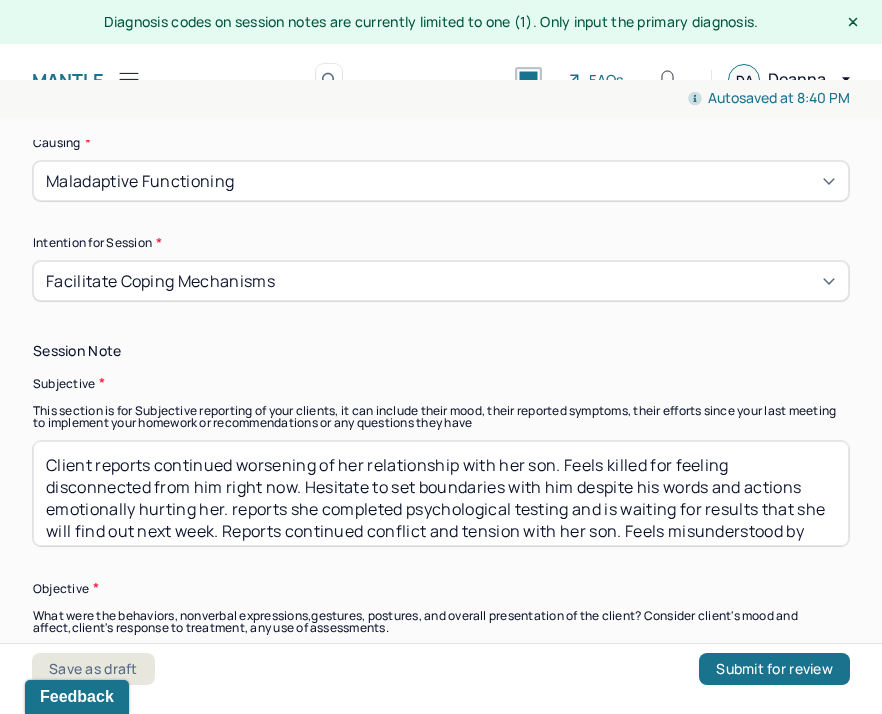 click on "Client reports continued worsening of her relationship with her son. Feels killed for feeling disconnected from him right now. Hesitate to set boundaries with him despite his words and actions emotionally hurting her. reports she completed psychological testing and is waiting for results that she will find out next week. Reports continued conflict and tension with her son. Feels misunderstood by him. Client would like to work on ways to confront him and advocate for her needs while also having empathy for him. Client recognizes she cannot take responsibility for him and his actions, as he is an adult and feels he needs to face consequences of his actions." at bounding box center [441, 493] 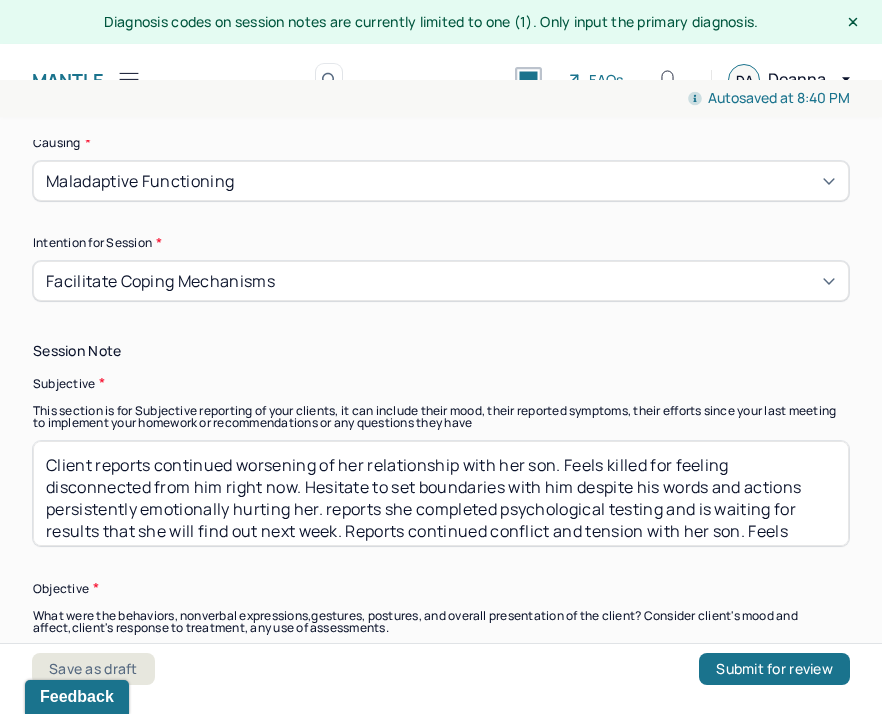 scroll, scrollTop: 74, scrollLeft: 0, axis: vertical 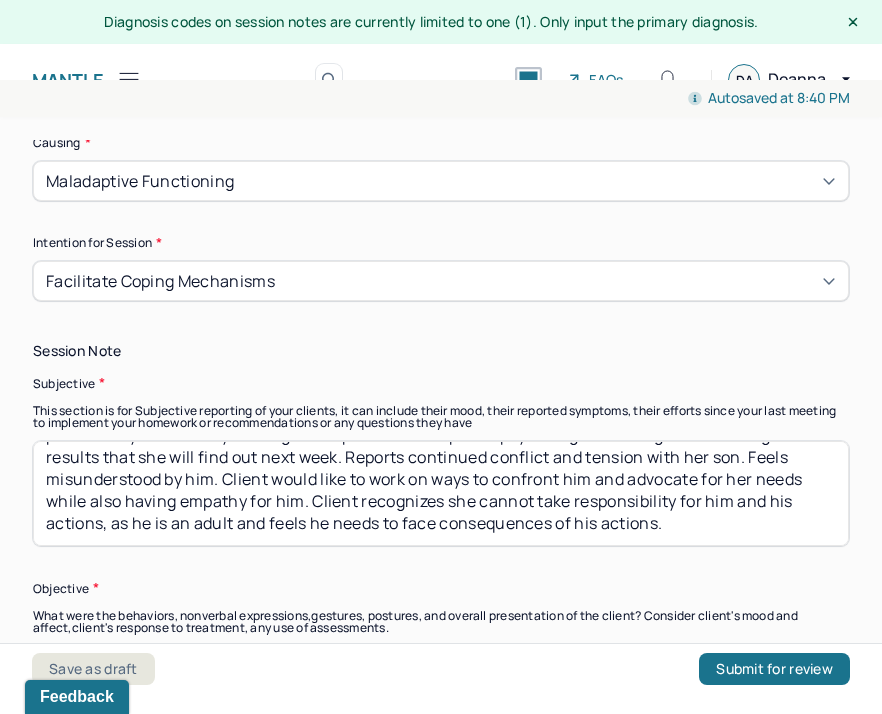 drag, startPoint x: 326, startPoint y: 504, endPoint x: 375, endPoint y: 590, distance: 98.9798 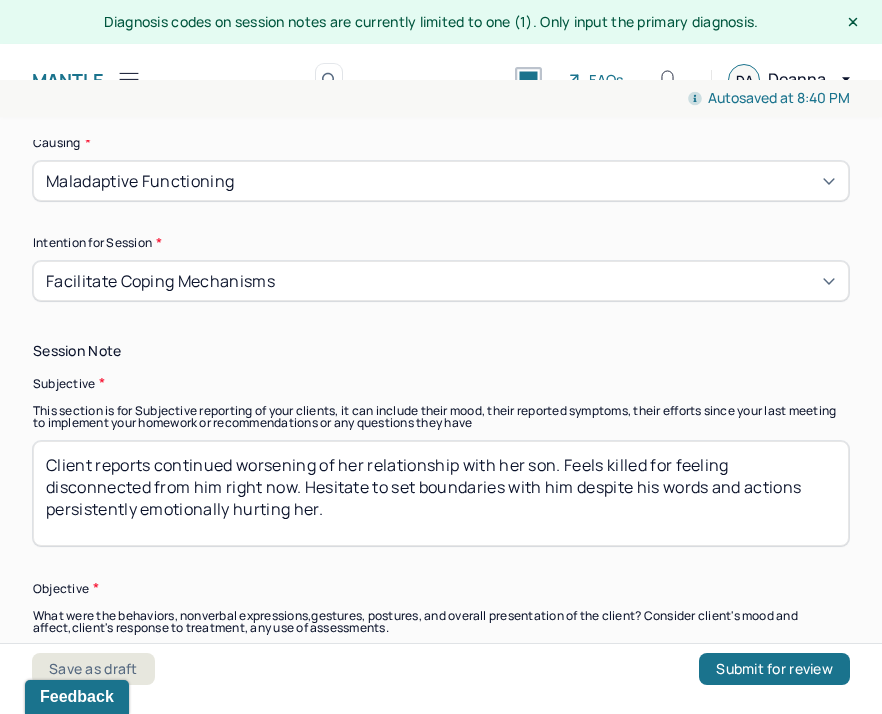 scroll, scrollTop: 0, scrollLeft: 0, axis: both 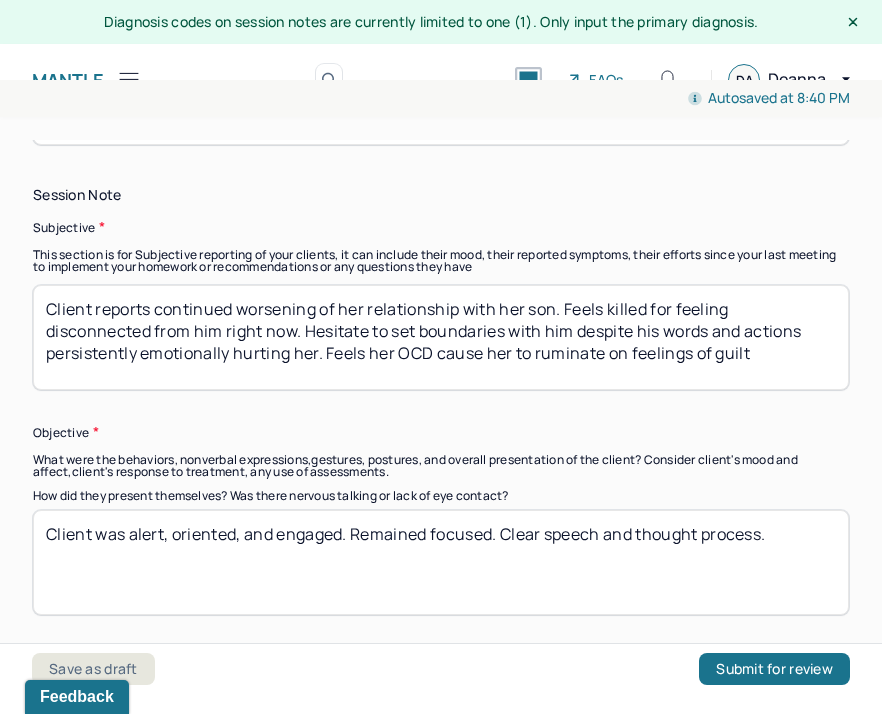 type on "Client reports continued worsening of her relationship with her son. Feels killed for feeling disconnected from him right now. Hesitate to set boundaries with him despite his words and actions persistently emotionally hurting her. Feels her OCD cause her to ruminate on feelings of guilt" 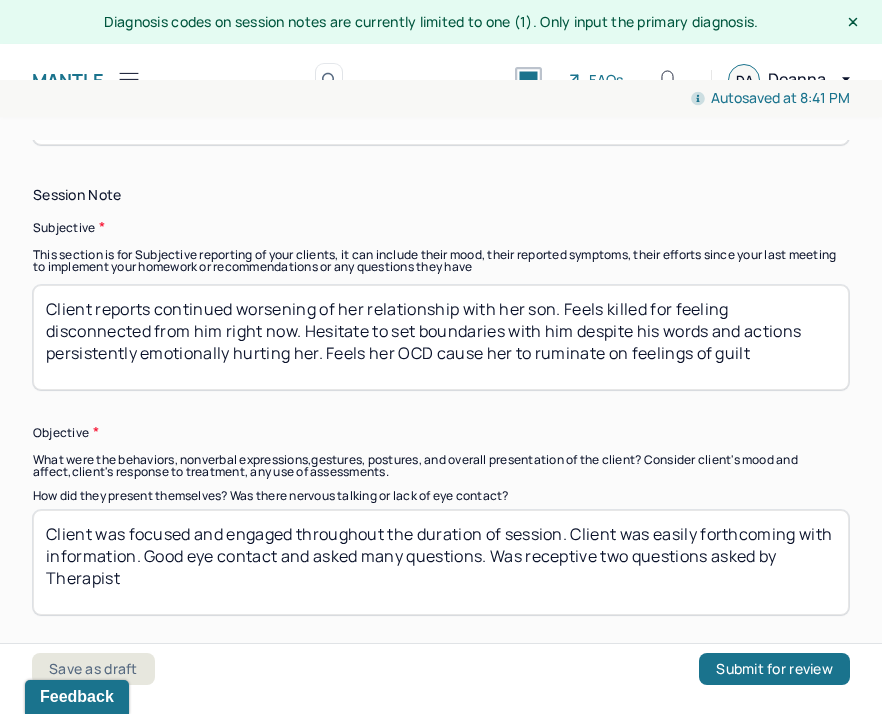 drag, startPoint x: 492, startPoint y: 550, endPoint x: 494, endPoint y: 567, distance: 17.117243 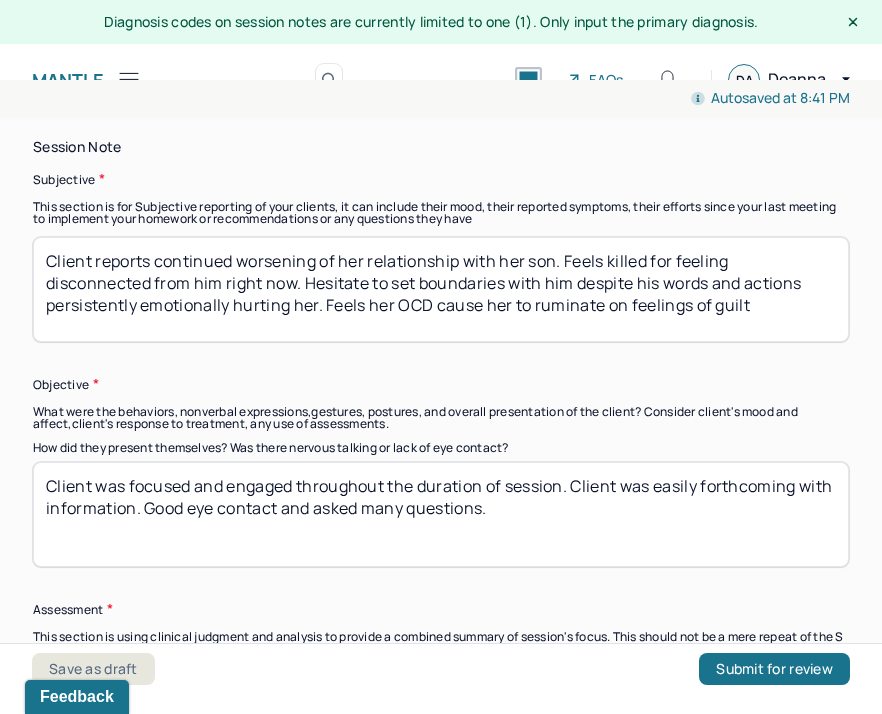 scroll, scrollTop: 1451, scrollLeft: 0, axis: vertical 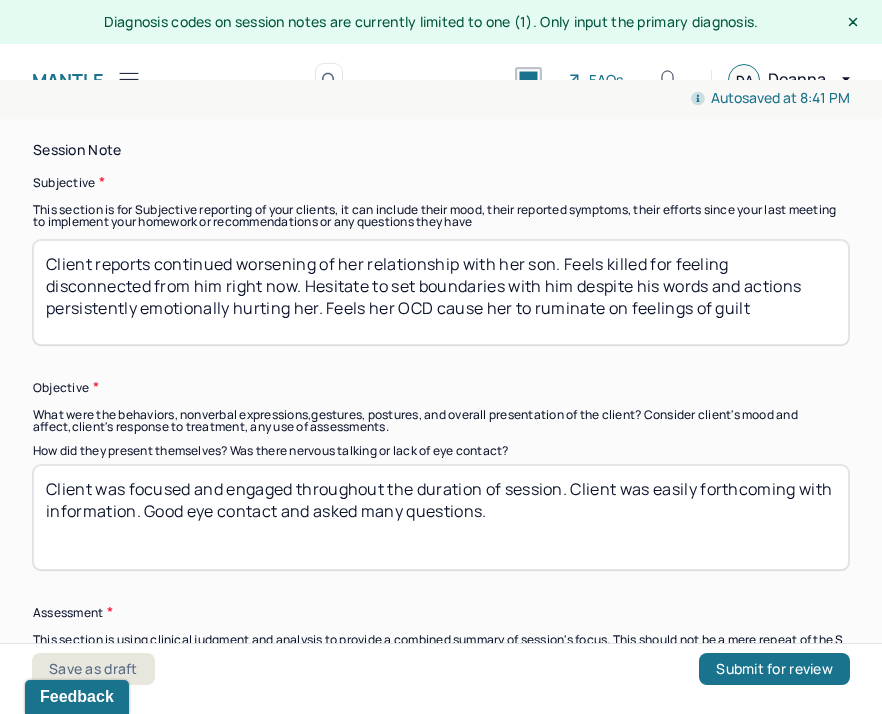 type on "Client was focused and engaged throughout the duration of session. Client was easily forthcoming with information. Good eye contact and asked many questions." 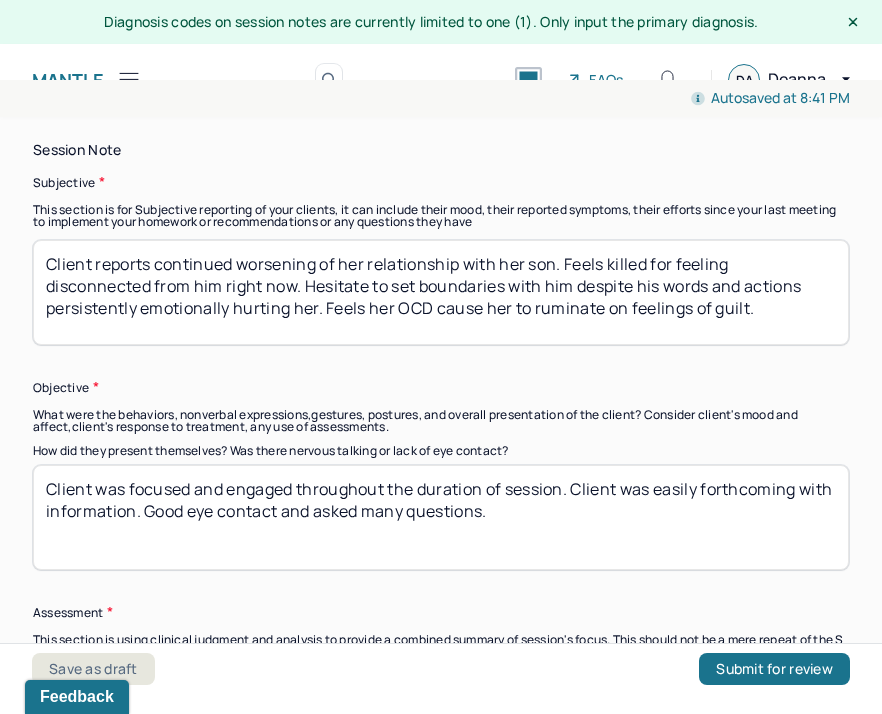 drag, startPoint x: 799, startPoint y: 316, endPoint x: 130, endPoint y: 166, distance: 685.6099 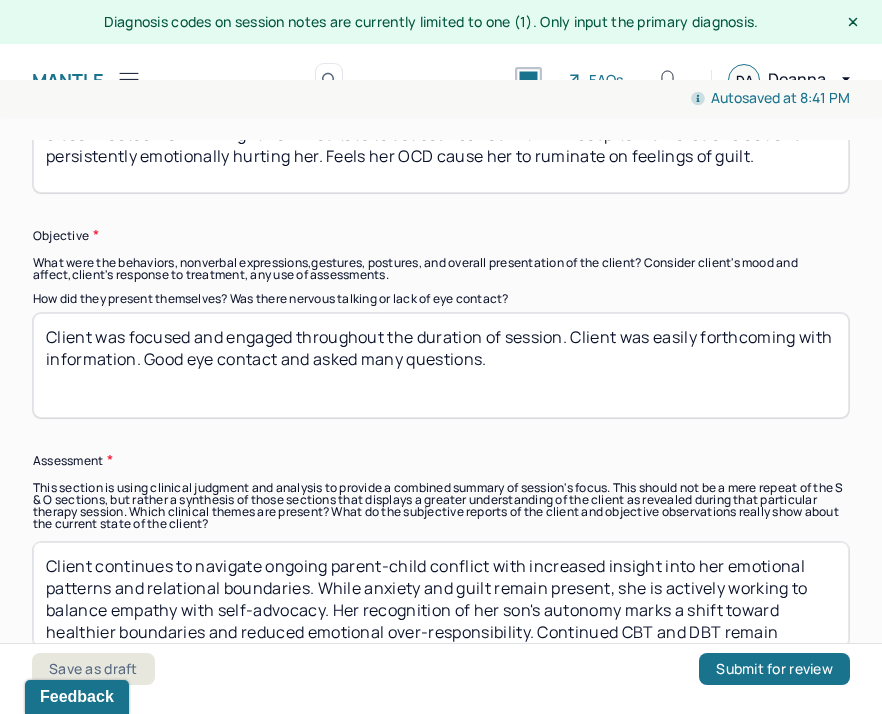 scroll, scrollTop: 1606, scrollLeft: 0, axis: vertical 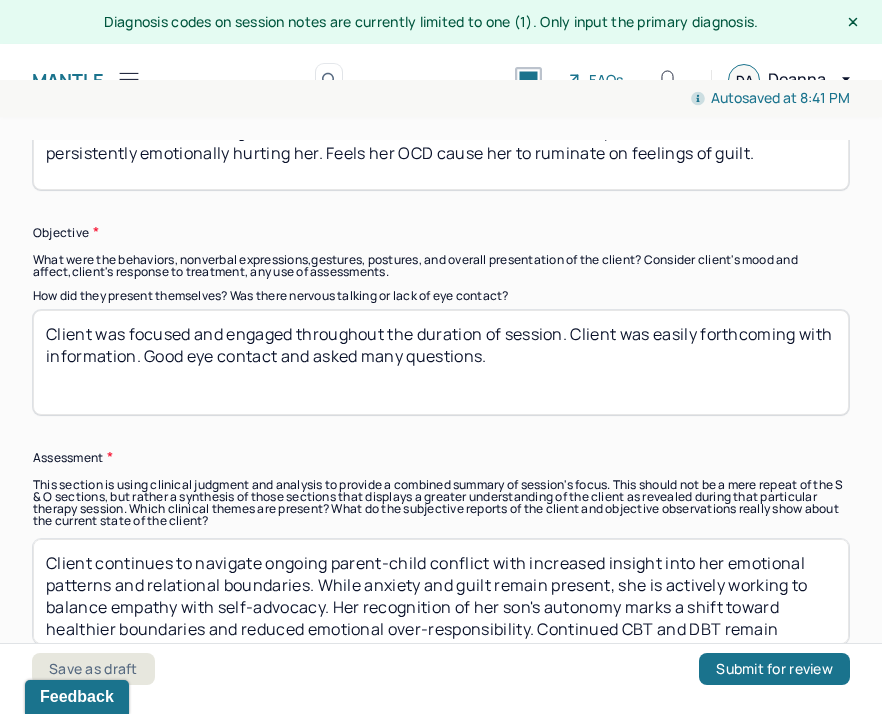 click on "Client continues to navigate ongoing parent-child conflict with increased insight into her emotional patterns and relational boundaries. While anxiety and guilt remain present, she is actively working to balance empathy with self-advocacy. Her recognition of her son's autonomy marks a shift toward healthier boundaries and reduced emotional over-responsibility. Continued CBT and DBT remain appropriate to support assertive communication and self-trust." at bounding box center [441, 591] 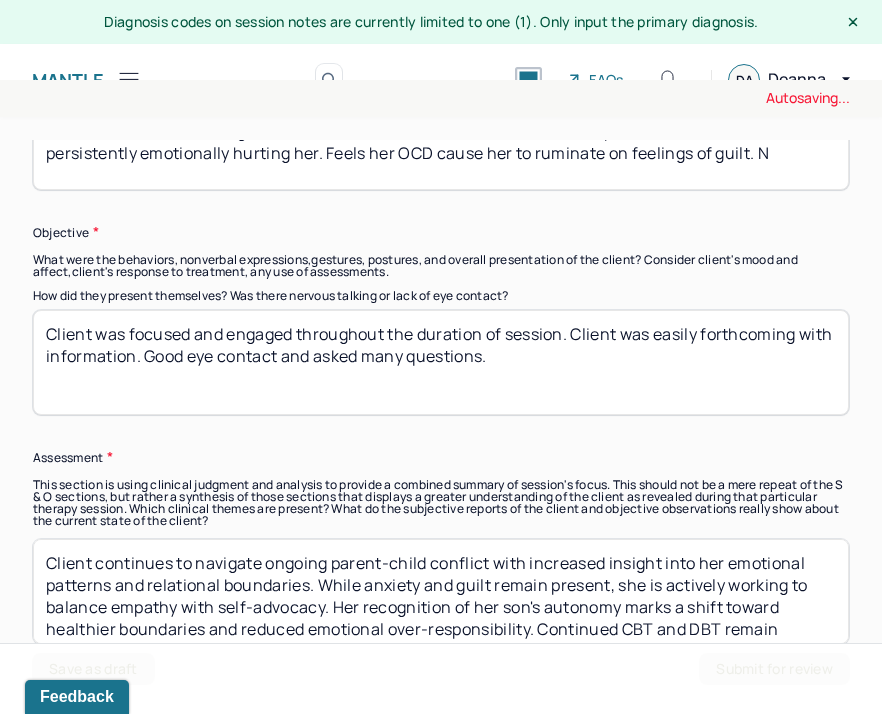scroll, scrollTop: 30, scrollLeft: 0, axis: vertical 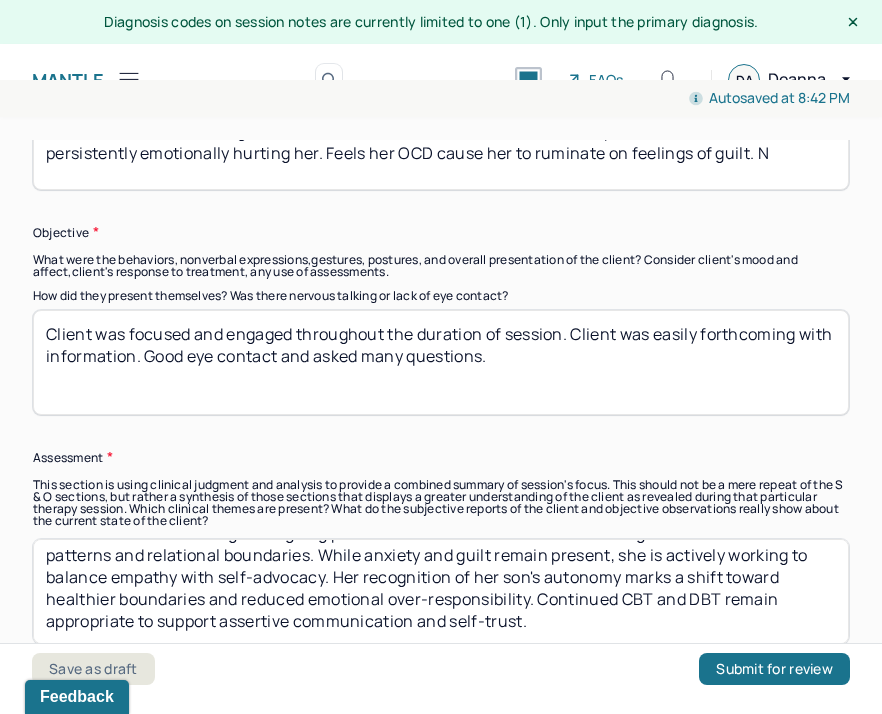 type on "Client reports continued worsening of her relationship with her son. Feels killed for feeling disconnected from him right now. Hesitate to set boundaries with him despite his words and actions persistently emotionally hurting her. Feels her OCD cause her to ruminate on feelings of guilt. N" 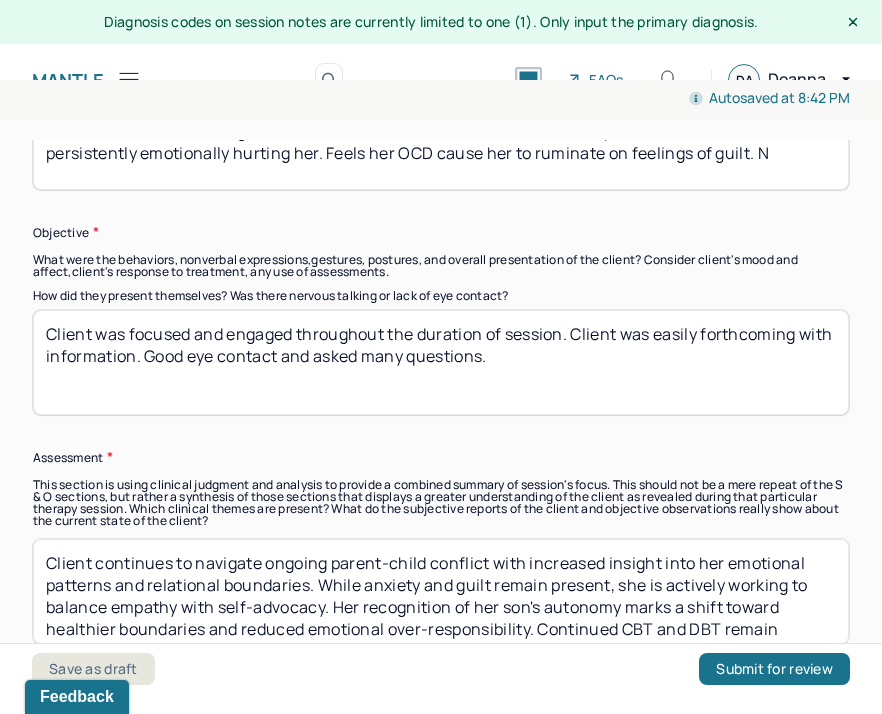 drag, startPoint x: 538, startPoint y: 631, endPoint x: 139, endPoint y: 397, distance: 462.55487 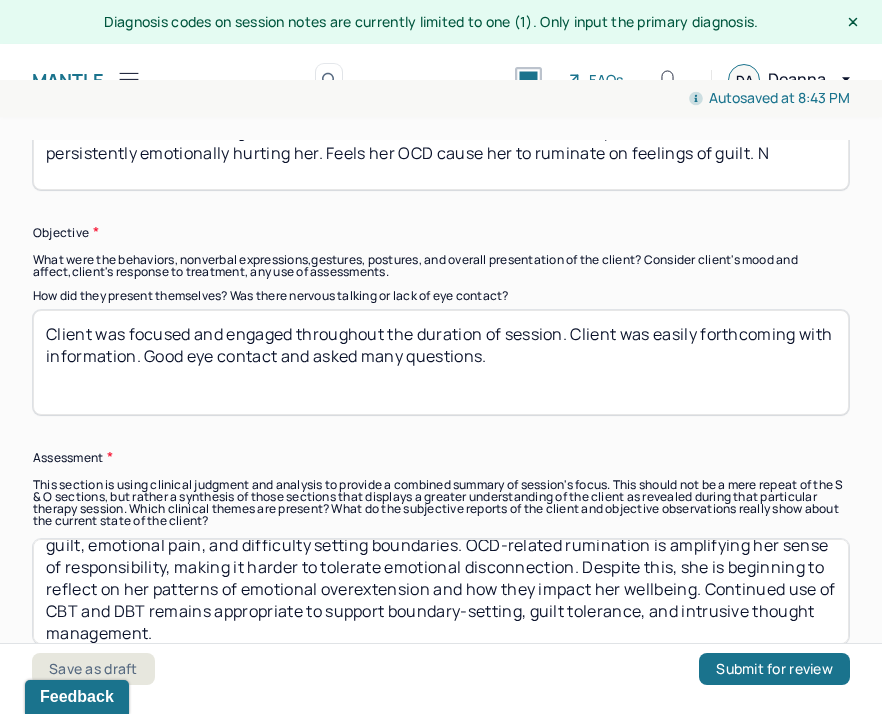 scroll, scrollTop: 52, scrollLeft: 0, axis: vertical 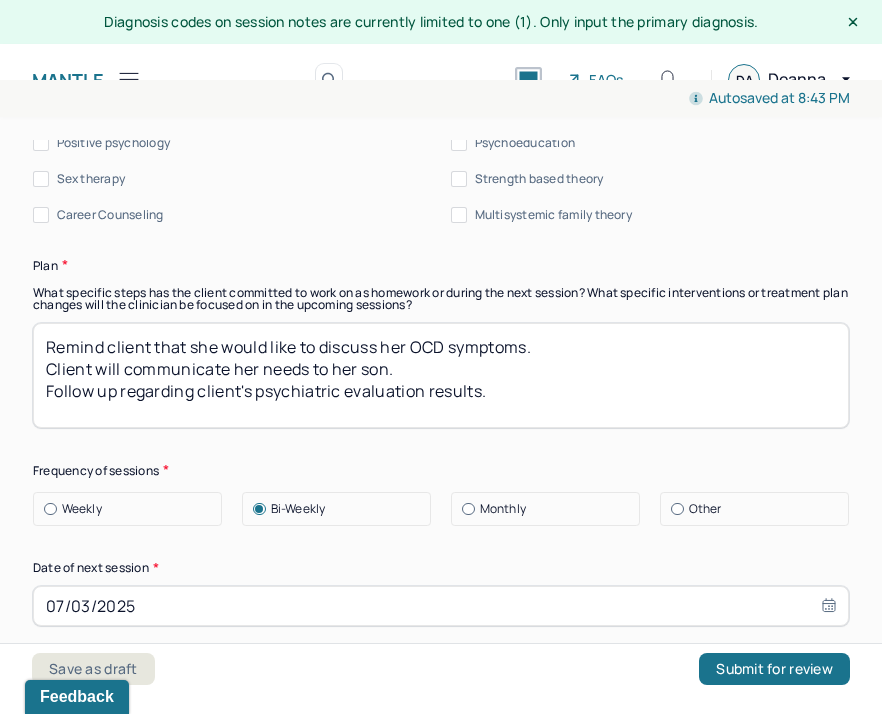 type on "Client is experiencing heightened emotional distress related to ongoing conflict with her son, marked by guilt, emotional pain, and difficulty setting boundaries. OCD-related rumination is amplifying her sense of responsibility, making it harder to tolerate emotional disconnection. Despite this, she is beginning to reflect on her patterns of emotional overextension and how they impact her wellbeing. Continued use of CBT and DBT remains appropriate to support boundary-setting, guilt tolerance, and intrusive thought management." 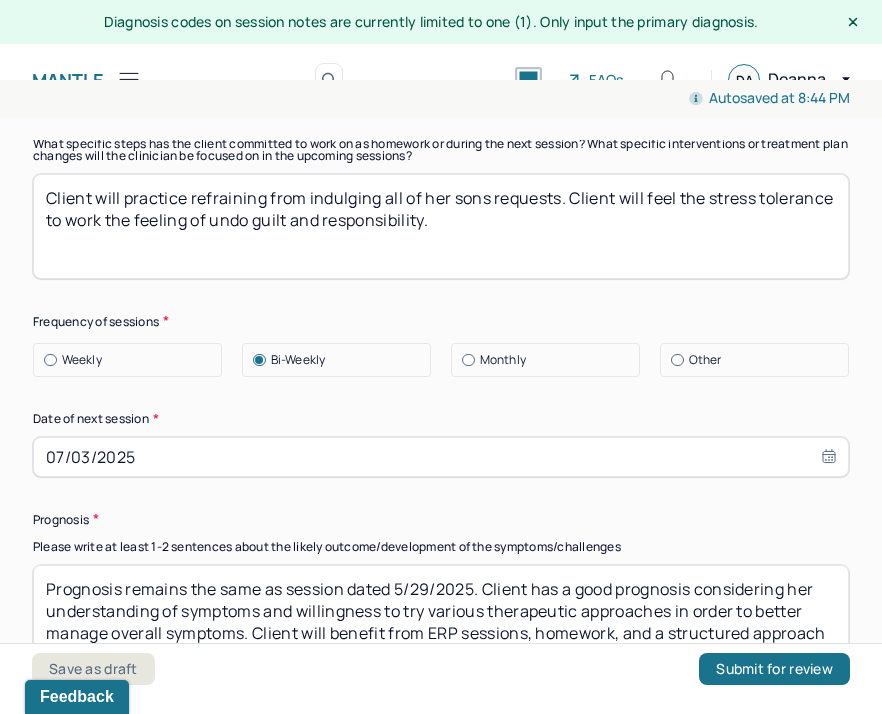 scroll, scrollTop: 2886, scrollLeft: 0, axis: vertical 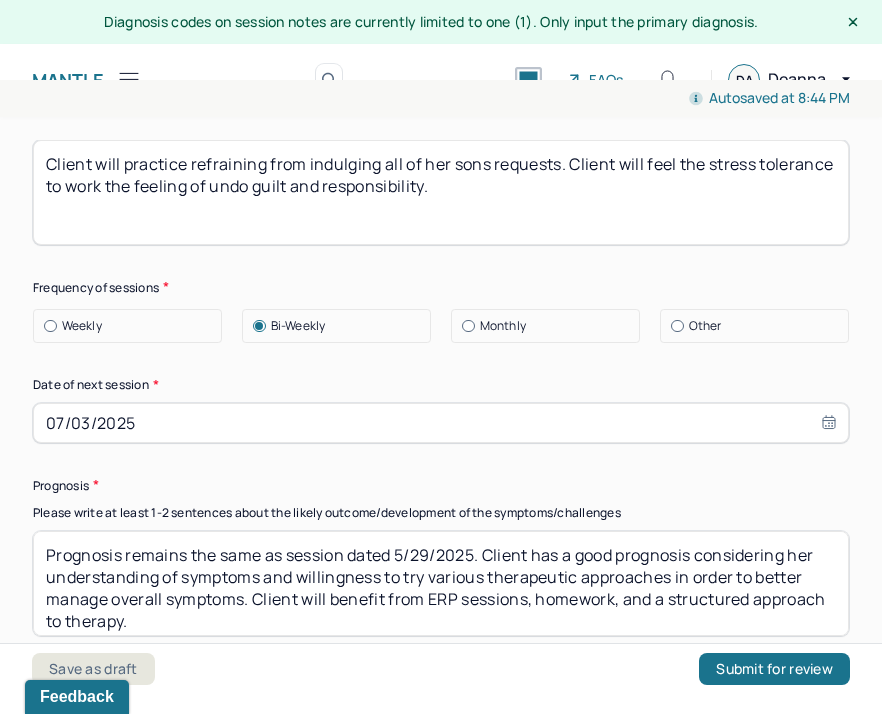 type on "Client will practice refraining from indulging all of her sons requests. Client will feel the stress tolerance to work the feeling of undo guilt and responsibility." 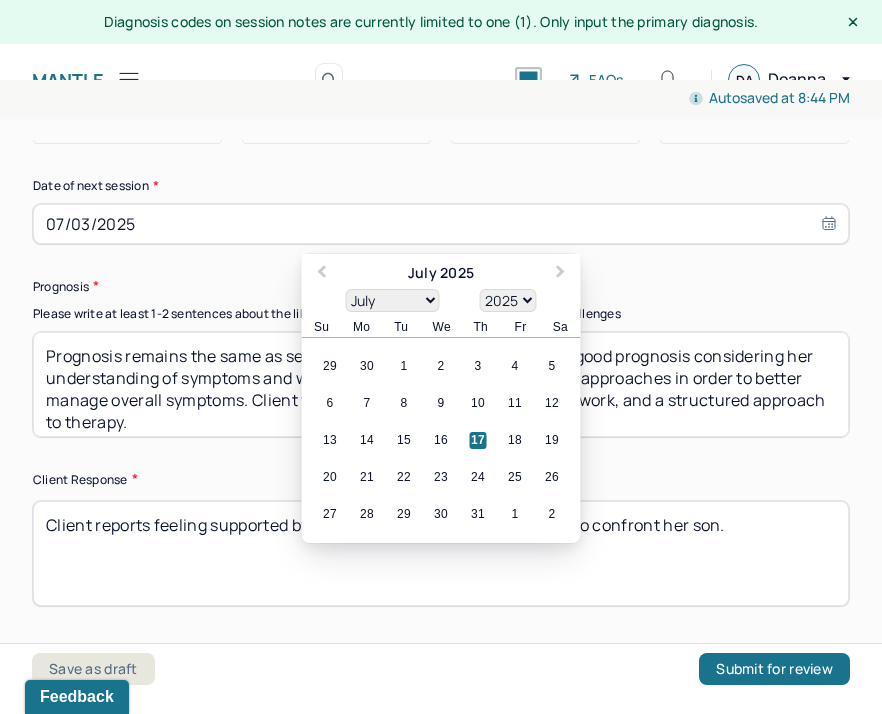 scroll, scrollTop: 3087, scrollLeft: 0, axis: vertical 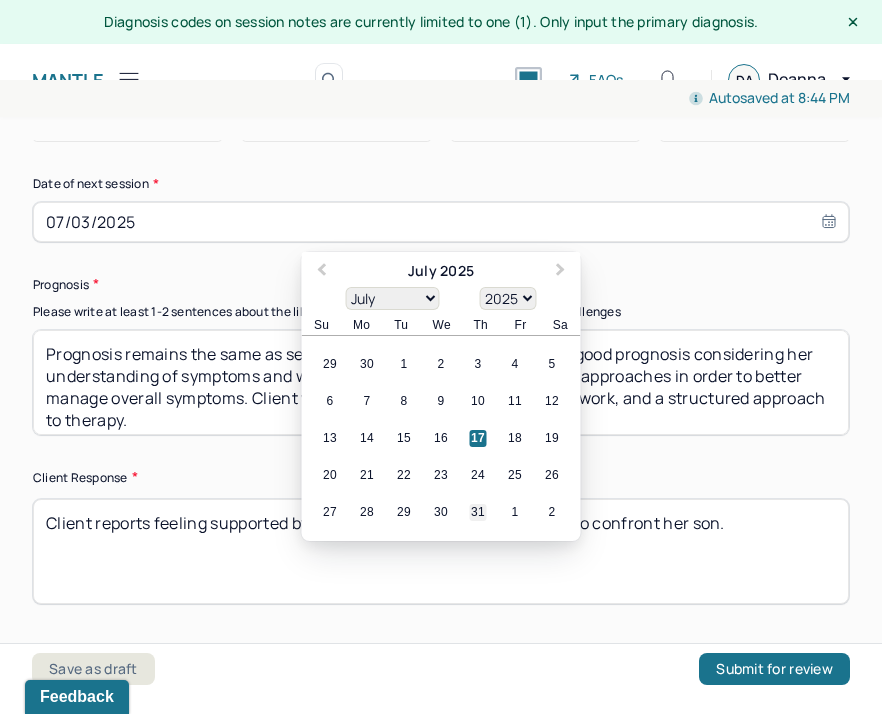 click on "31" at bounding box center (478, 512) 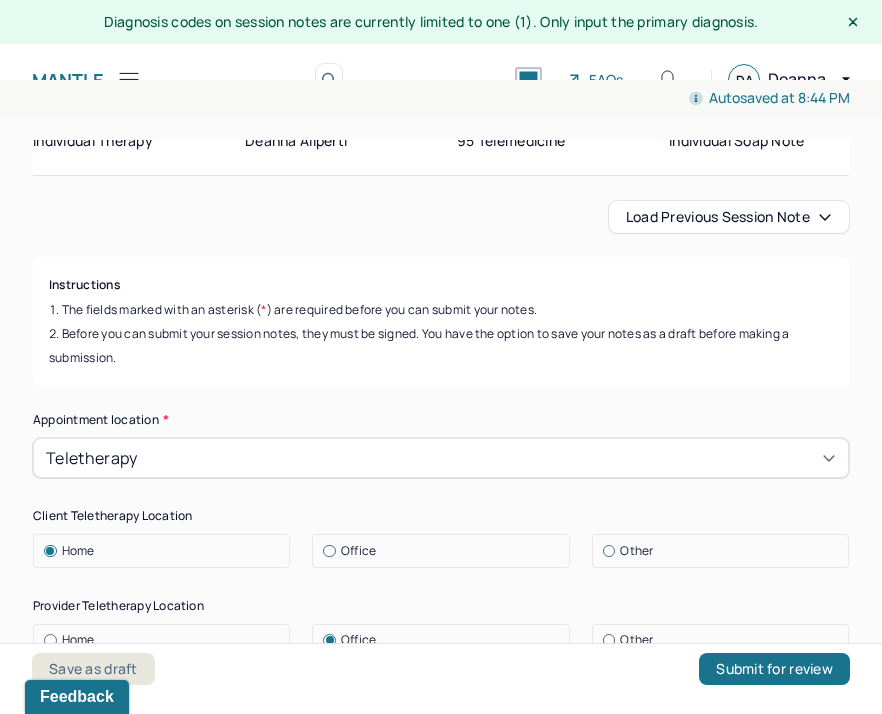 scroll, scrollTop: 0, scrollLeft: 0, axis: both 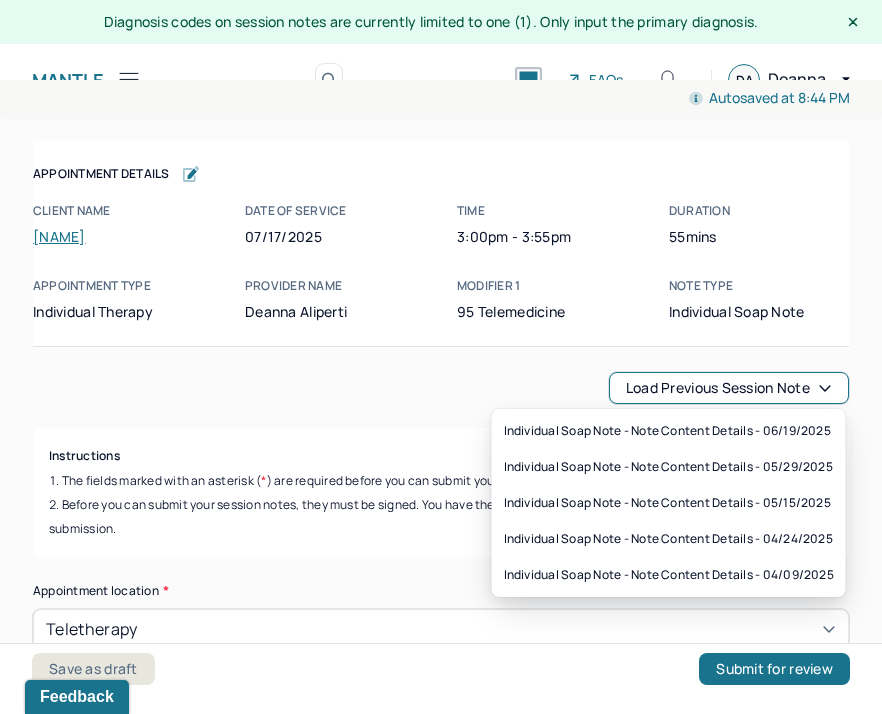 click on "Load previous session note" at bounding box center (729, 388) 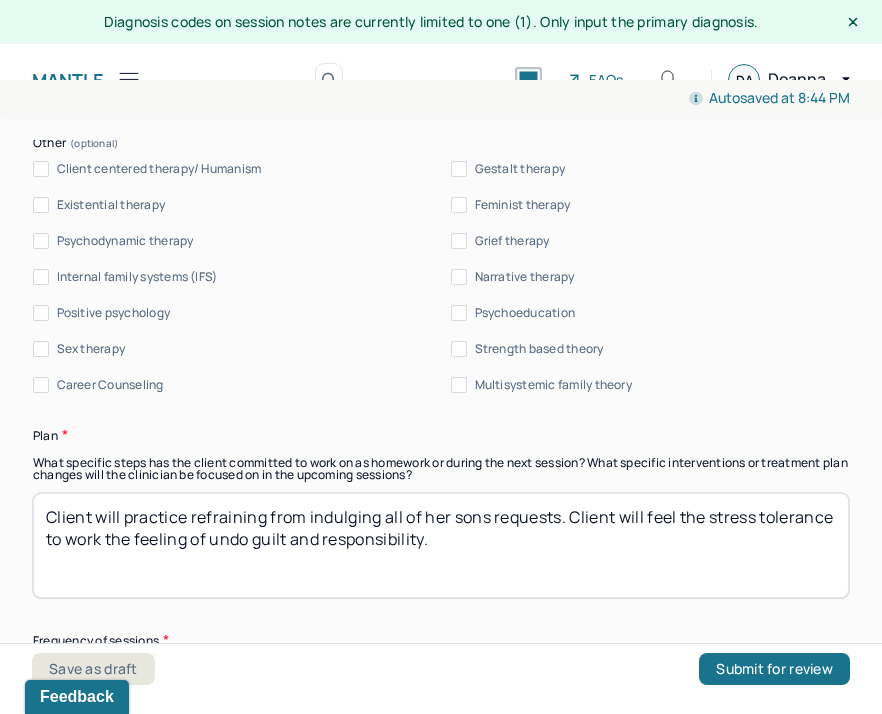 scroll, scrollTop: 3086, scrollLeft: 0, axis: vertical 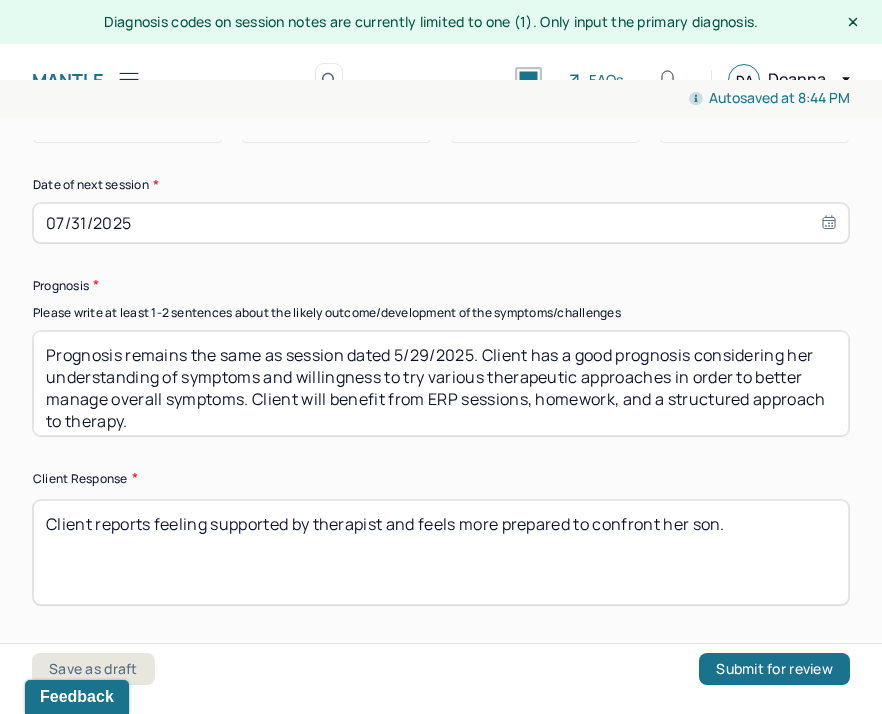 select on "6" 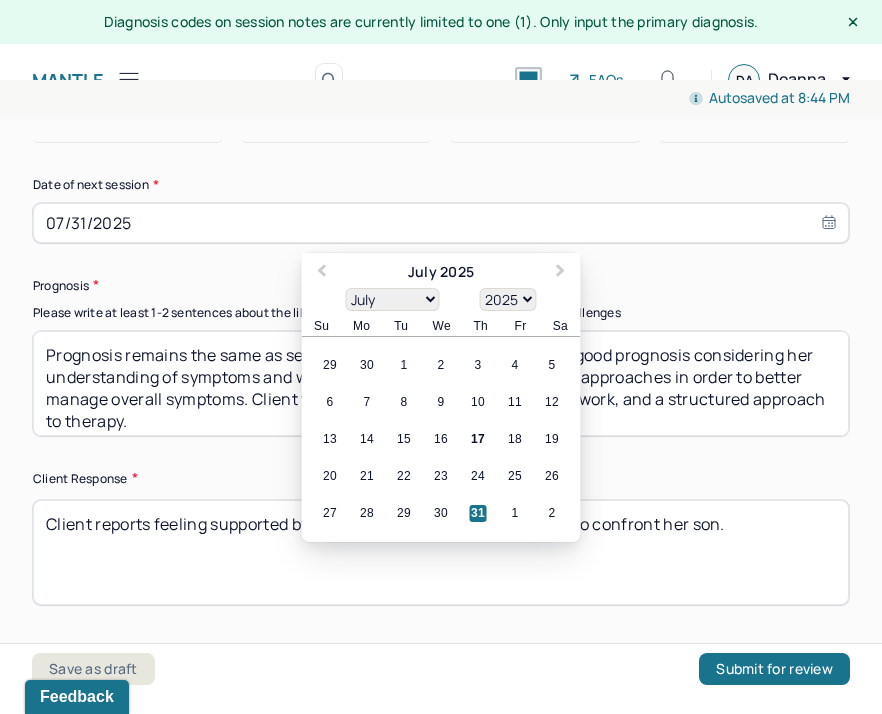 click on "07/31/2025" at bounding box center [441, 223] 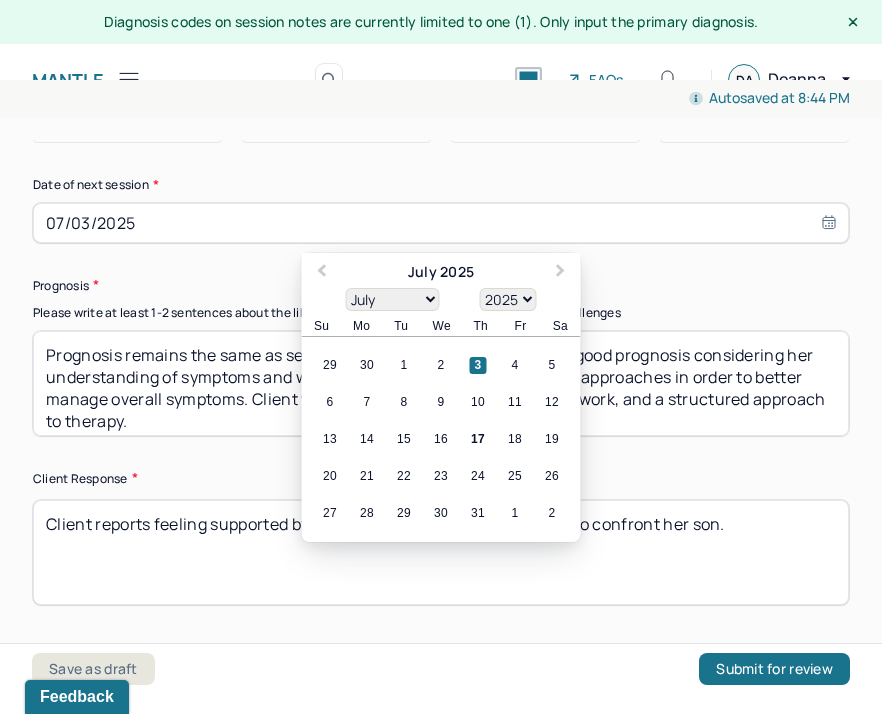 type on "07/03/2025" 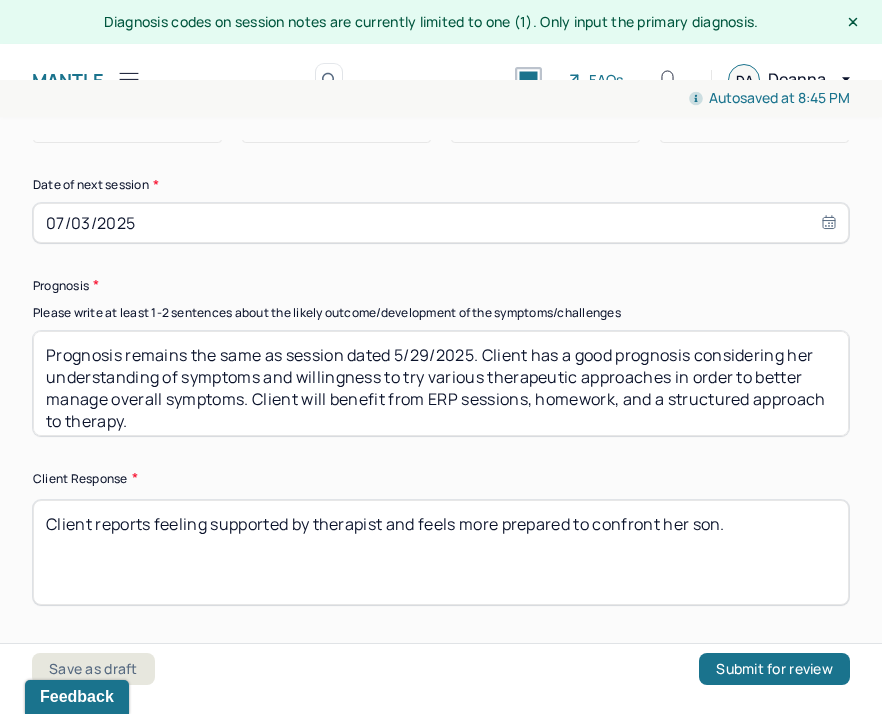 click on "07/03/2025" at bounding box center [441, 223] 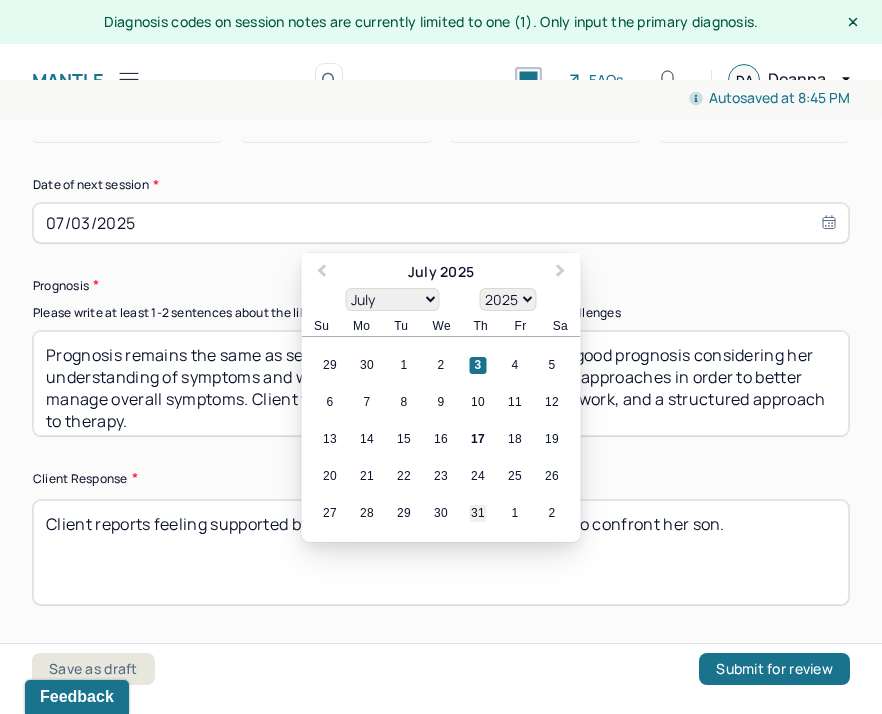 click on "31" at bounding box center [478, 513] 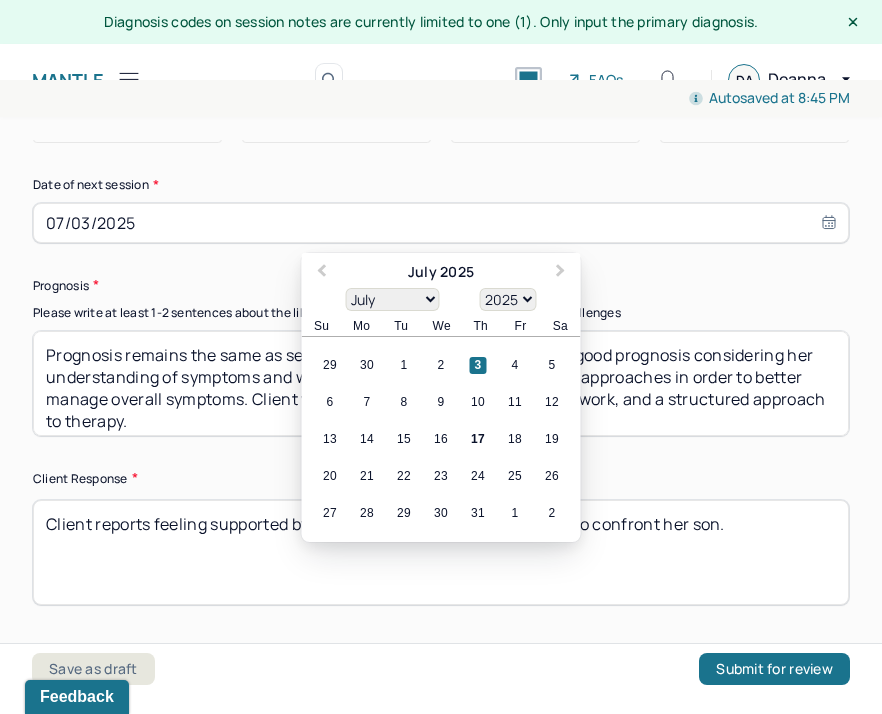 type on "07/31/2025" 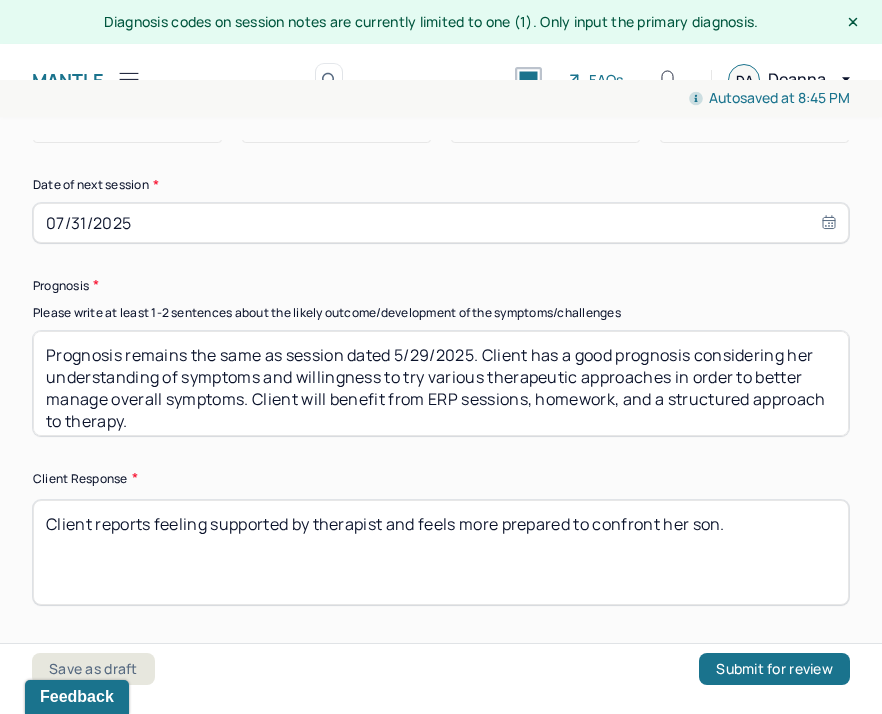 drag, startPoint x: 433, startPoint y: 347, endPoint x: 399, endPoint y: 340, distance: 34.713108 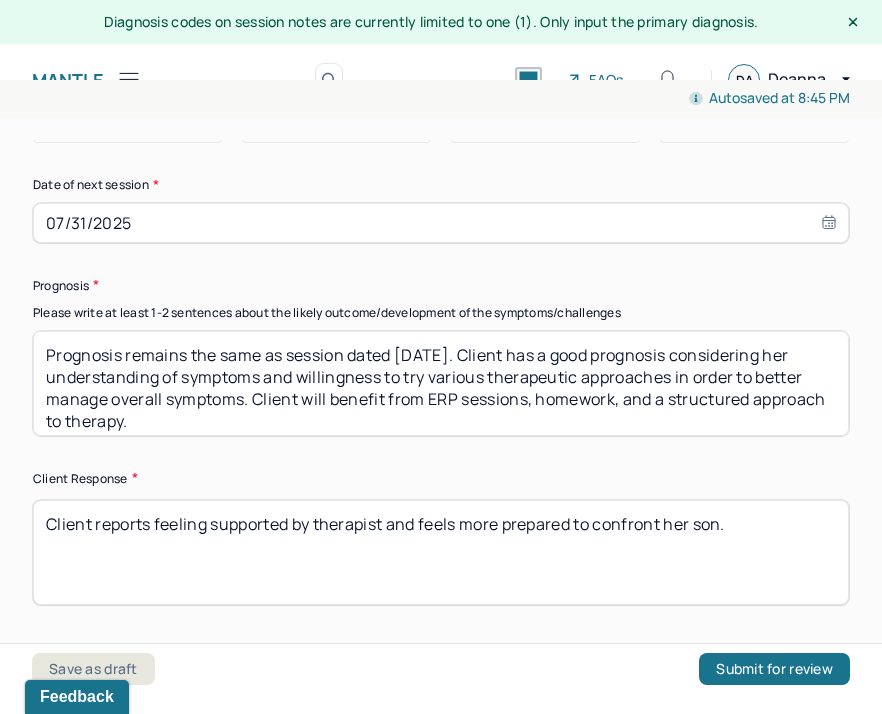 type on "Prognosis remains the same as session dated 7/3/2025. Client has a good prognosis considering her understanding of symptoms and willingness to try various therapeutic approaches in order to better manage overall symptoms. Client will benefit from ERP sessions, homework, and a structured approach to therapy." 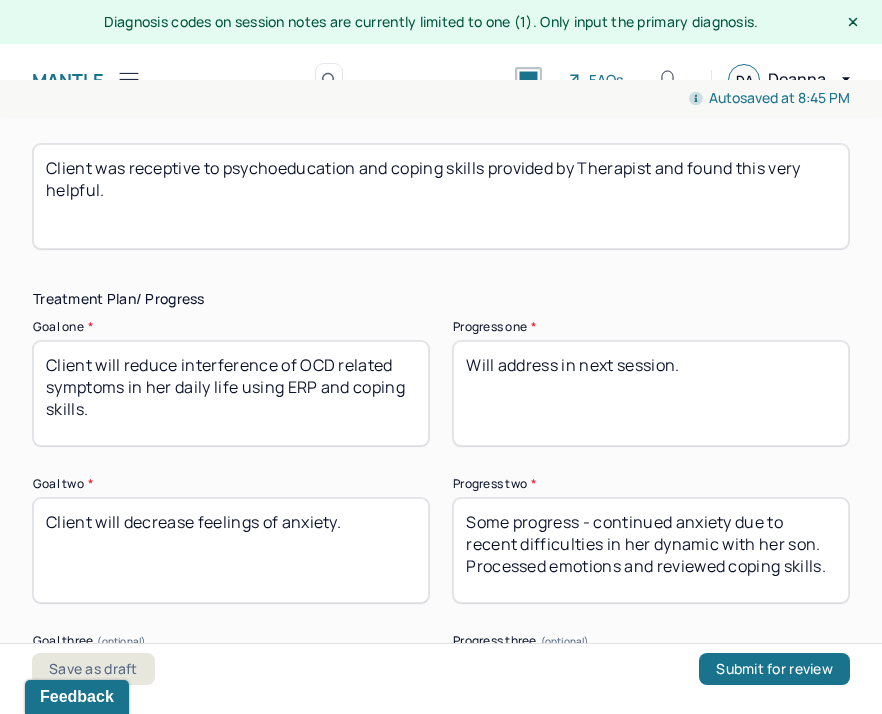 scroll, scrollTop: 3446, scrollLeft: 0, axis: vertical 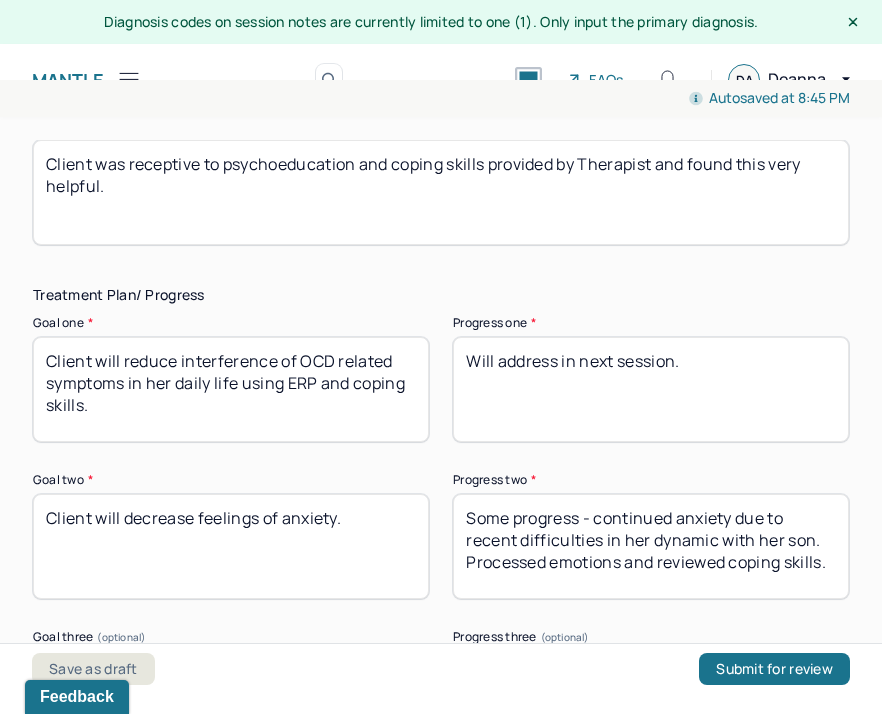type on "Client was receptive to psychoeducation and coping skills provided by Therapist and found this very helpful." 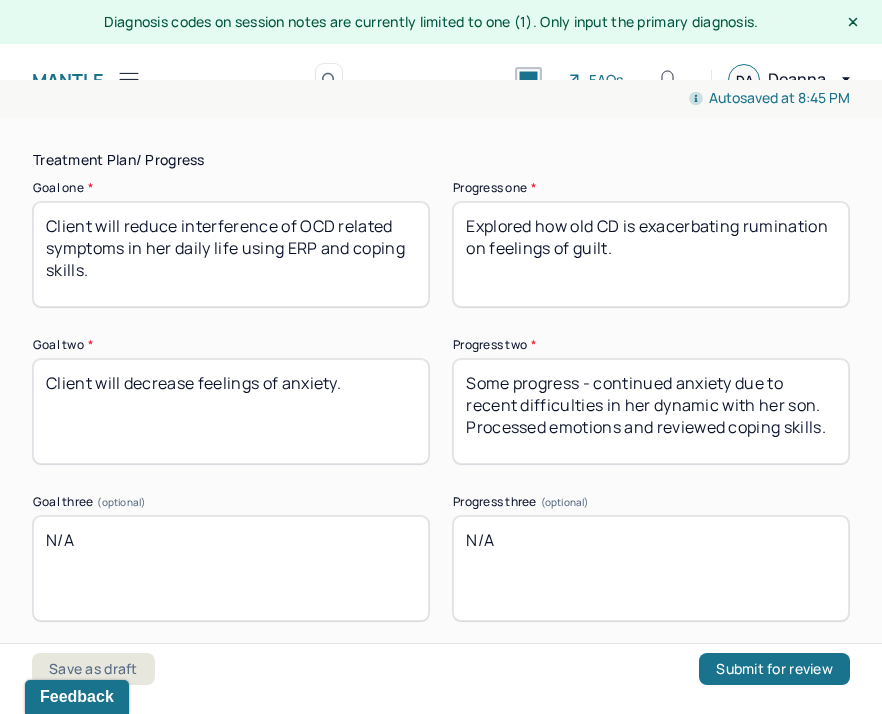 scroll, scrollTop: 3594, scrollLeft: 0, axis: vertical 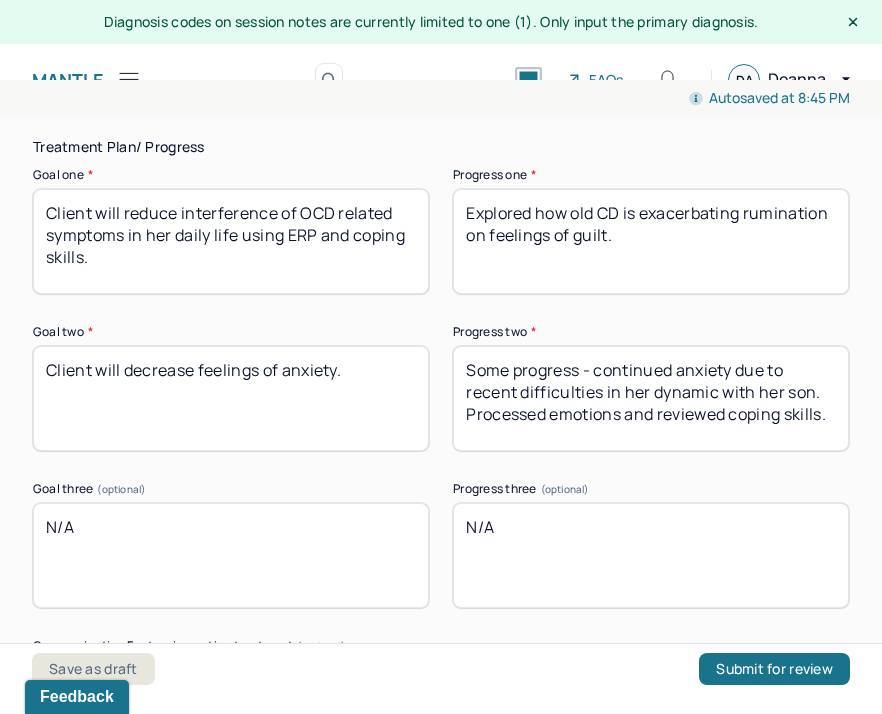 type on "Explored how old CD is exacerbating rumination on feelings of guilt." 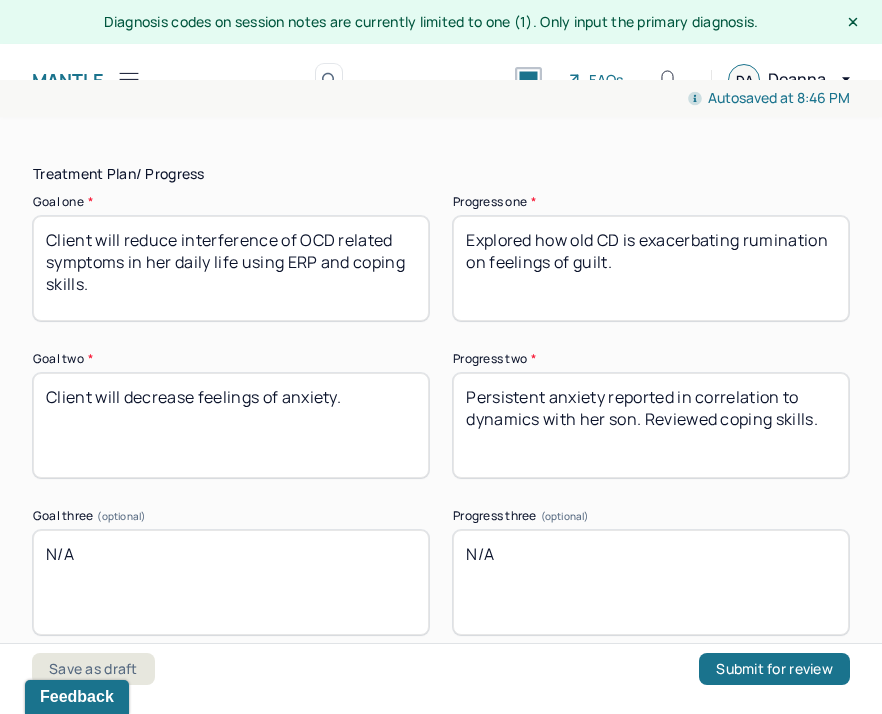 scroll, scrollTop: 36, scrollLeft: 0, axis: vertical 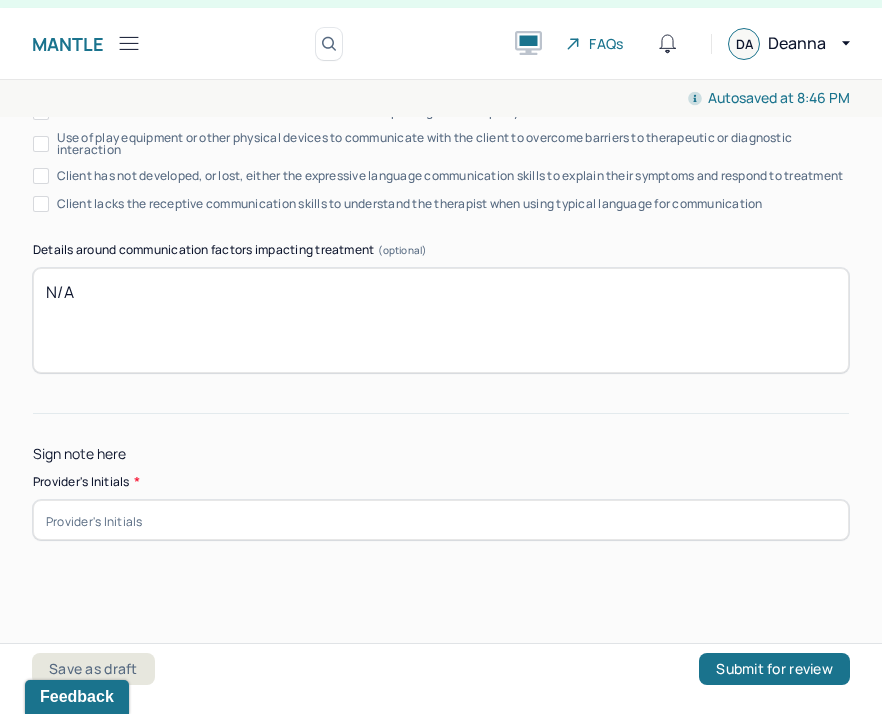 type on "Persistent anxiety reported in correlation to dynamics with her son. Reviewed coping skills." 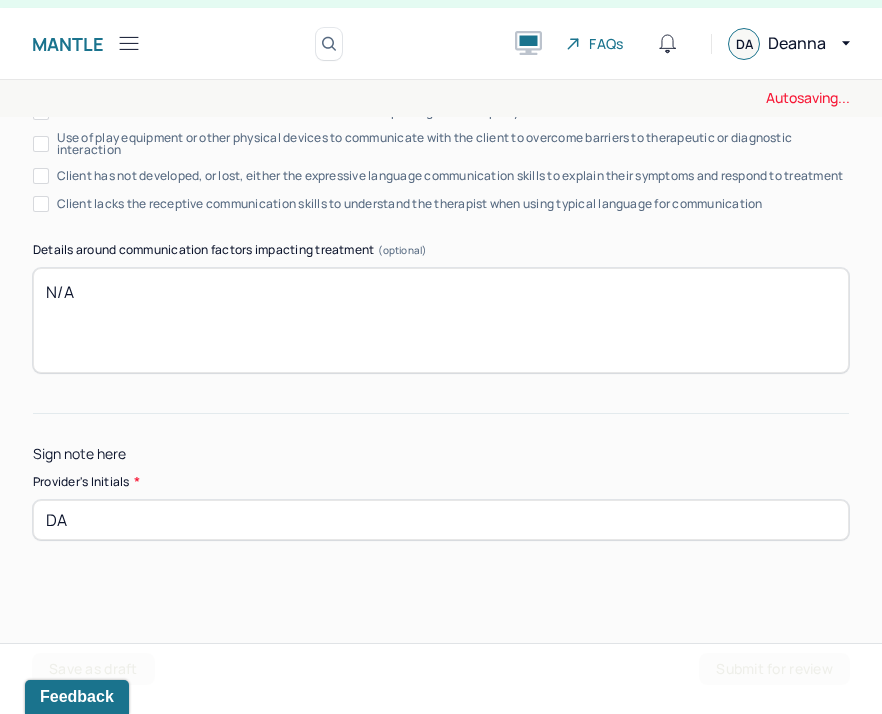 type on "DA" 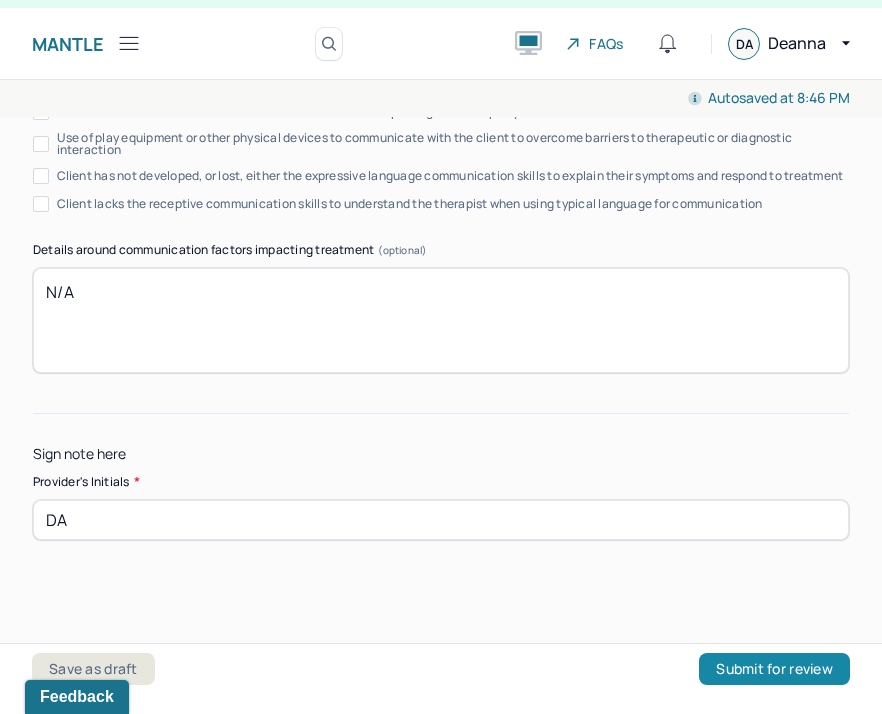 click on "Submit for review" at bounding box center [774, 669] 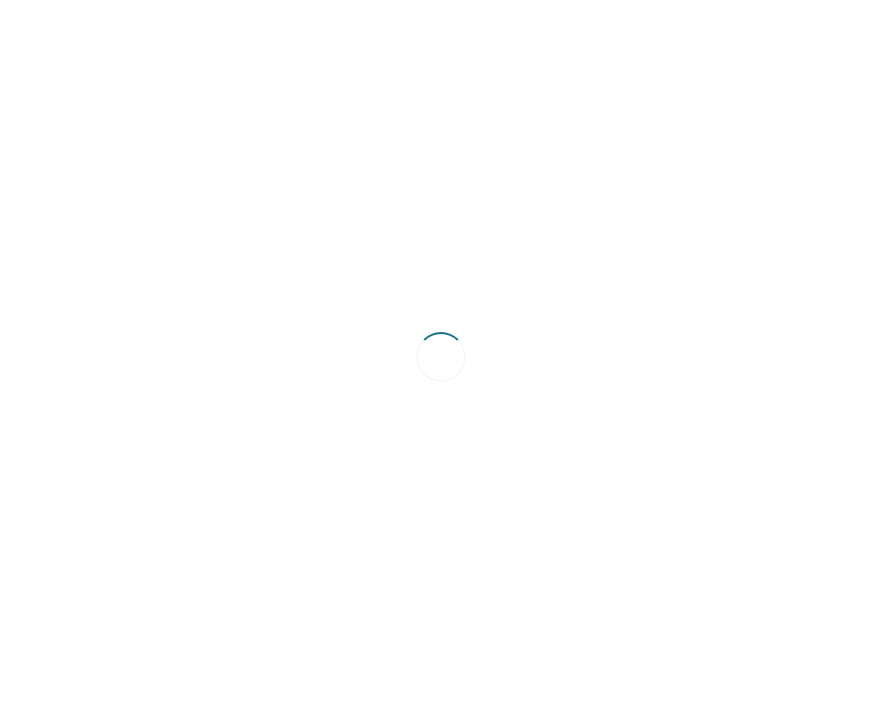 scroll, scrollTop: 0, scrollLeft: 0, axis: both 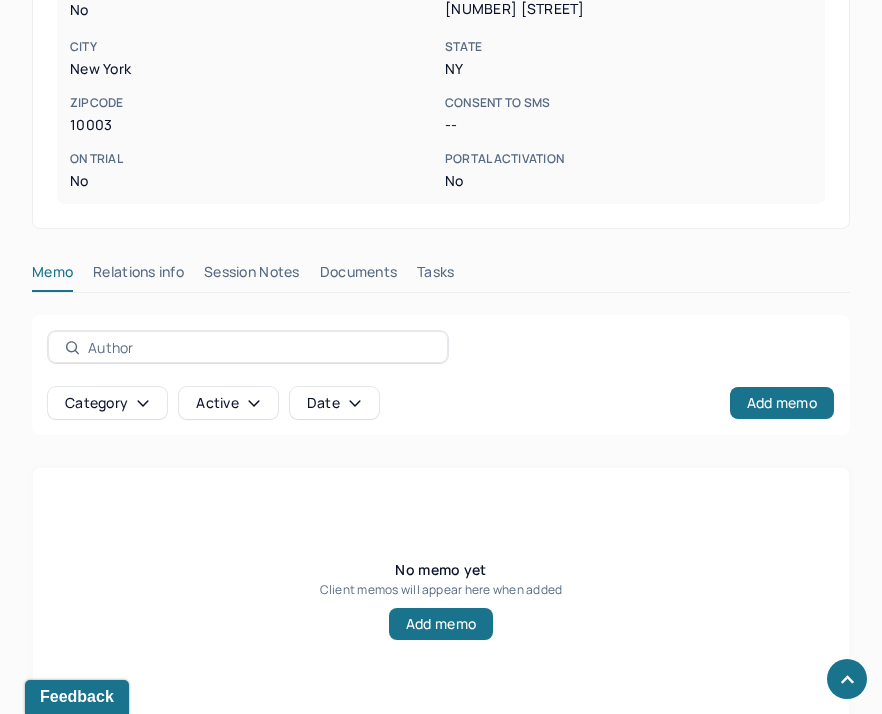 click on "Session Notes" at bounding box center (252, 276) 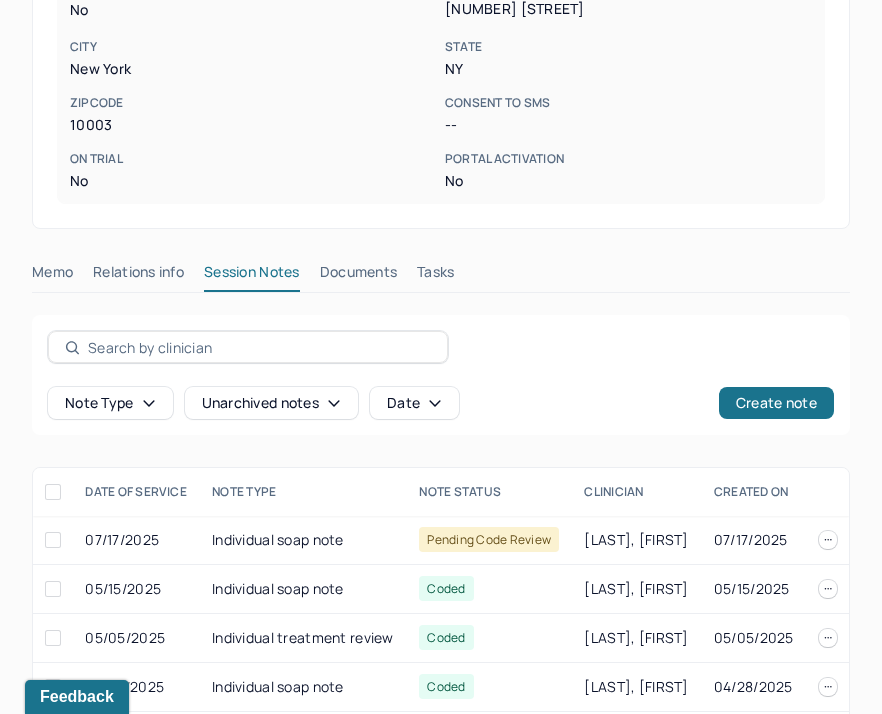 scroll, scrollTop: 0, scrollLeft: 0, axis: both 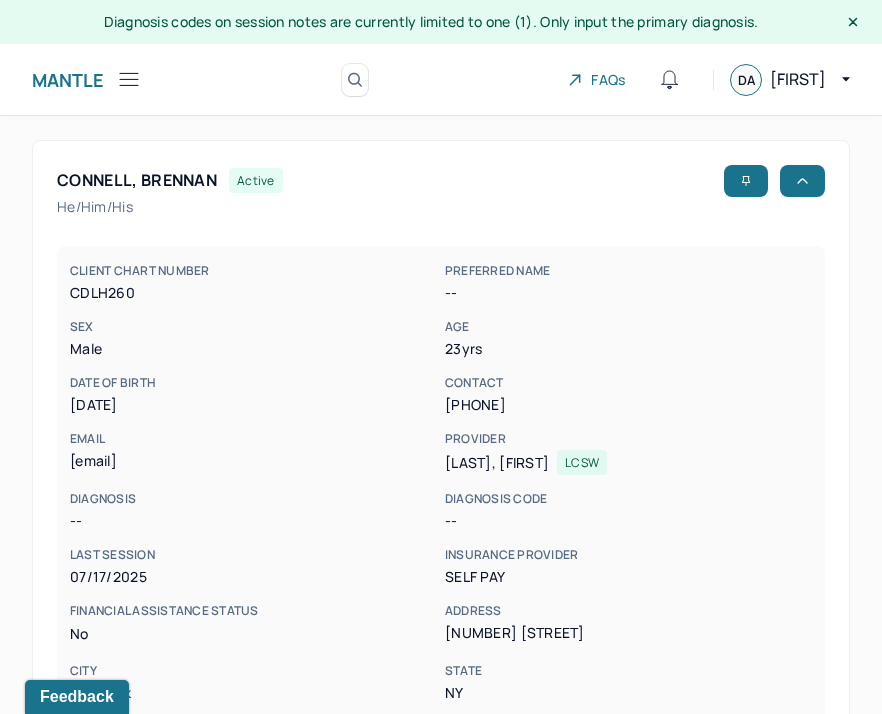 click on "Search by client name, chart number" at bounding box center (355, 80) 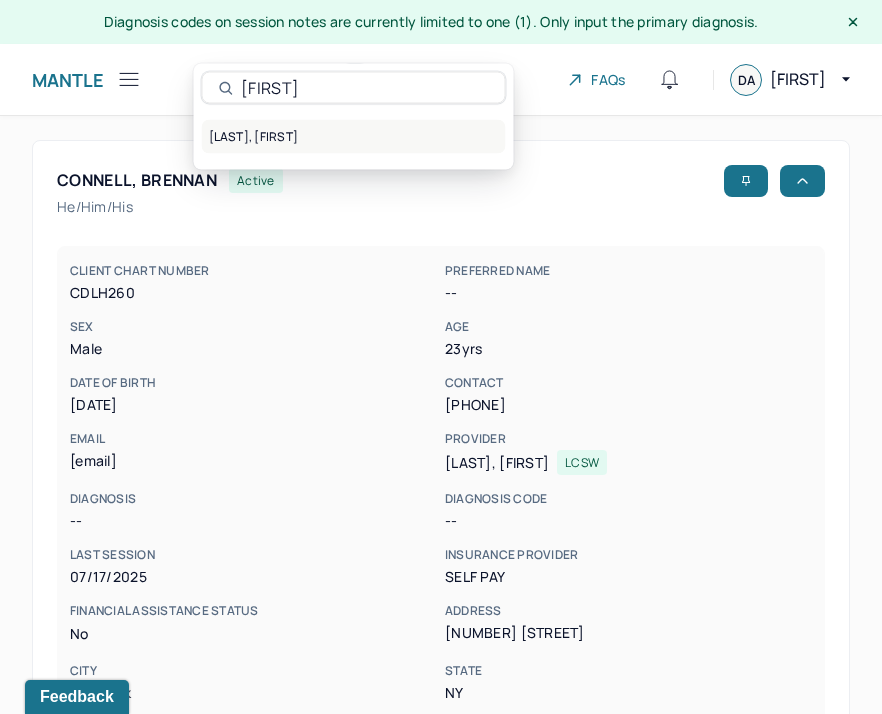 type on "Victo" 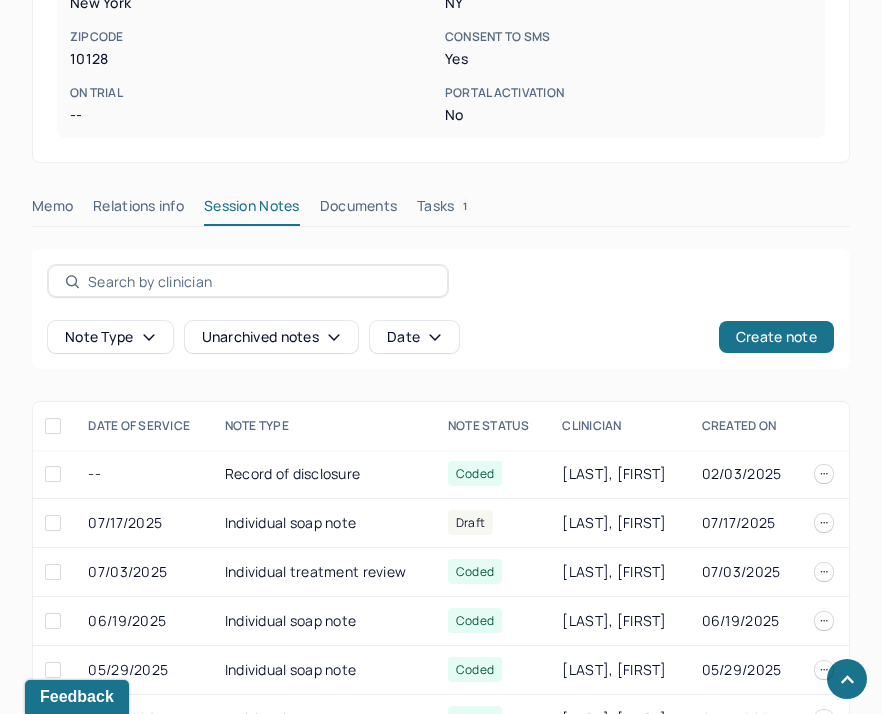 scroll, scrollTop: 692, scrollLeft: 0, axis: vertical 